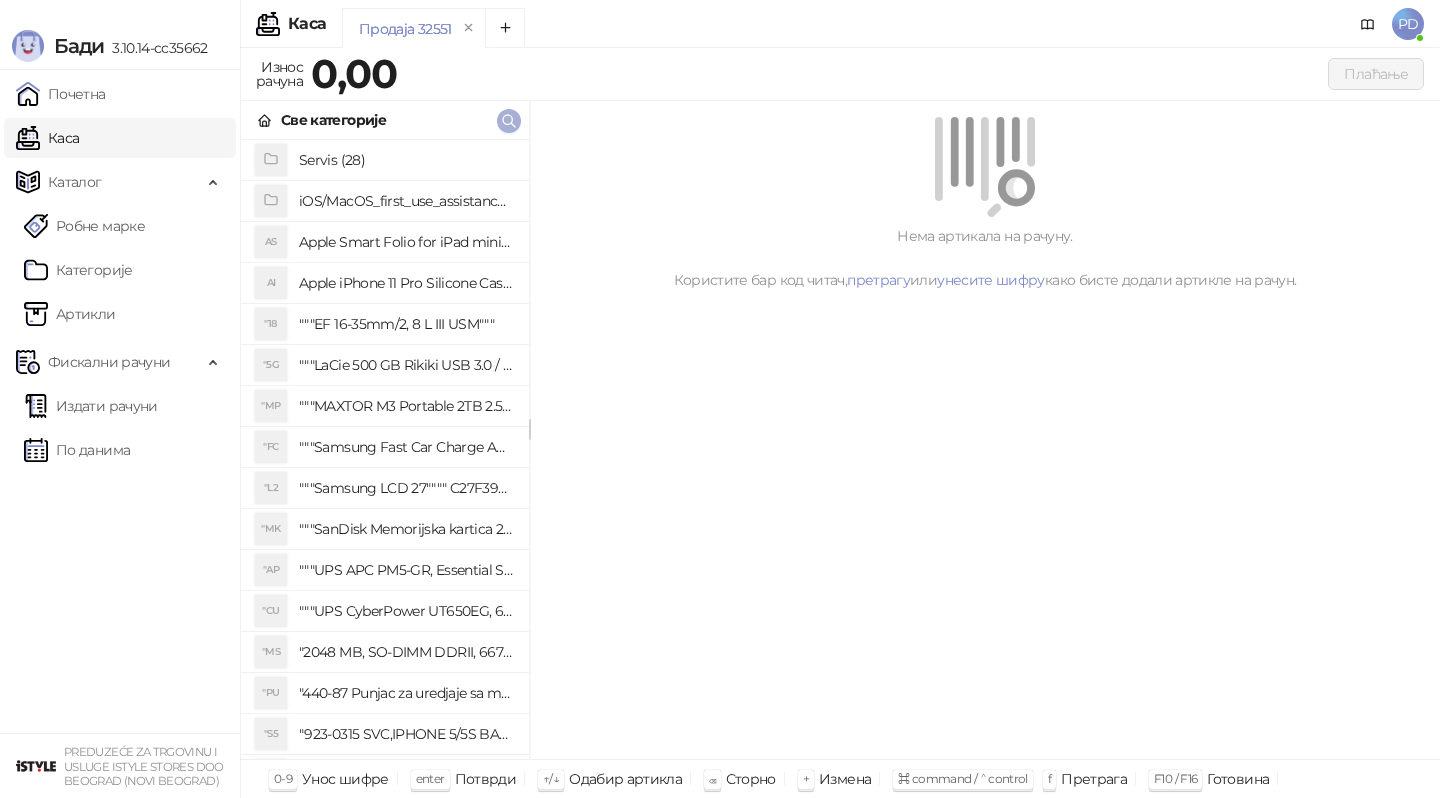 drag, startPoint x: 0, startPoint y: 0, endPoint x: 505, endPoint y: 119, distance: 518.83136 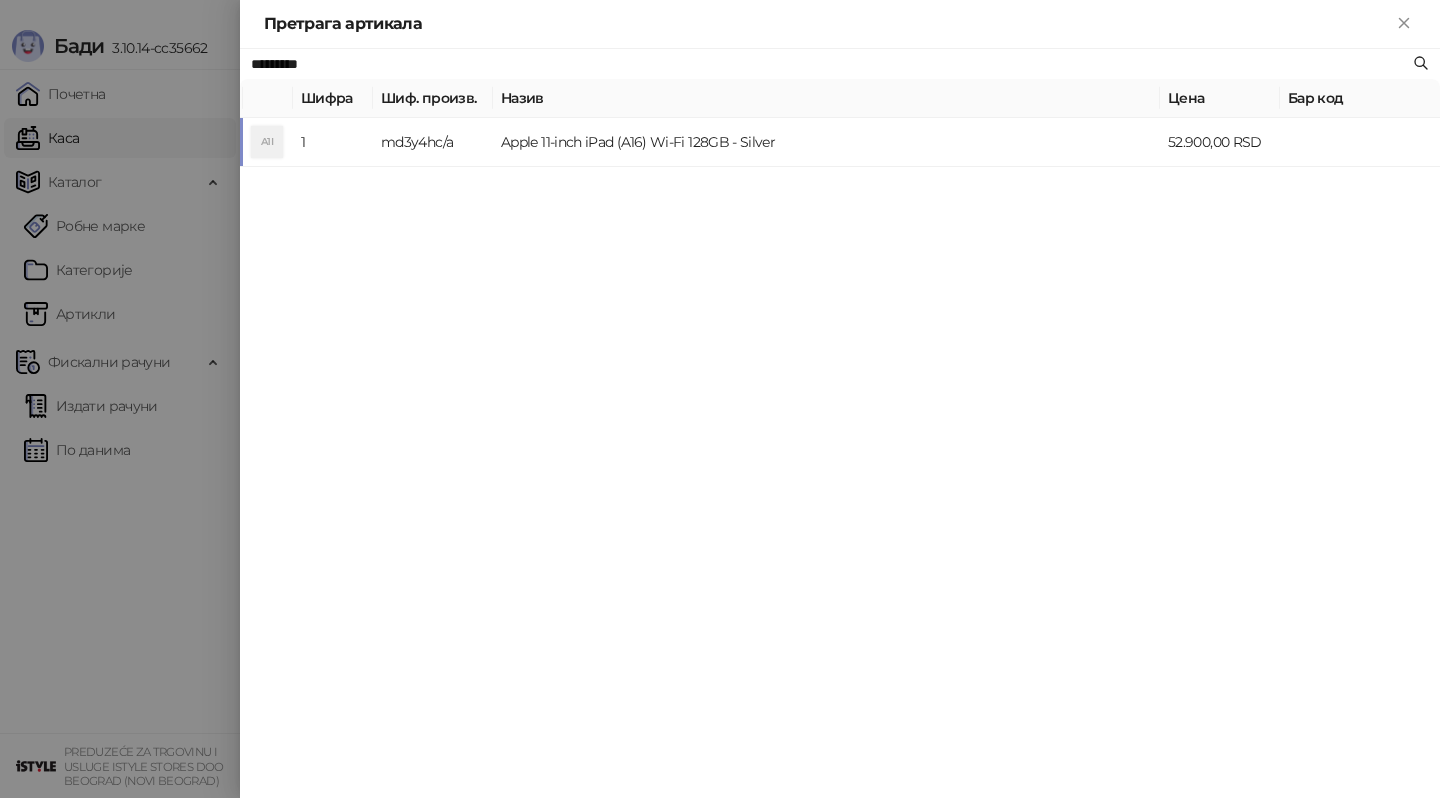type on "*********" 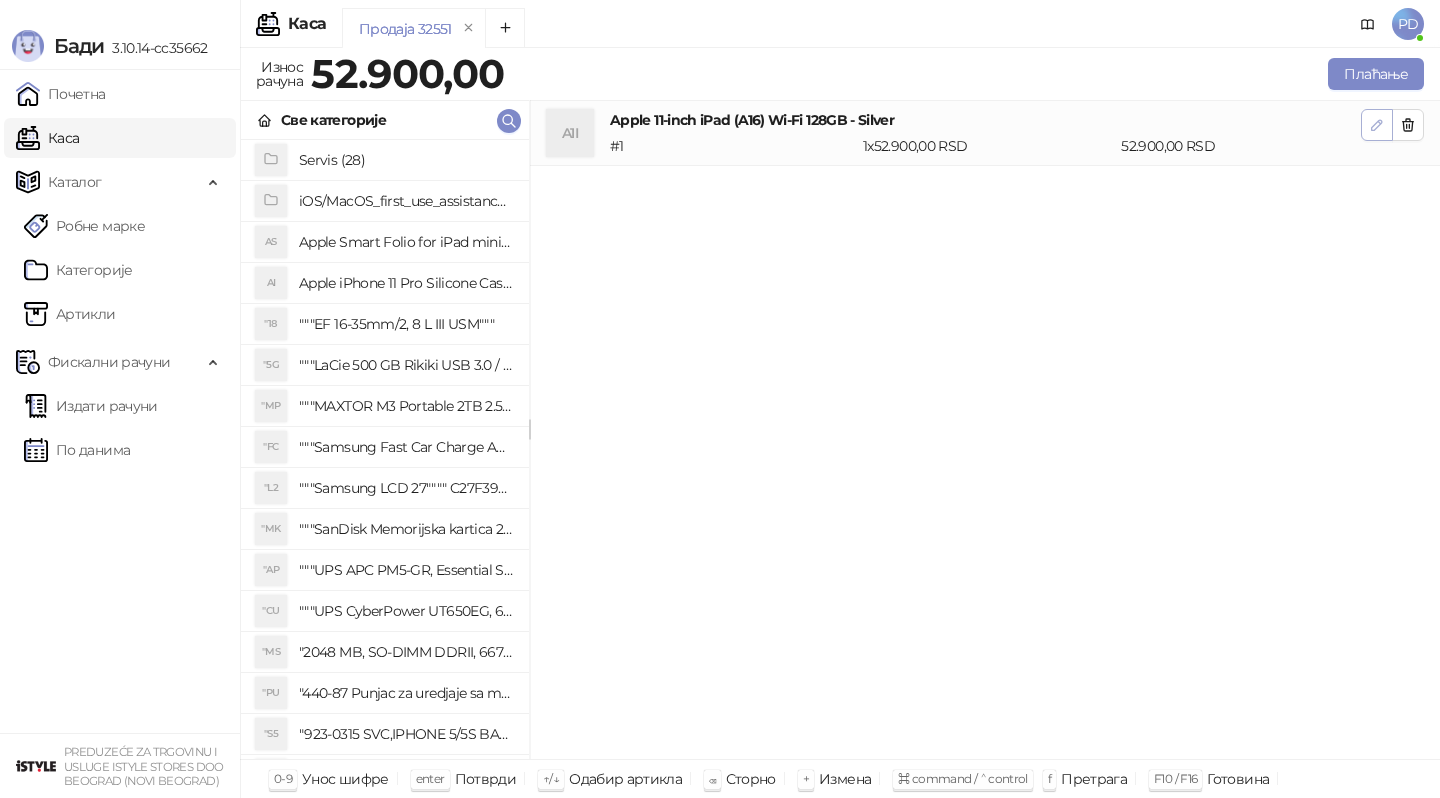 click 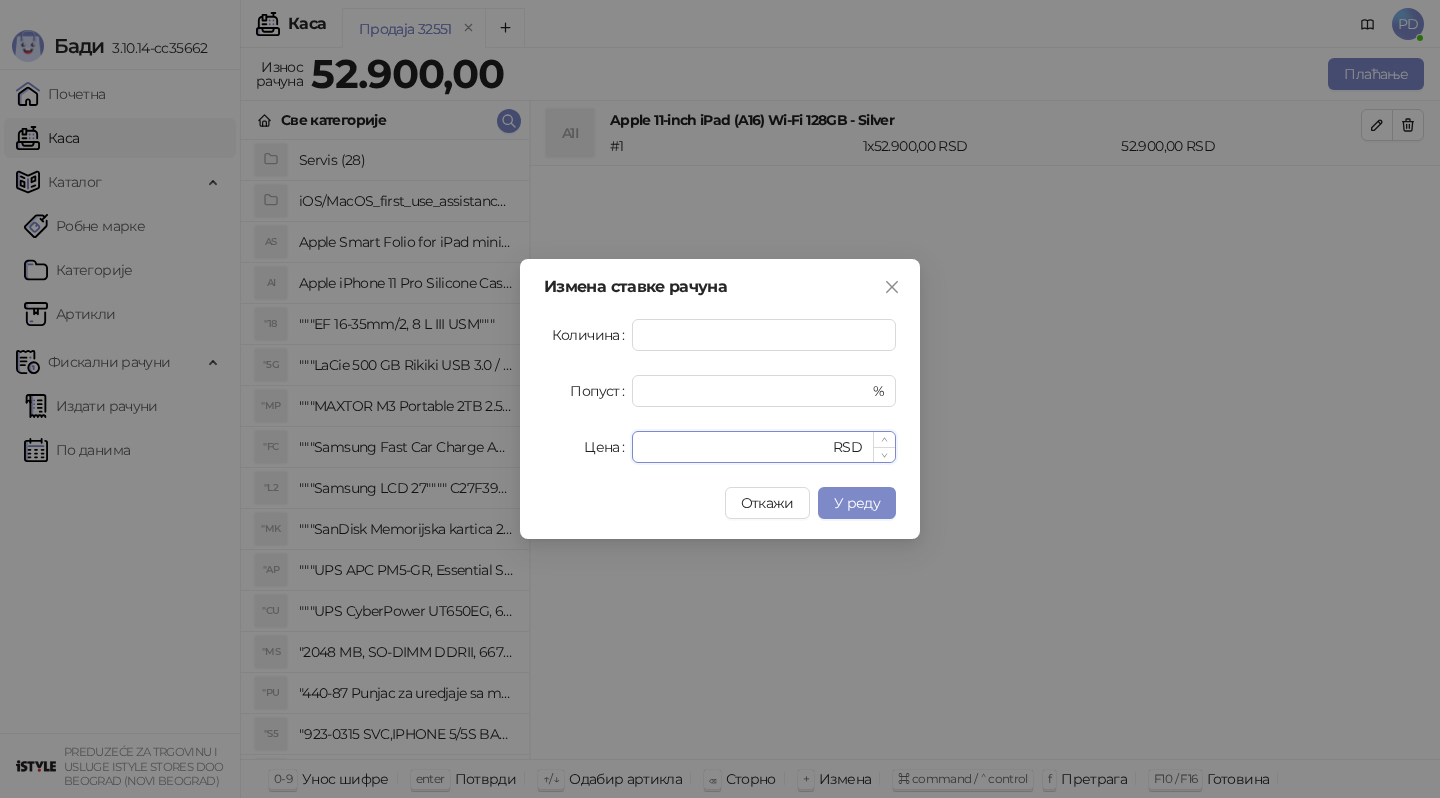 click on "*****" at bounding box center (736, 447) 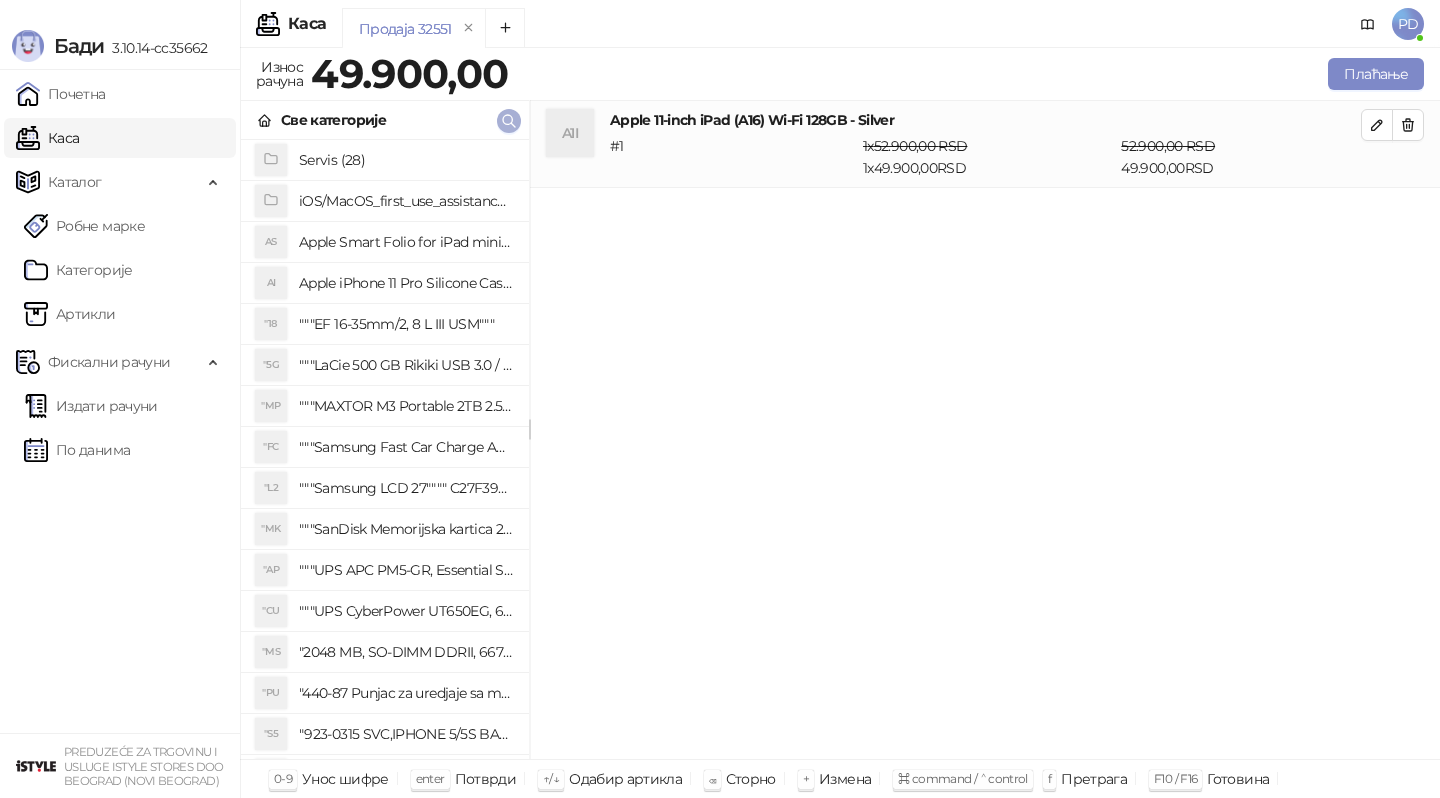 click 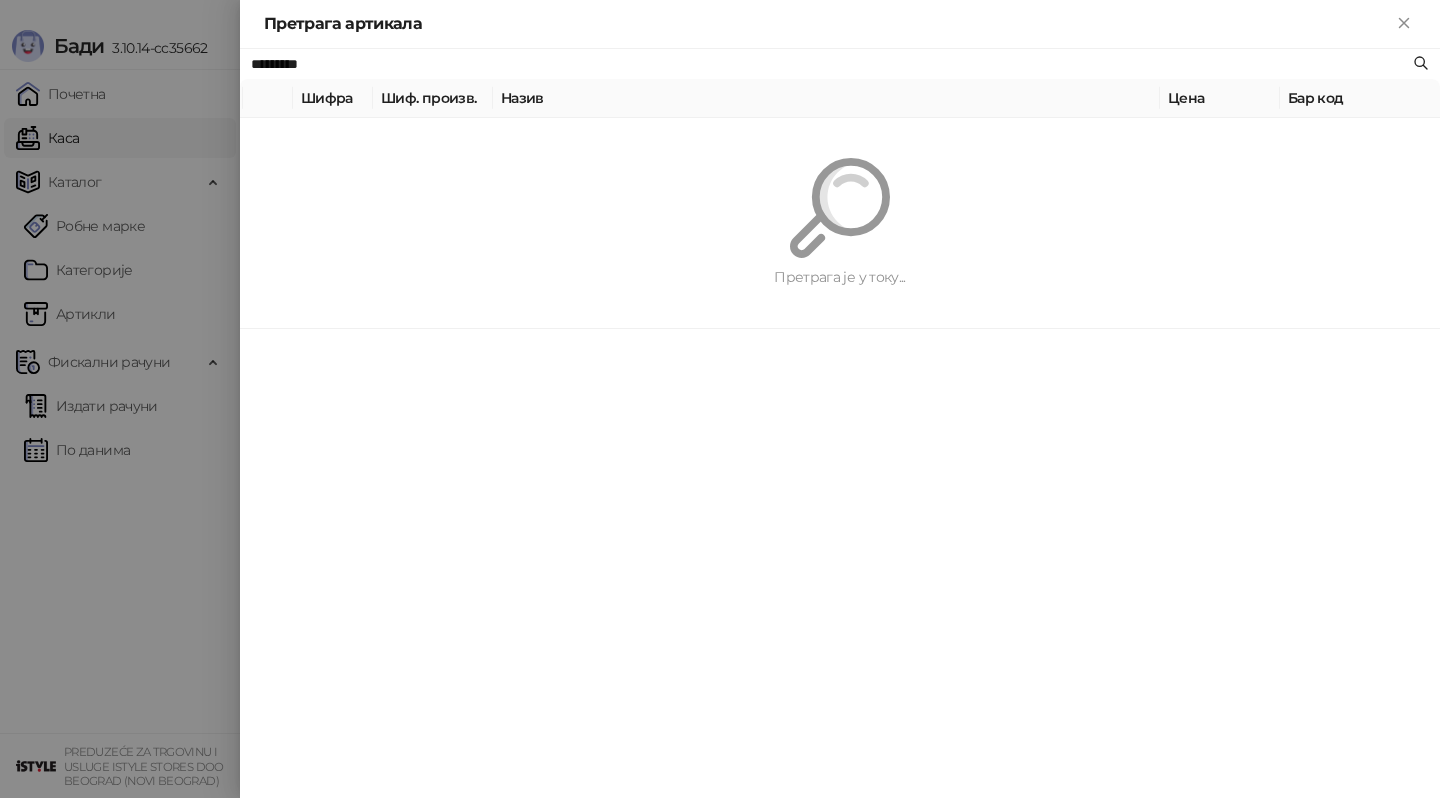 paste on "**********" 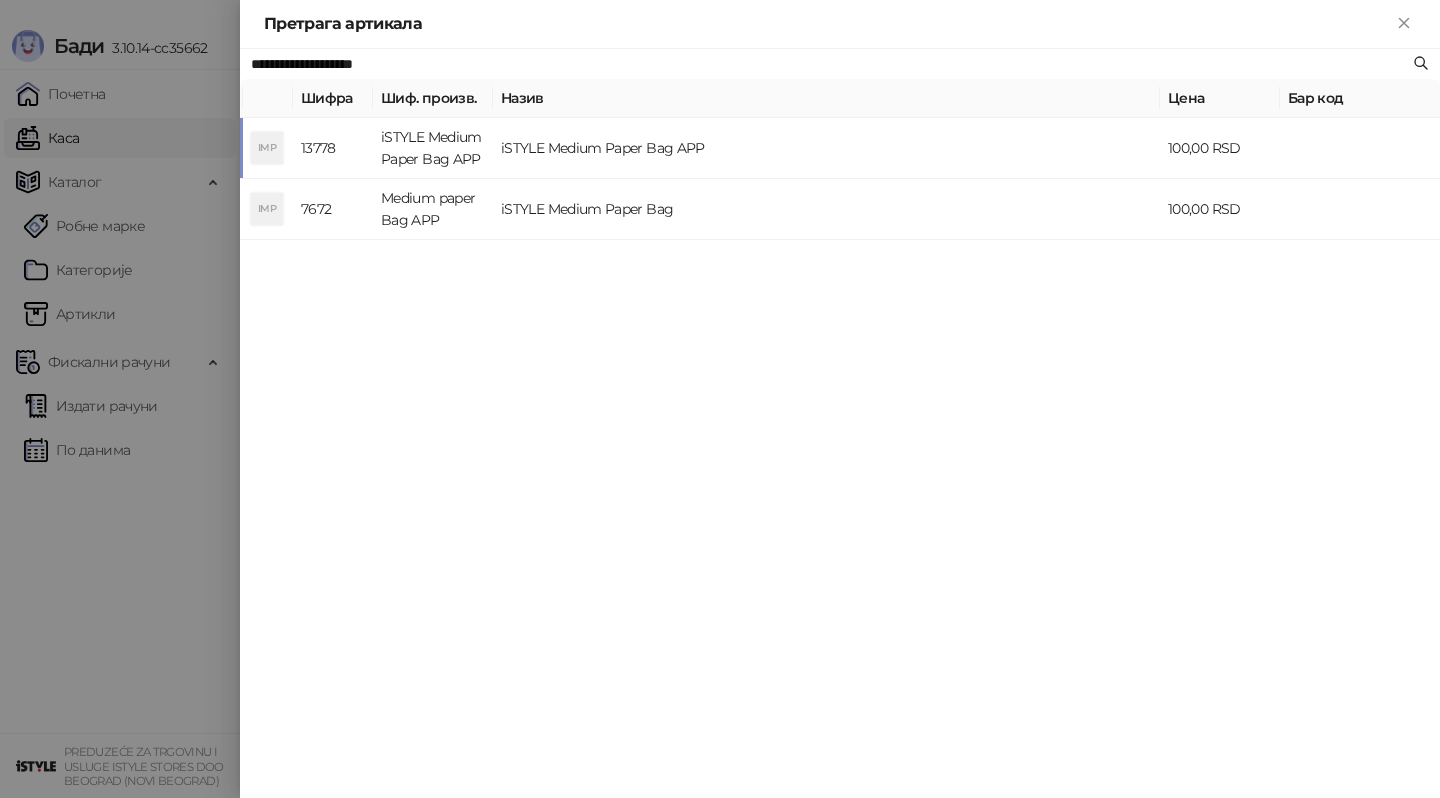 type on "**********" 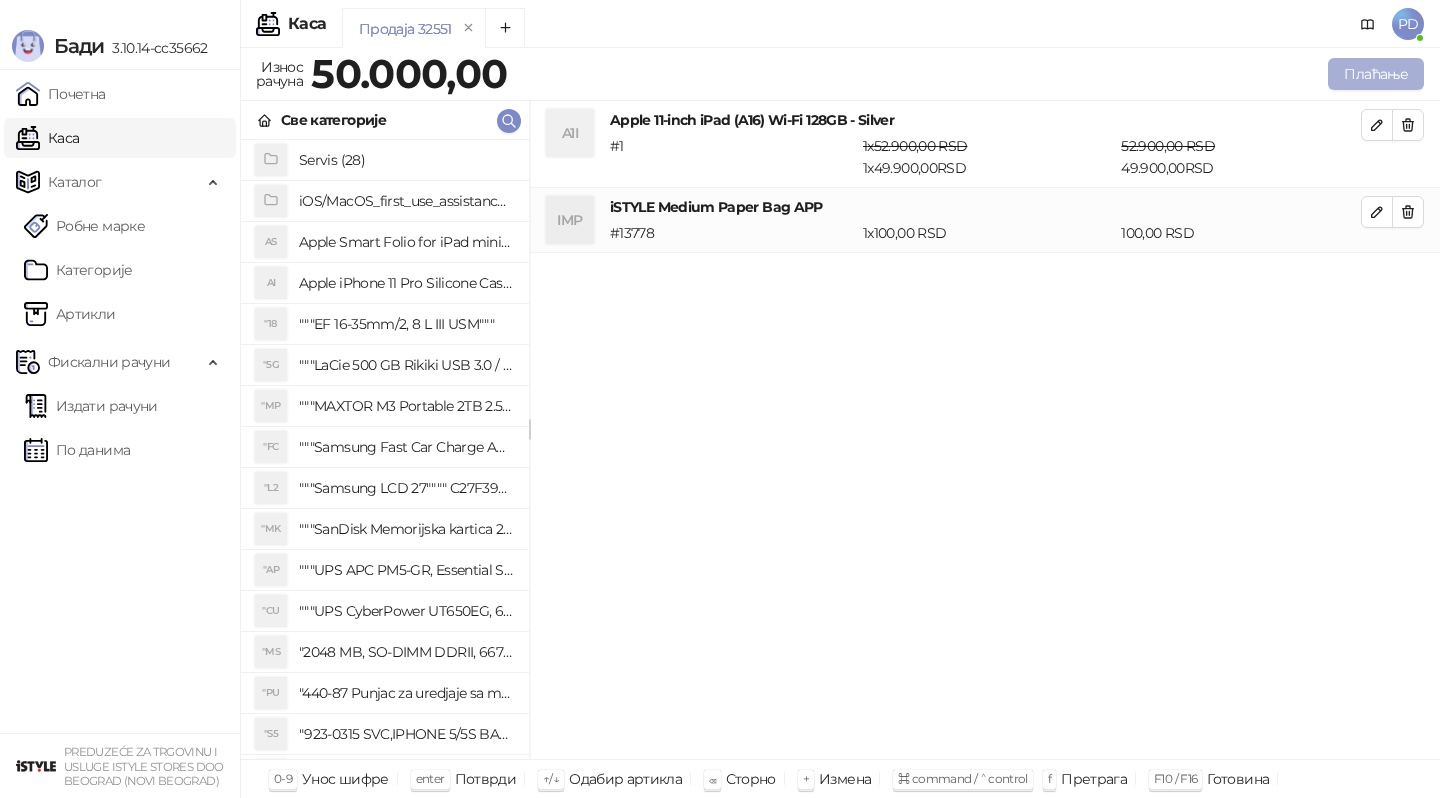 click on "Плаћање" at bounding box center [1376, 74] 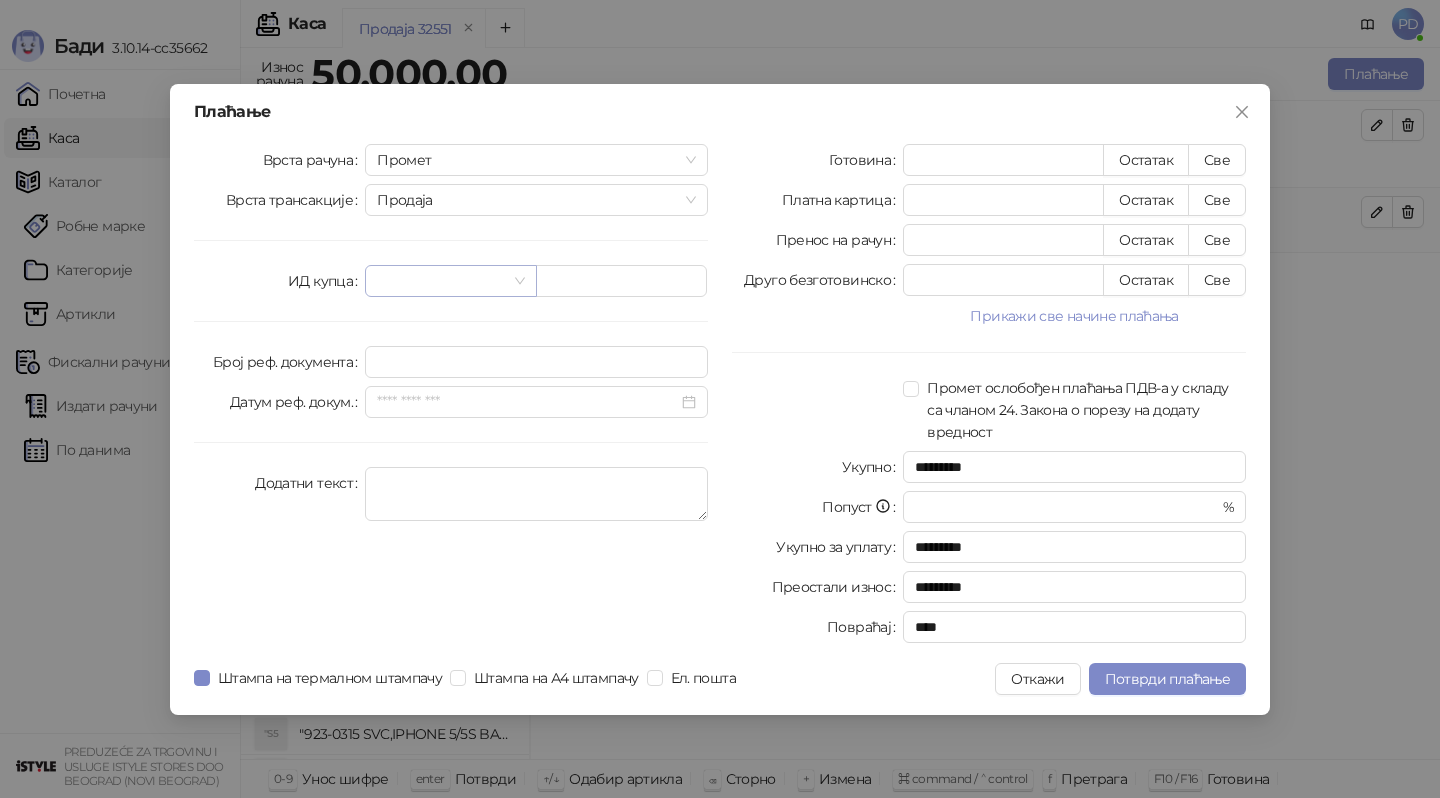 click at bounding box center (441, 281) 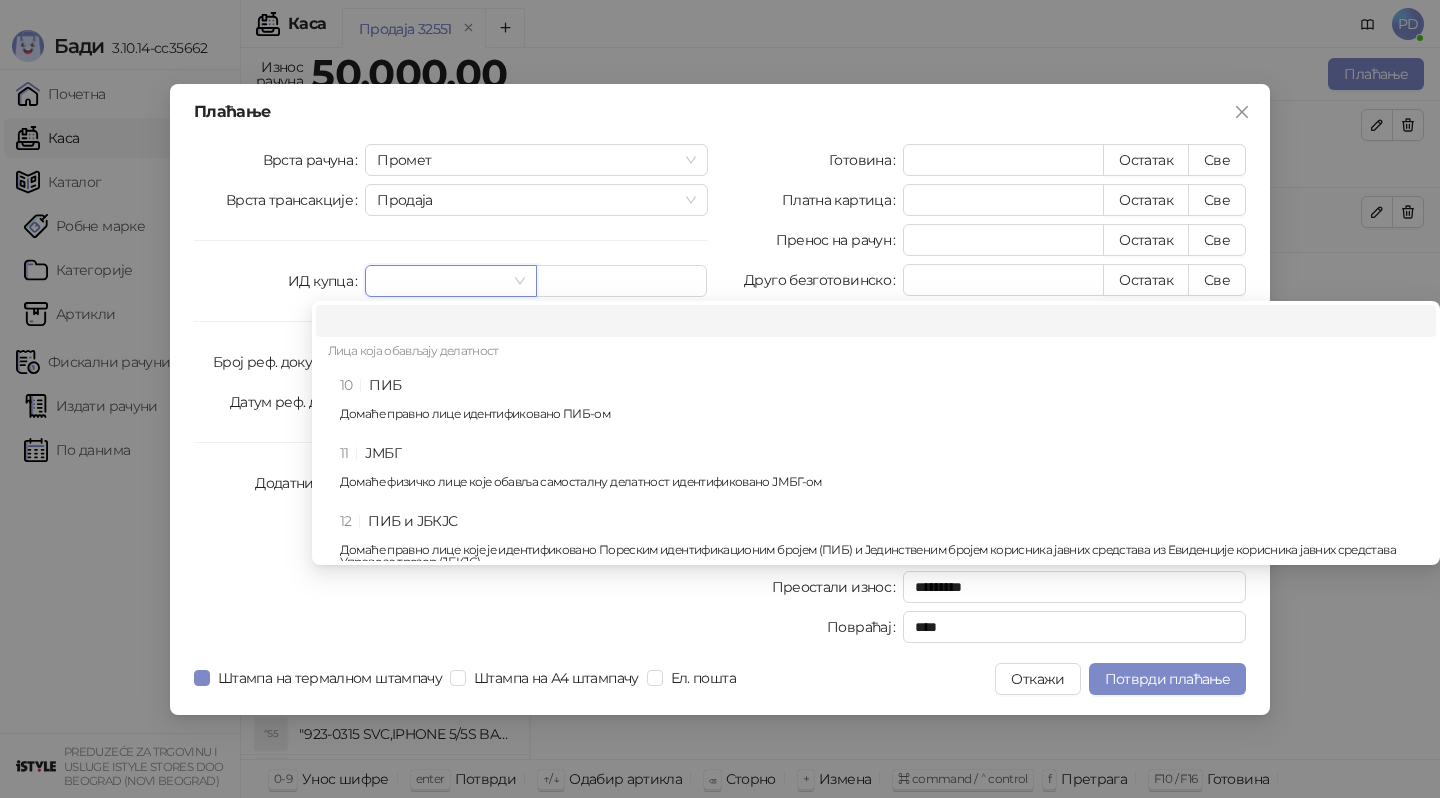 click on "10 ПИБ Домаће правно лице идентификовано ПИБ-ом" at bounding box center (882, 403) 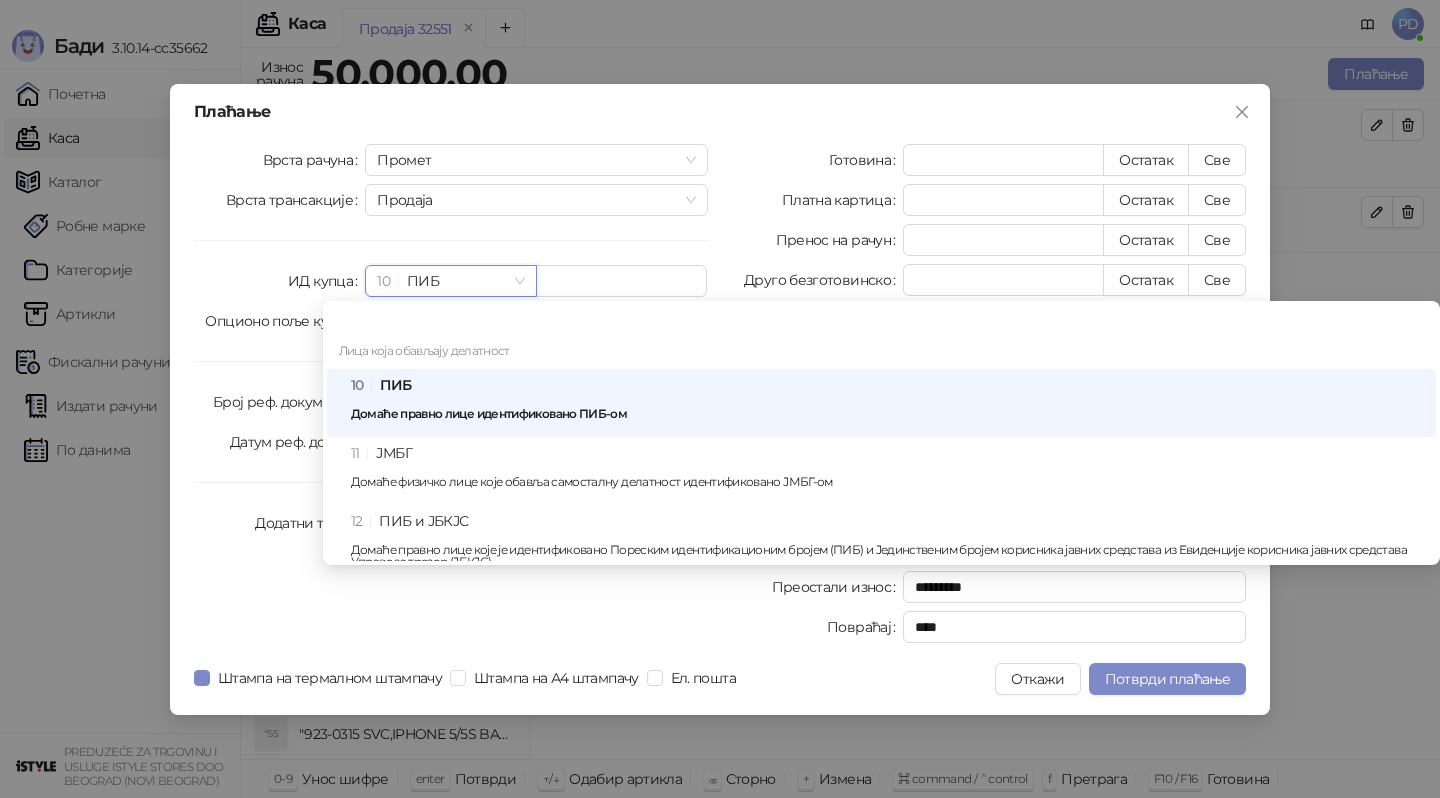 click on "Број реф. документа" at bounding box center [536, 402] 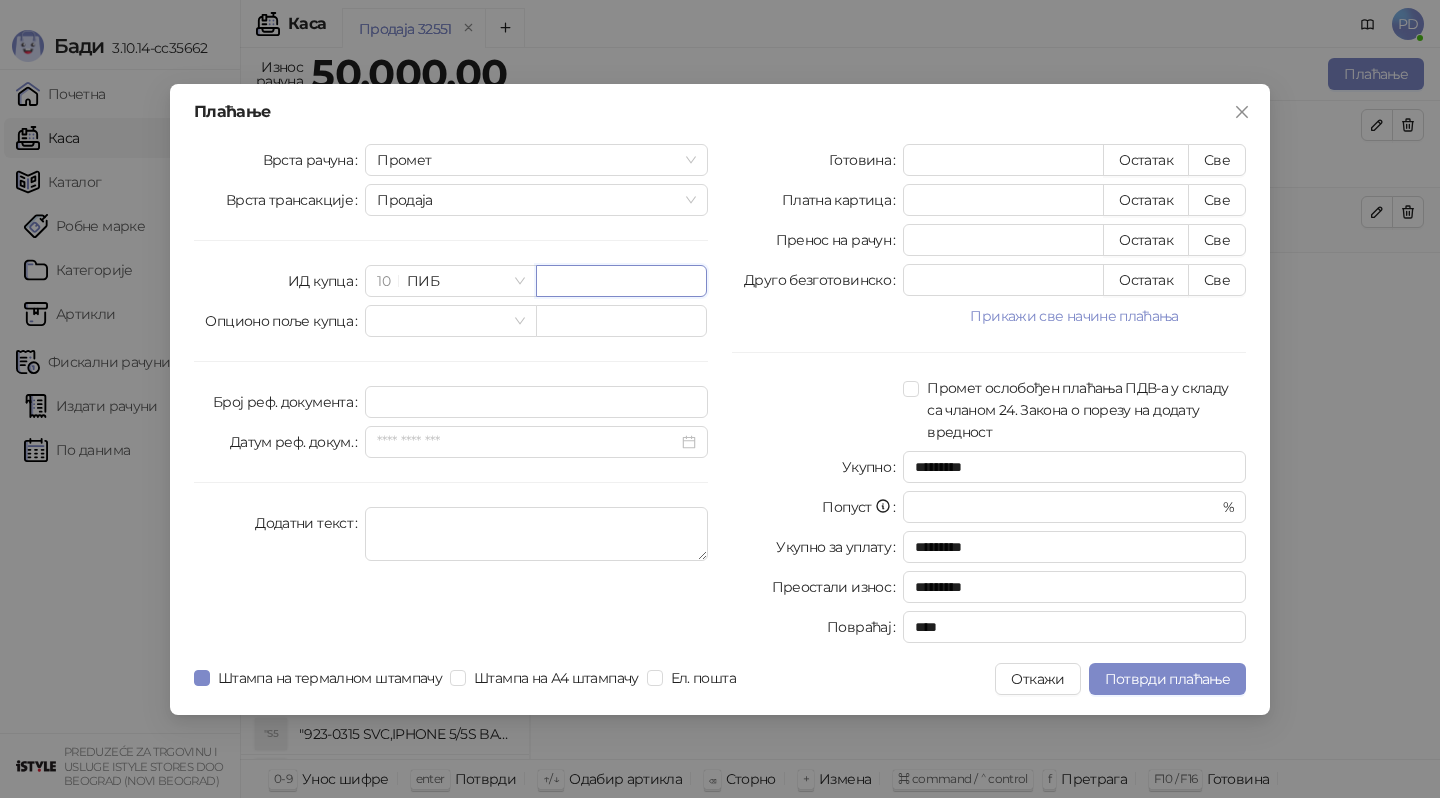 click at bounding box center (621, 281) 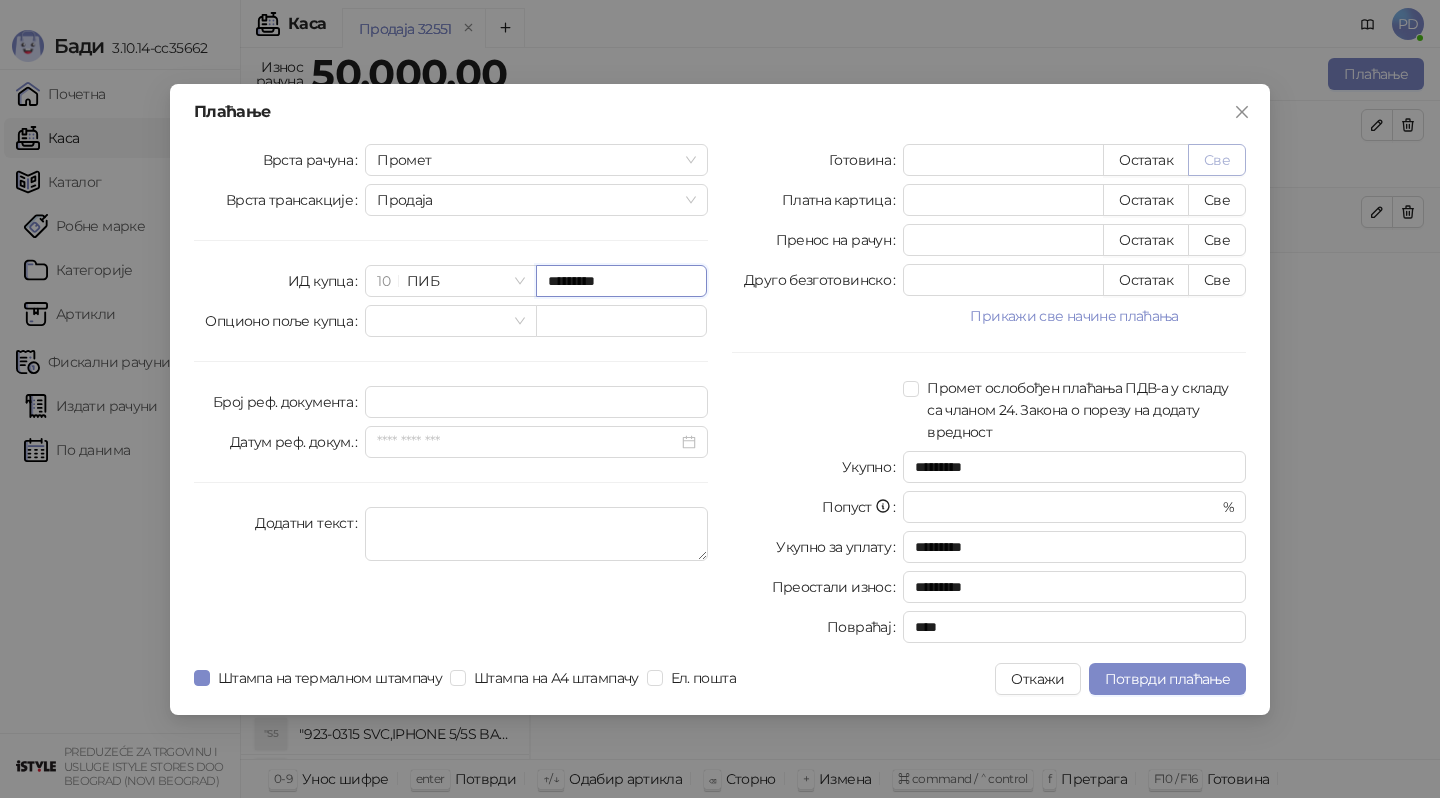 type on "*********" 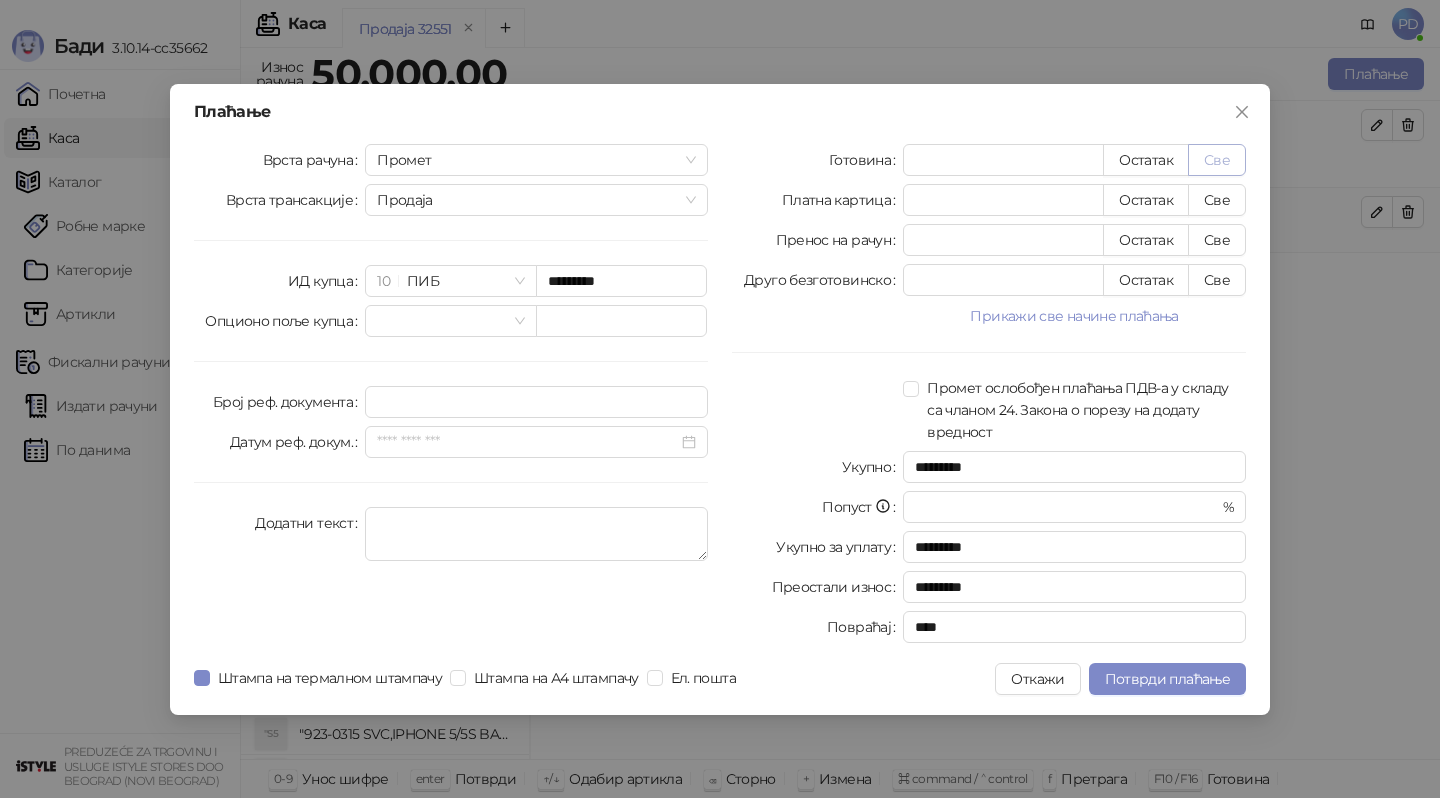 click on "Све" at bounding box center [1217, 160] 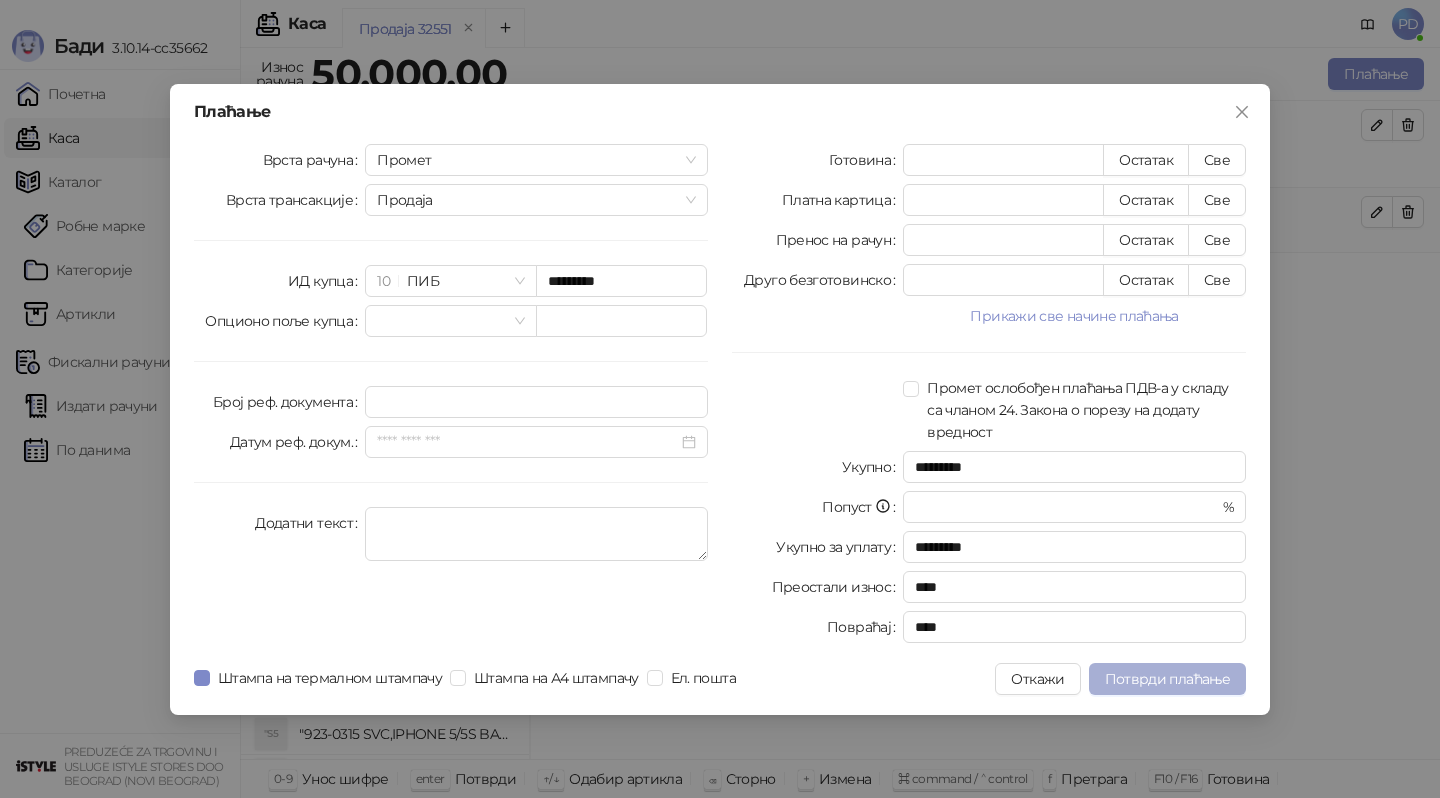 click on "Потврди плаћање" at bounding box center (1167, 679) 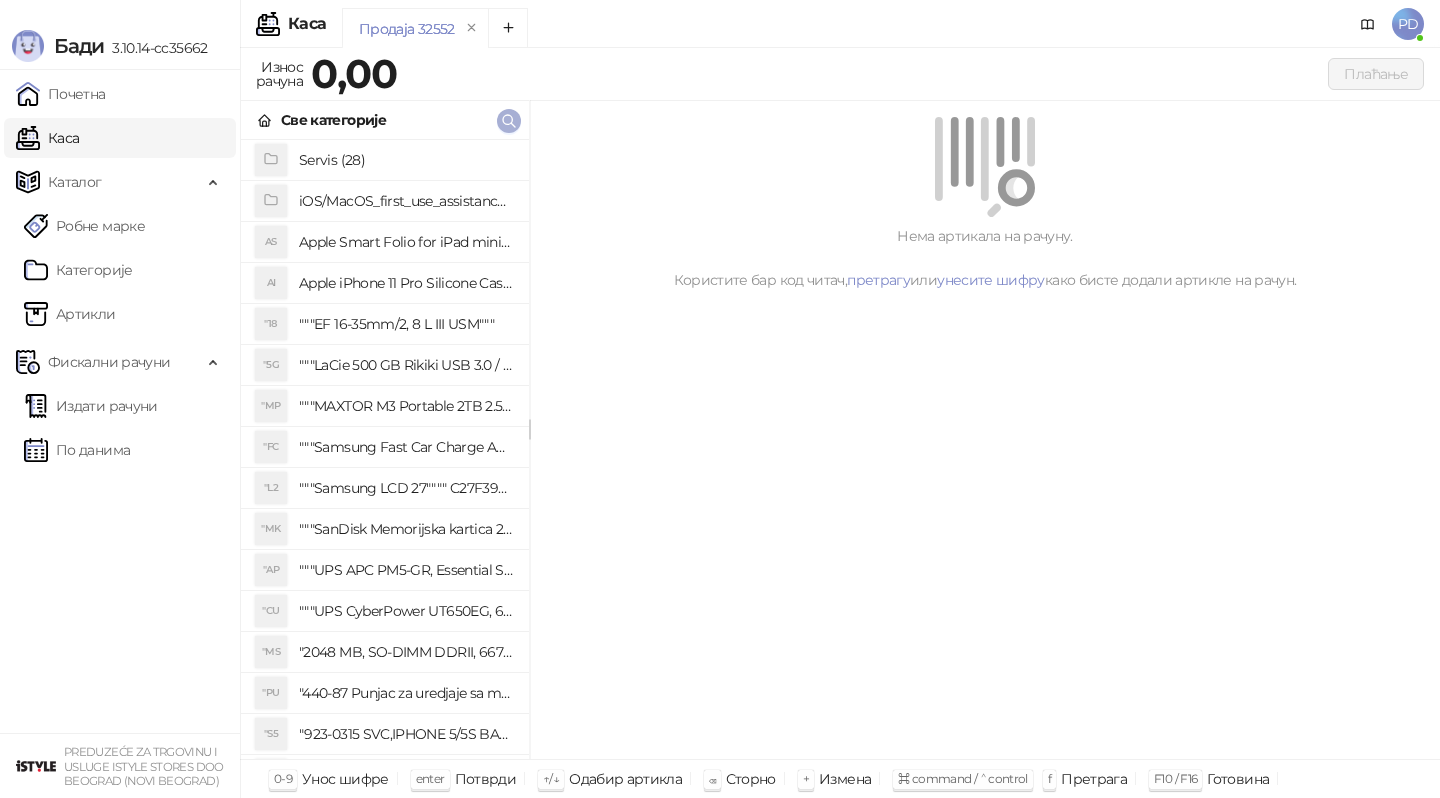 click 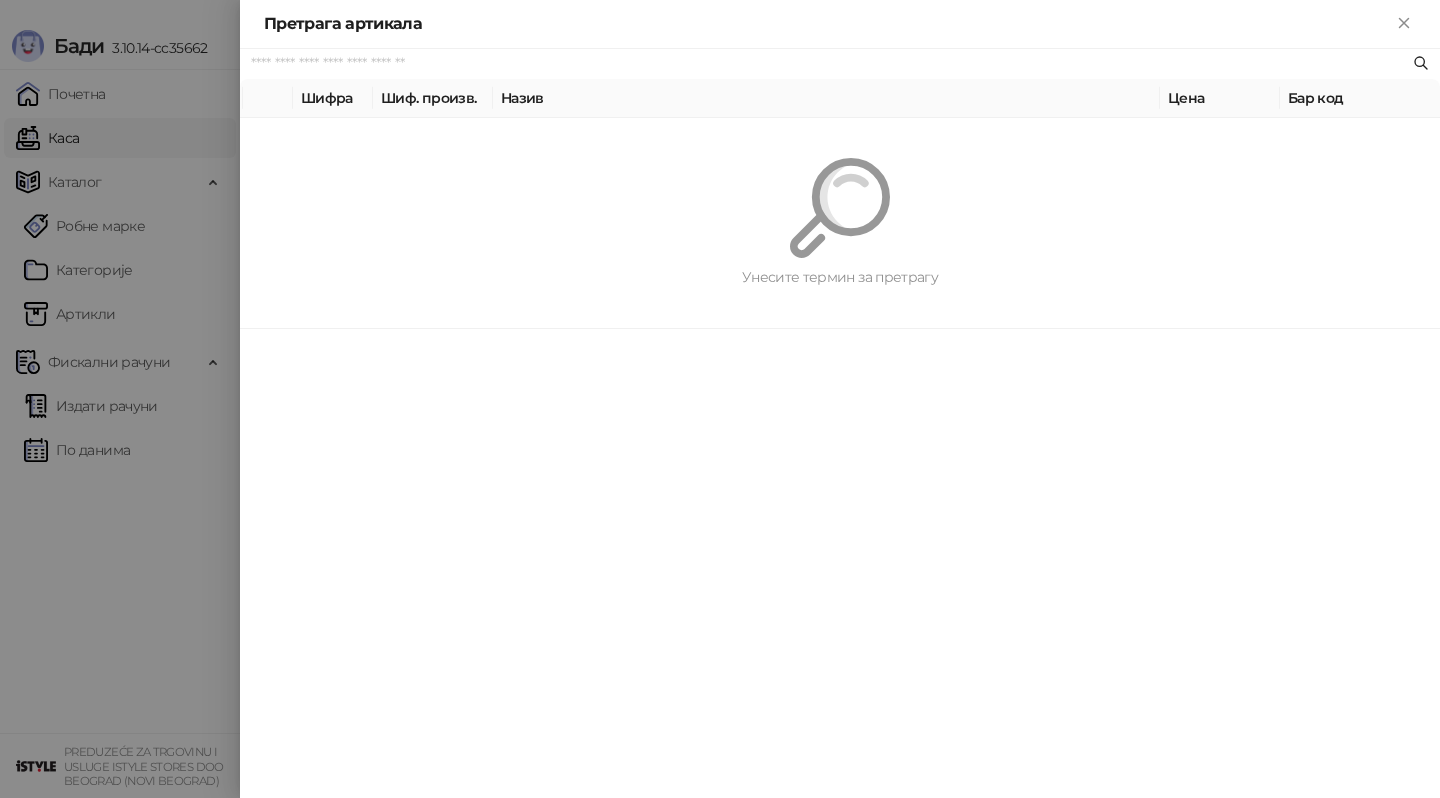 paste on "*********" 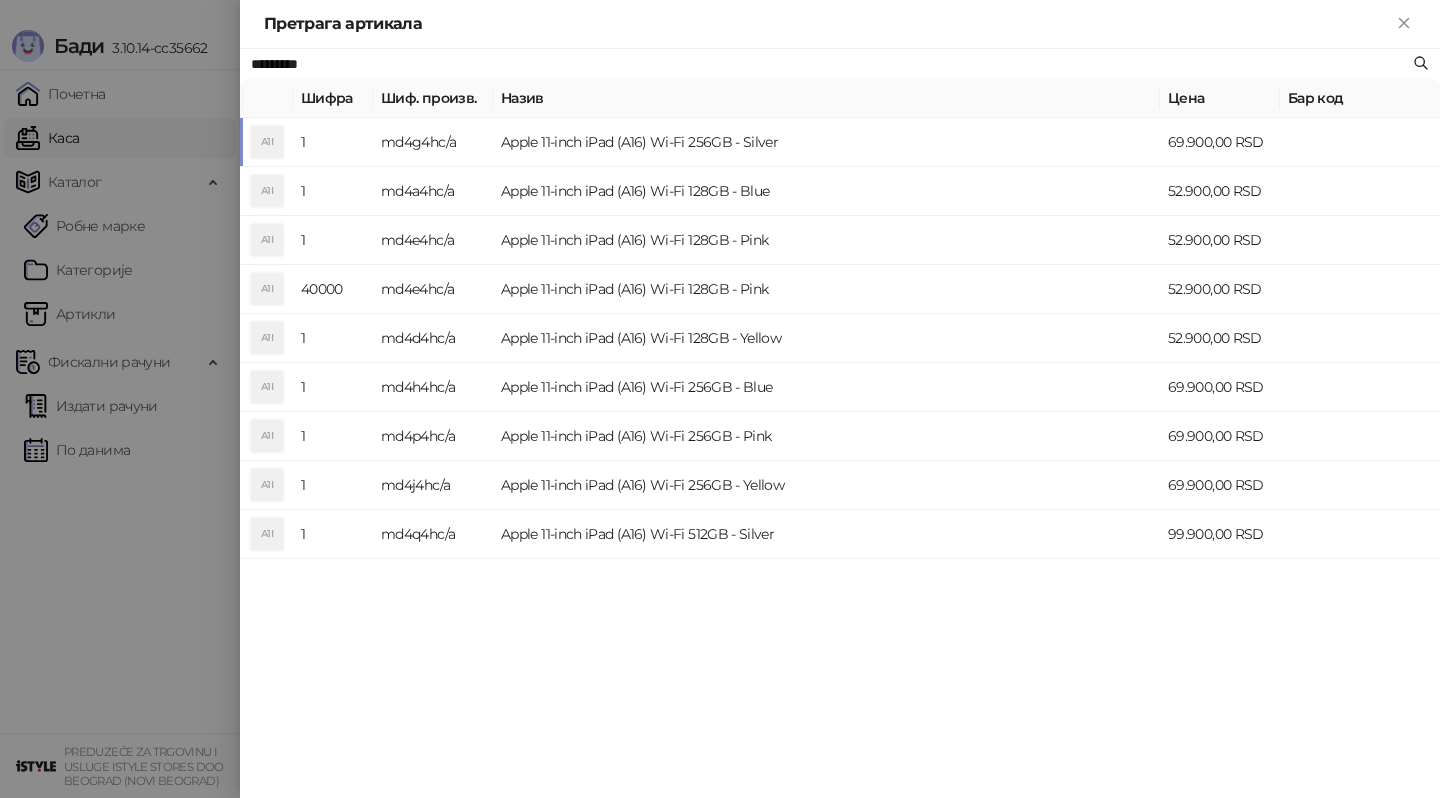 type on "*********" 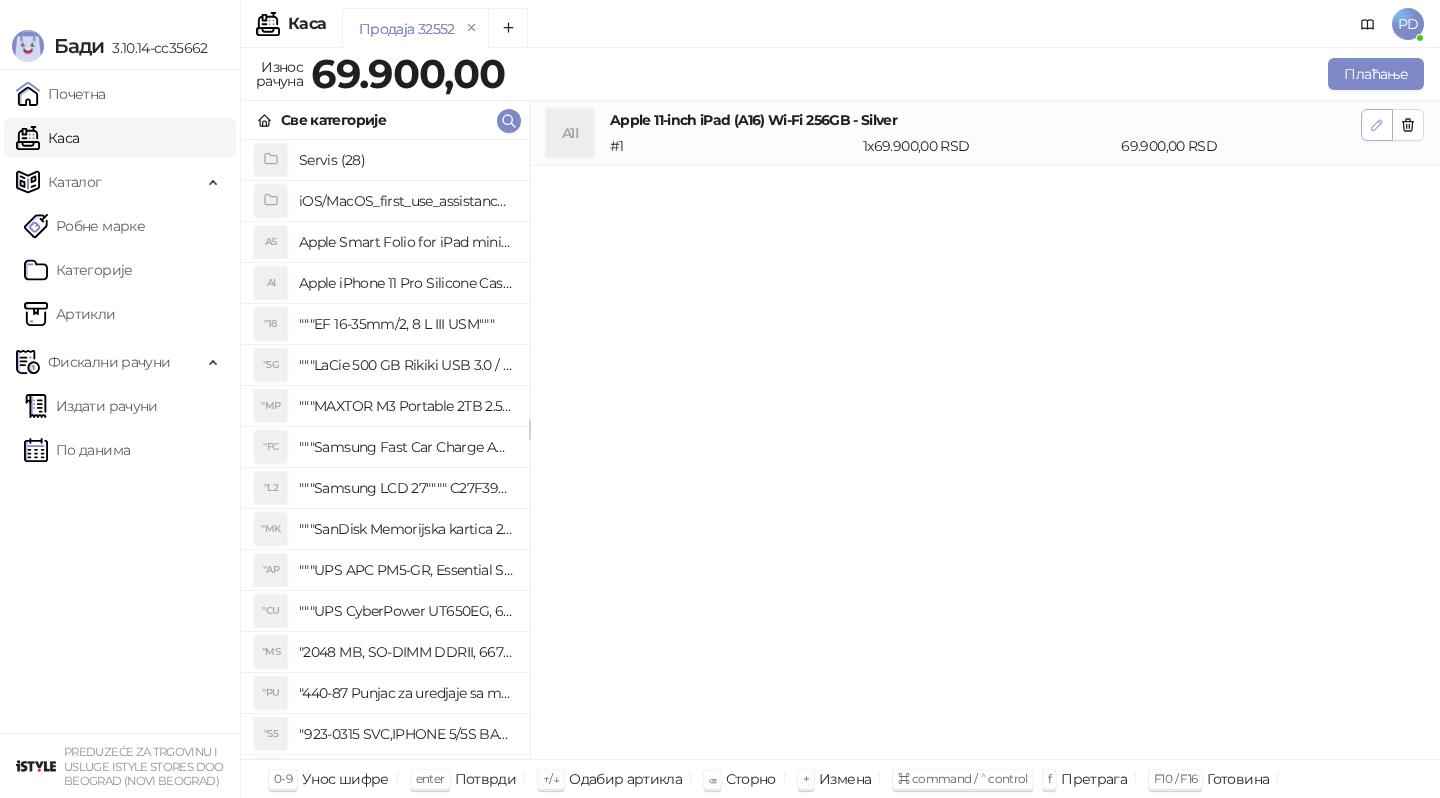 click 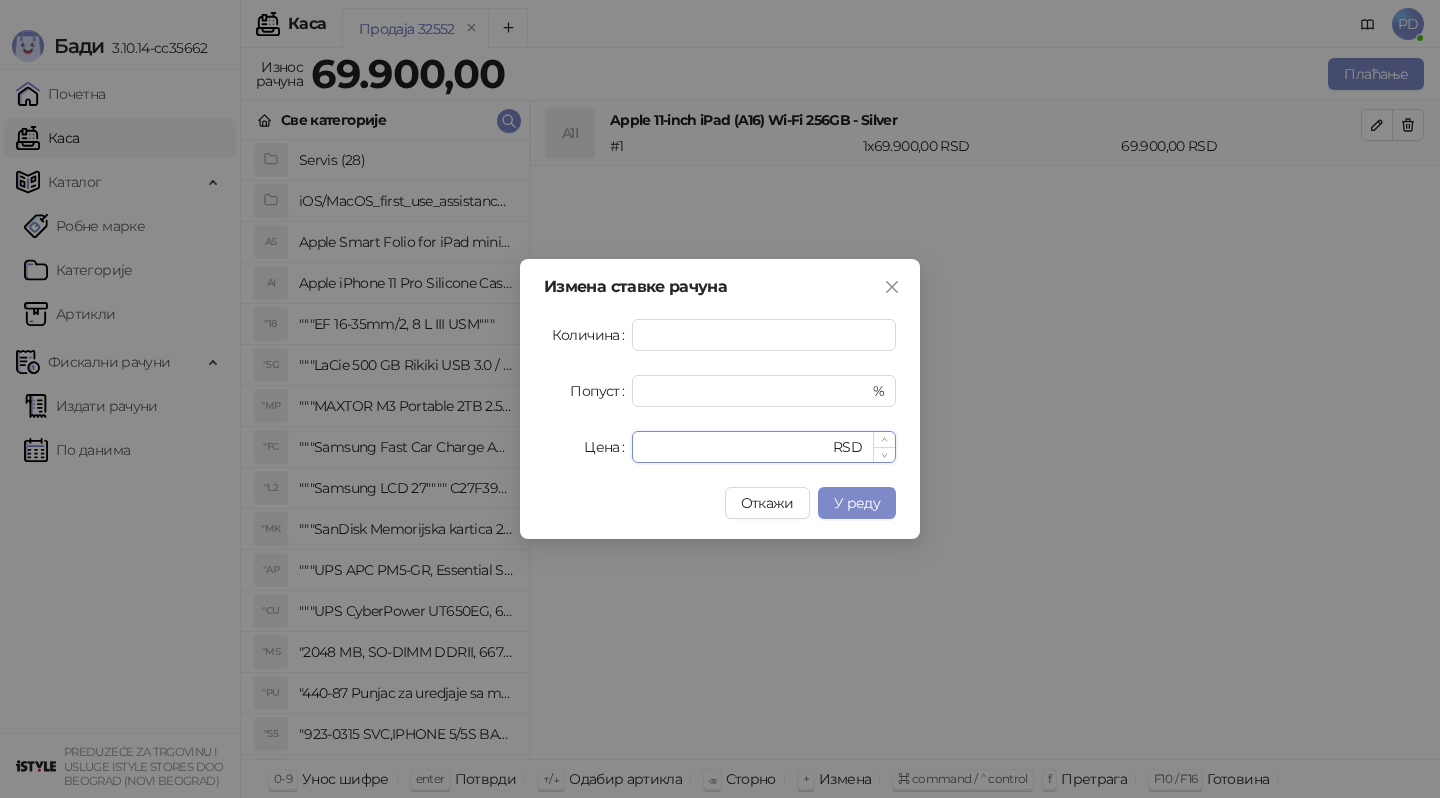 click on "*****" at bounding box center (736, 447) 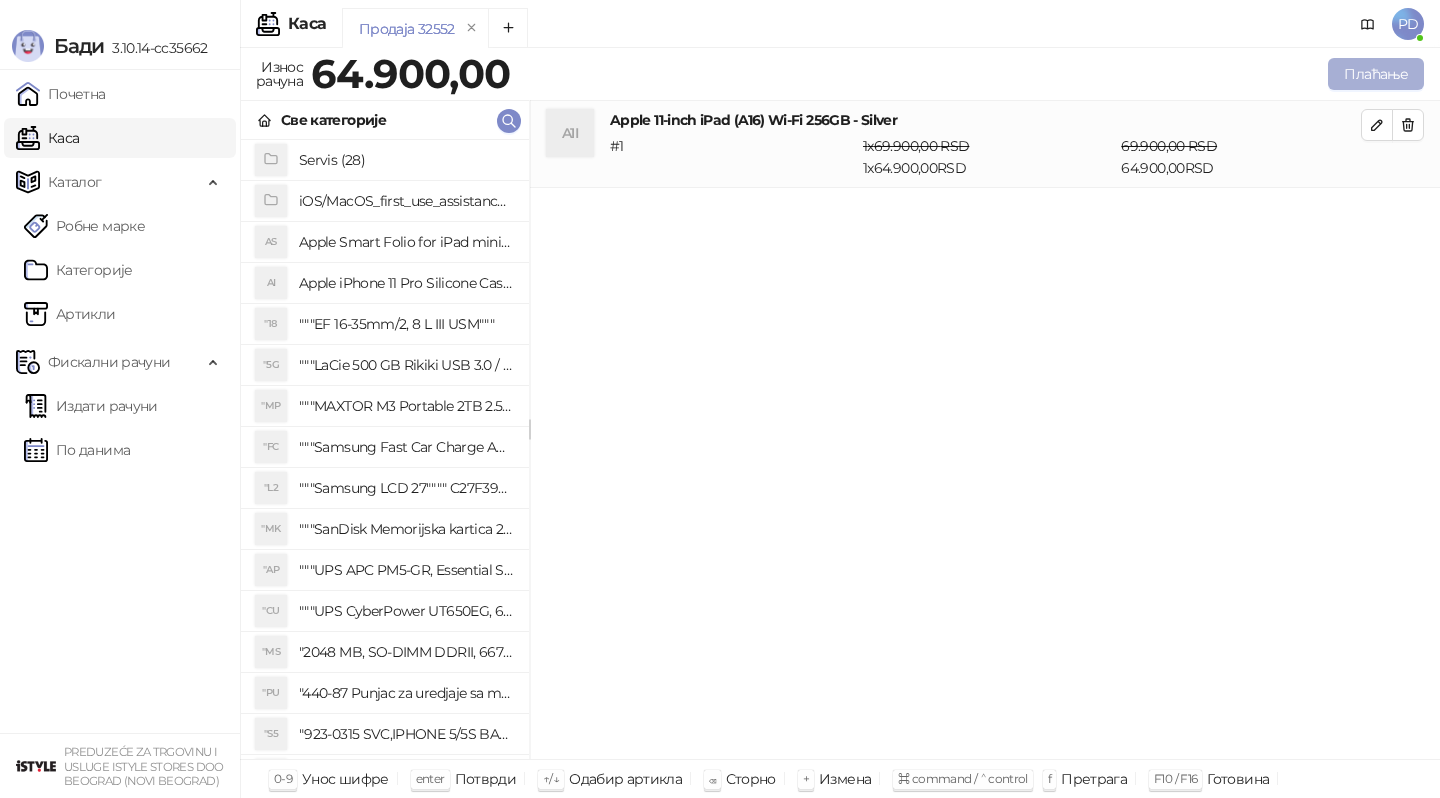 click on "Плаћање" at bounding box center [1376, 74] 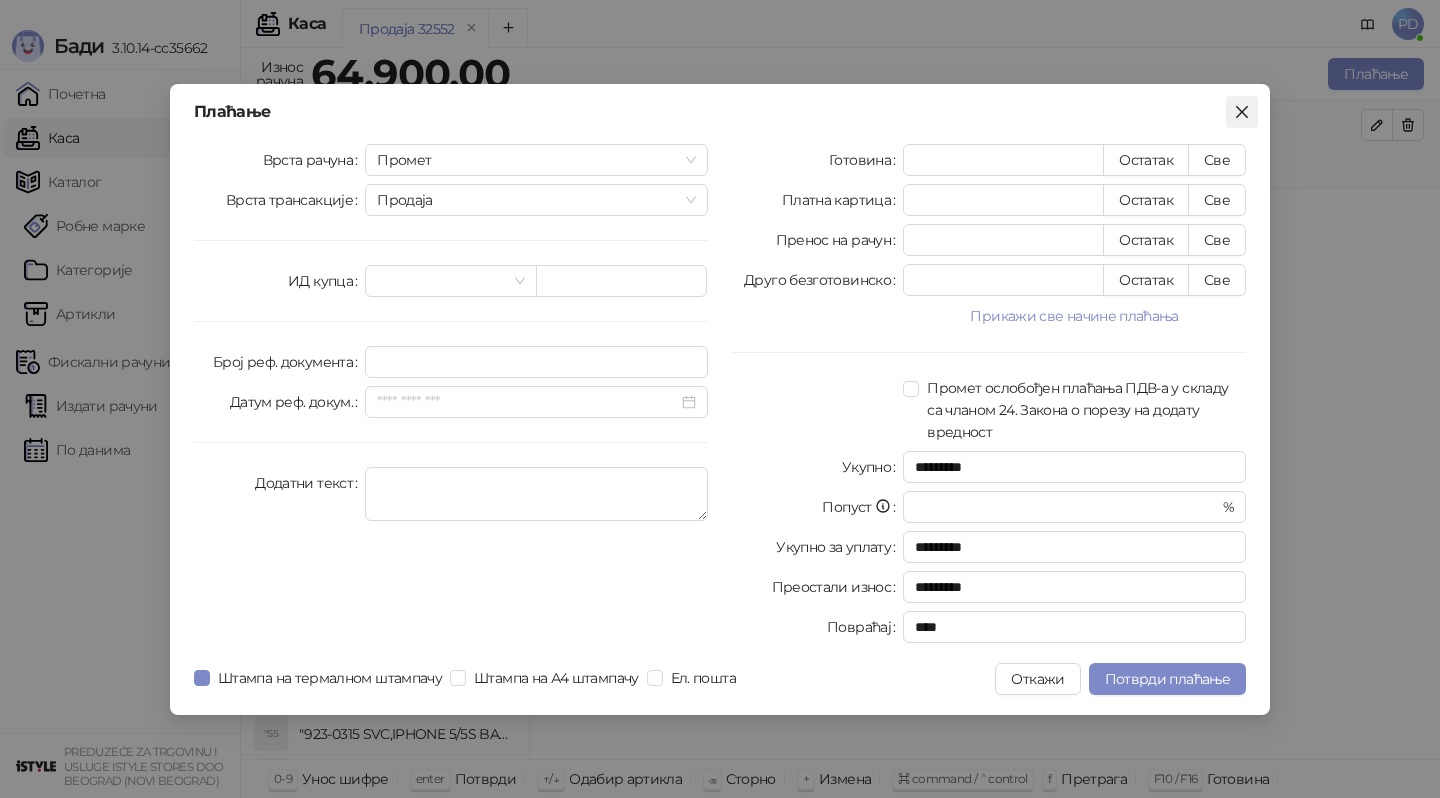 click at bounding box center (1242, 112) 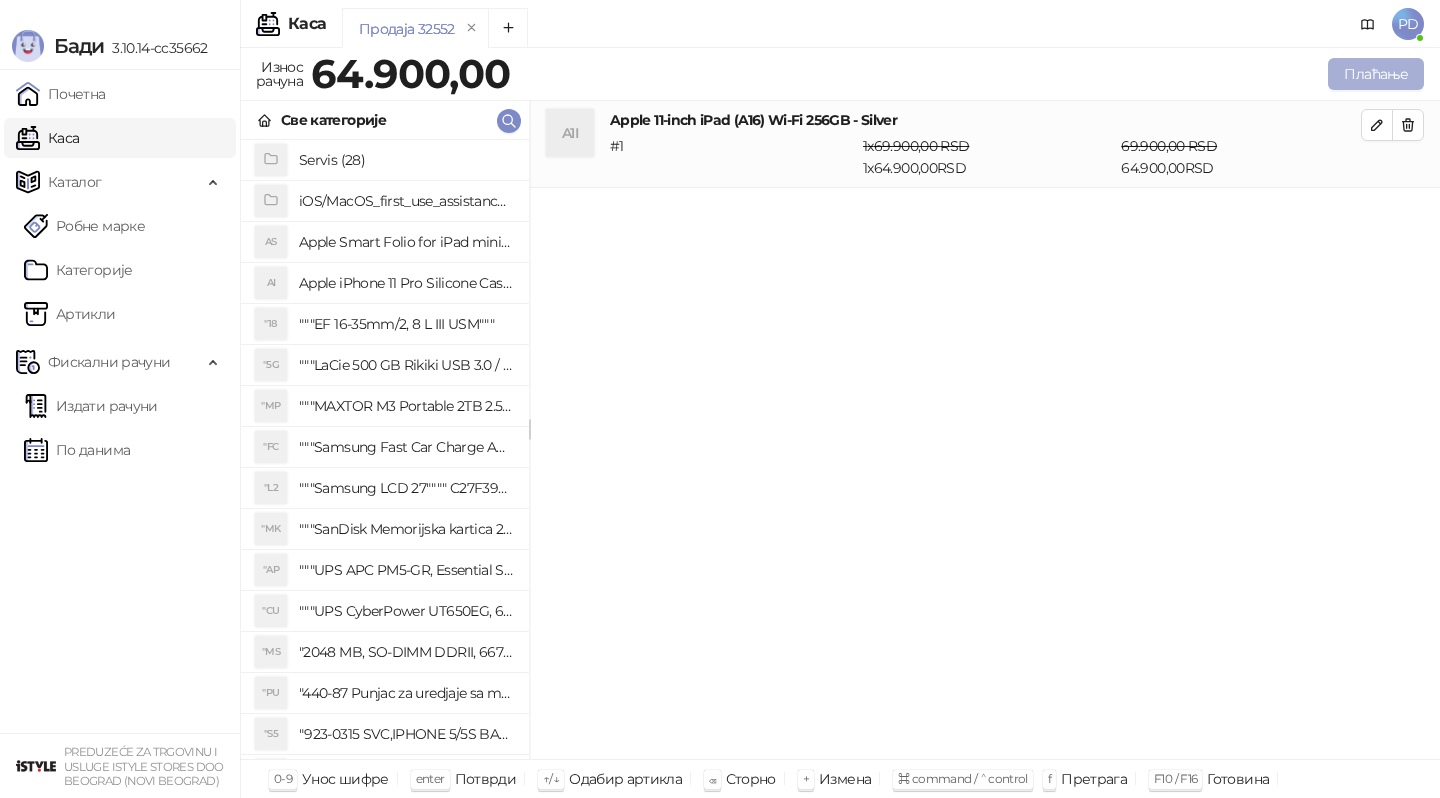 click on "Плаћање" at bounding box center [1376, 74] 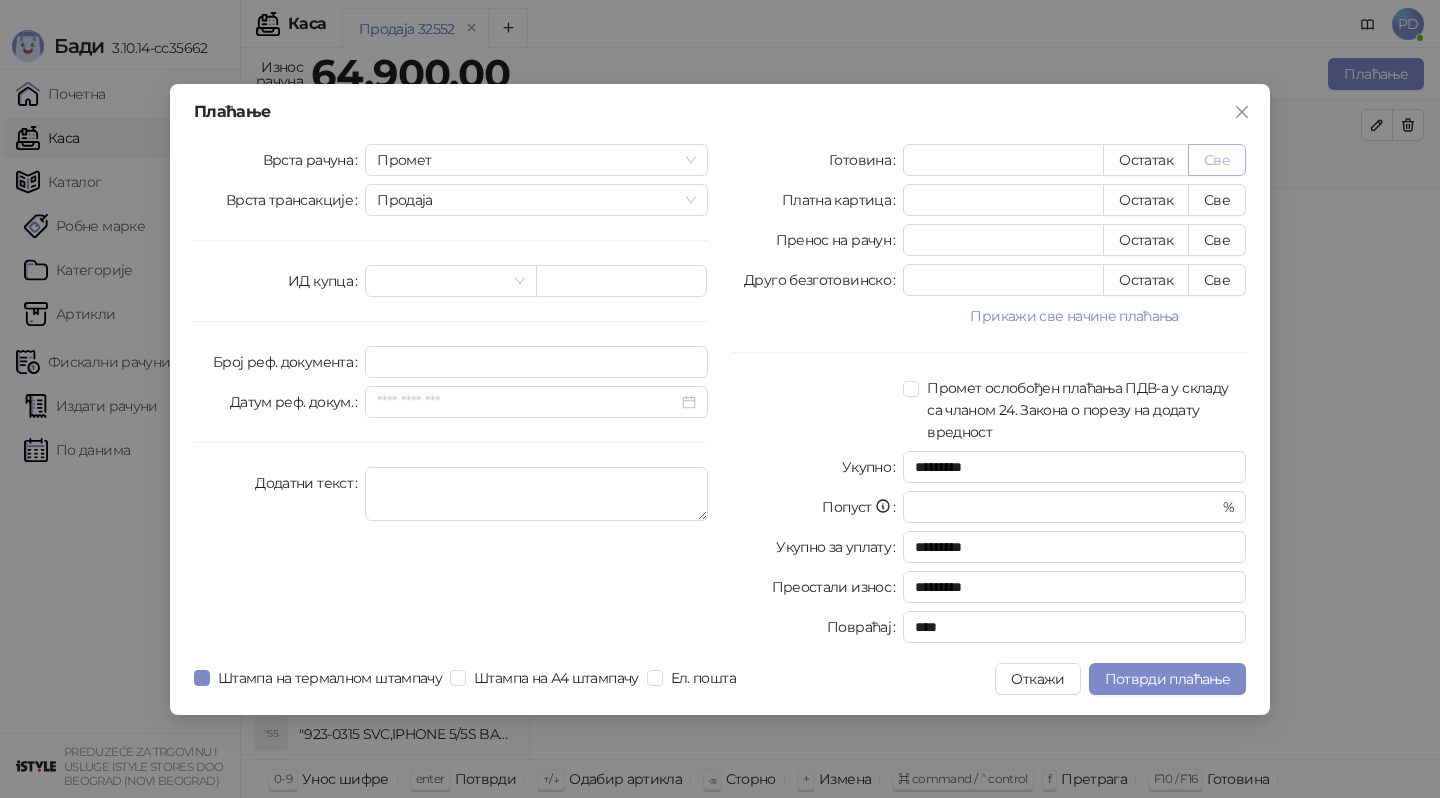 click on "Све" at bounding box center [1217, 160] 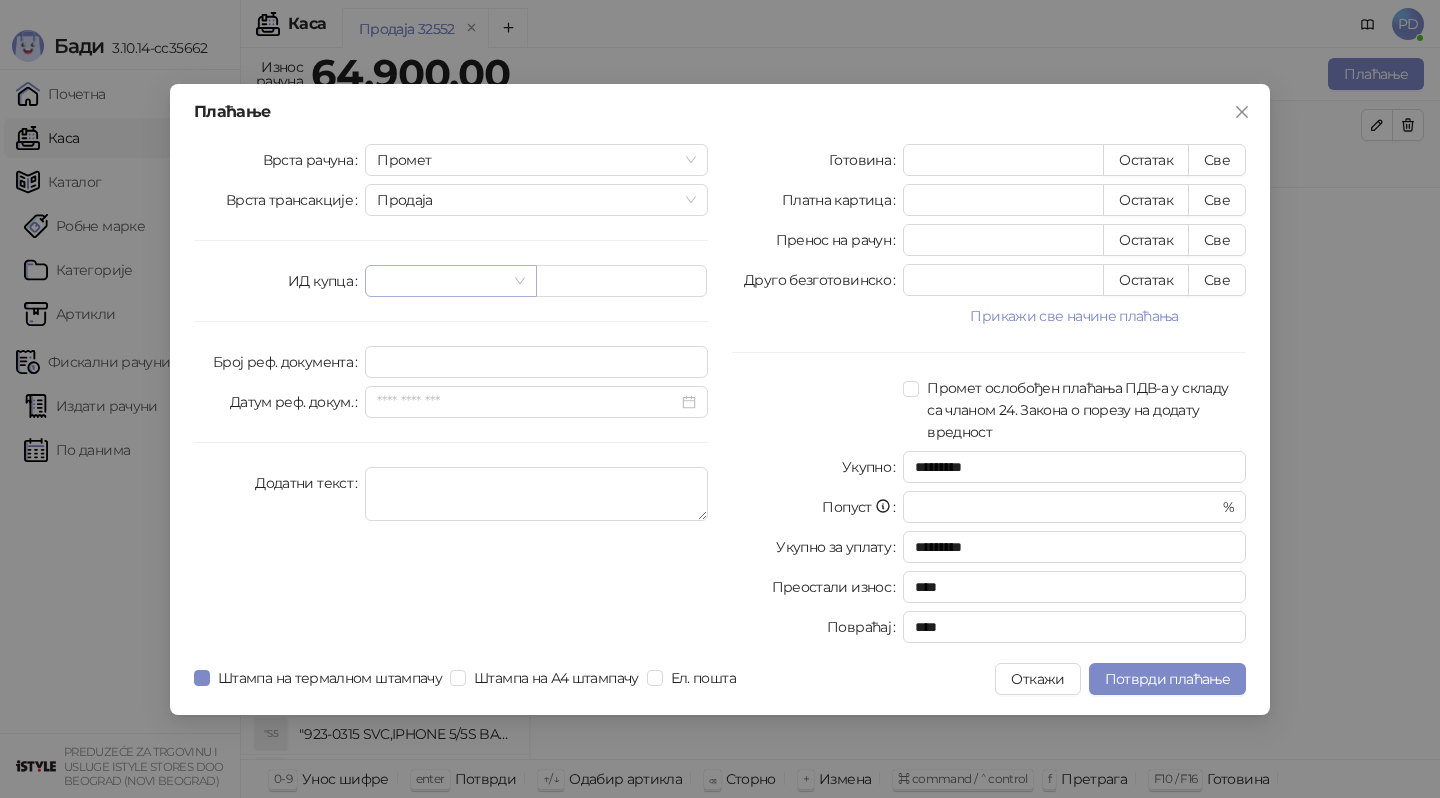 click at bounding box center (441, 281) 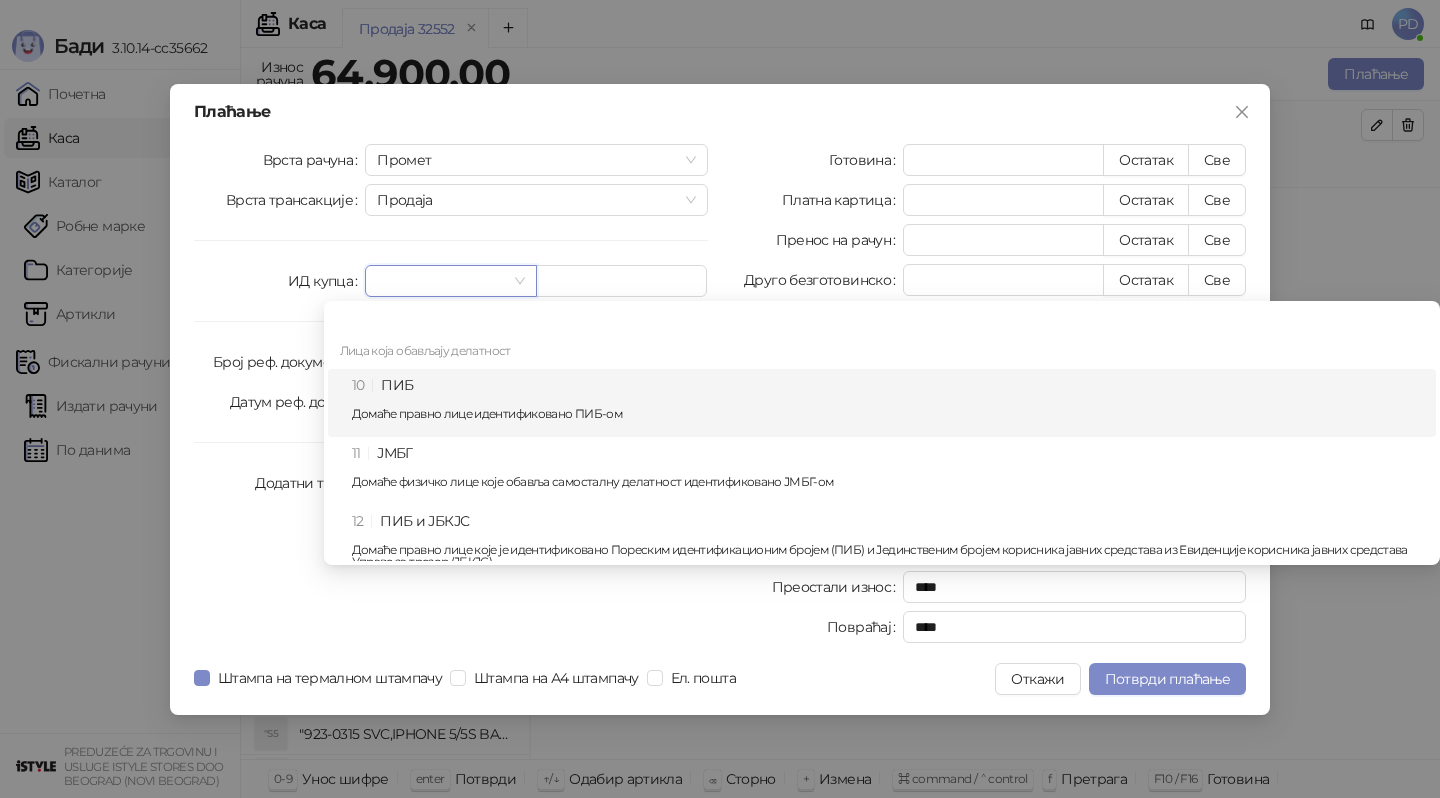 click on "10 ПИБ Домаће правно лице идентификовано ПИБ-ом" at bounding box center [888, 403] 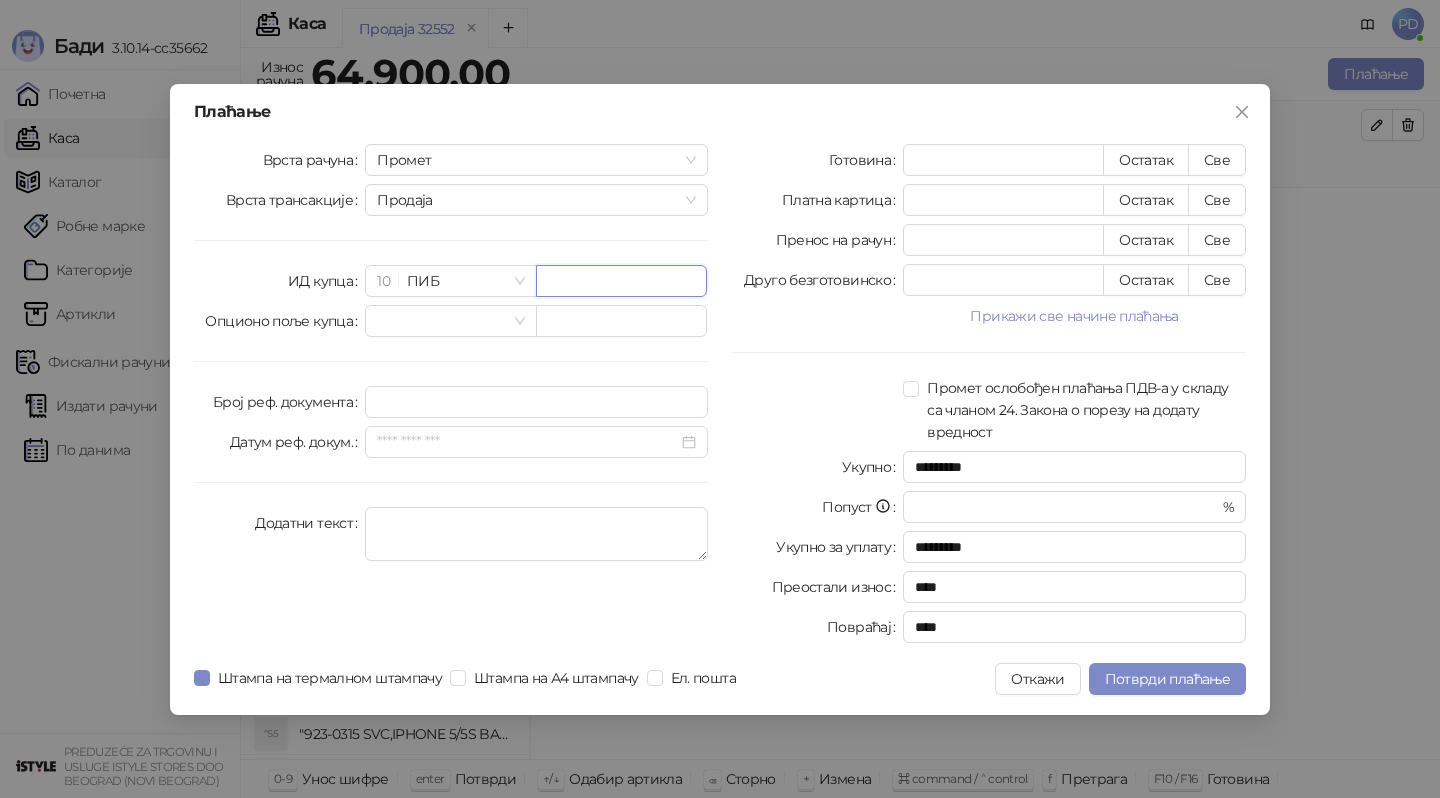click at bounding box center (621, 281) 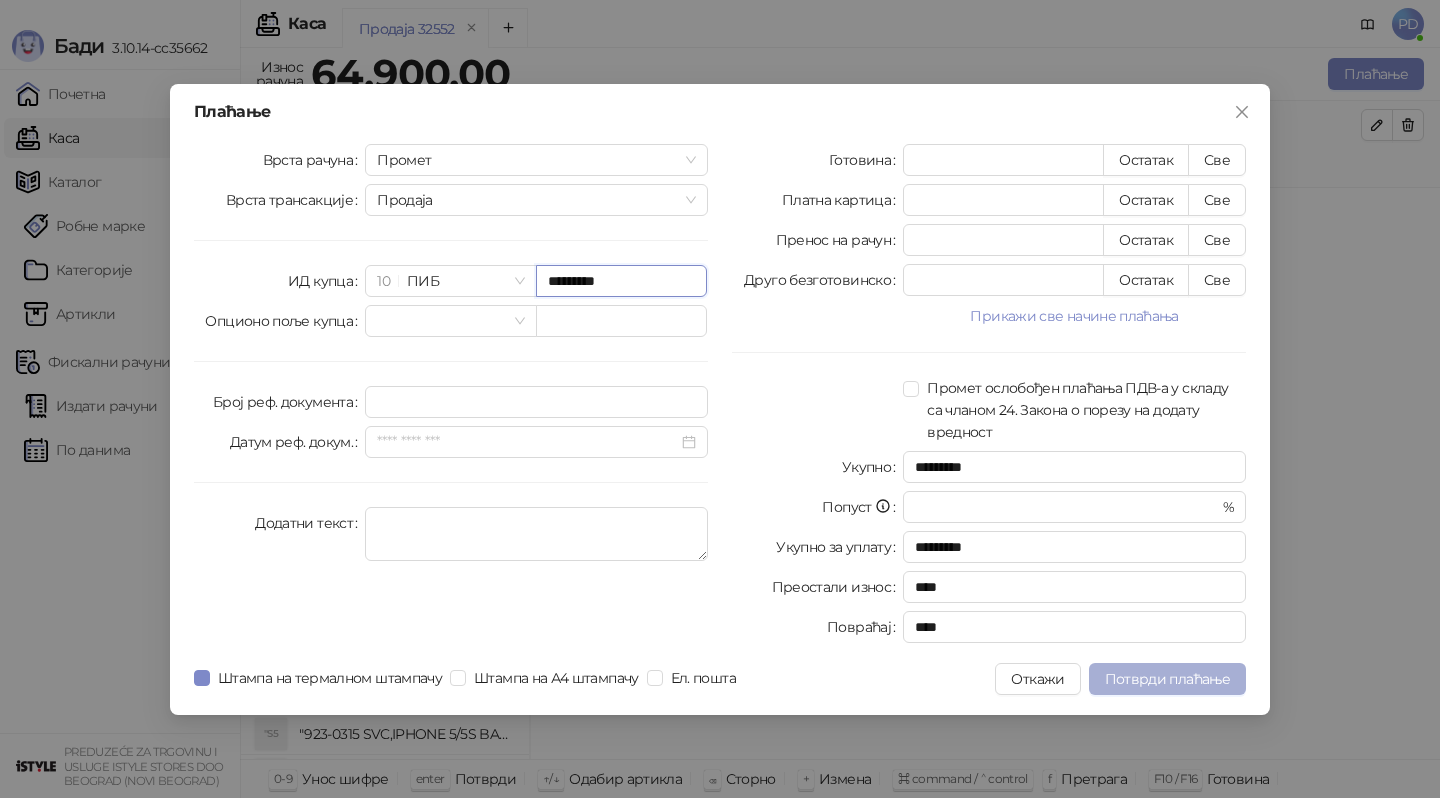 type on "*********" 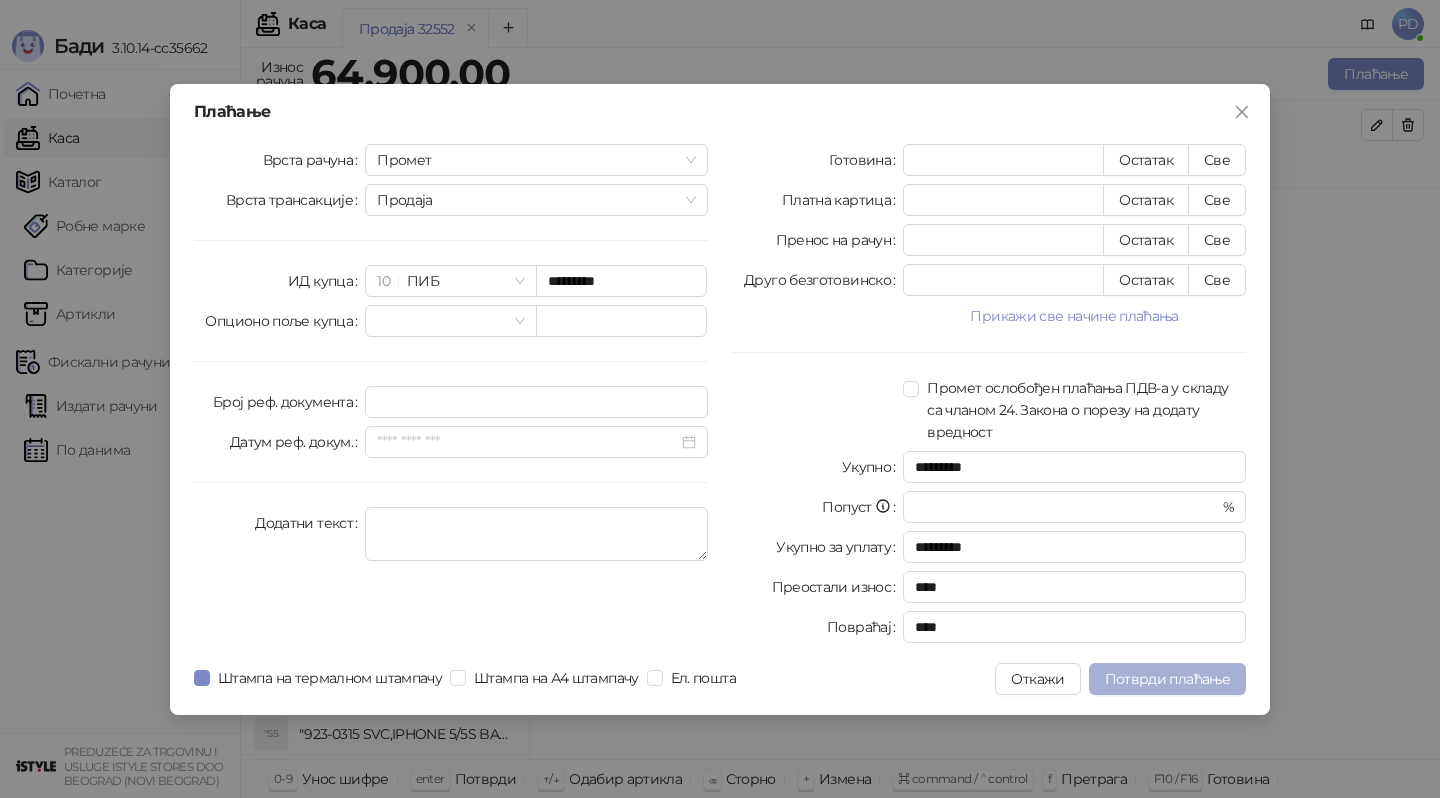 click on "Потврди плаћање" at bounding box center (1167, 679) 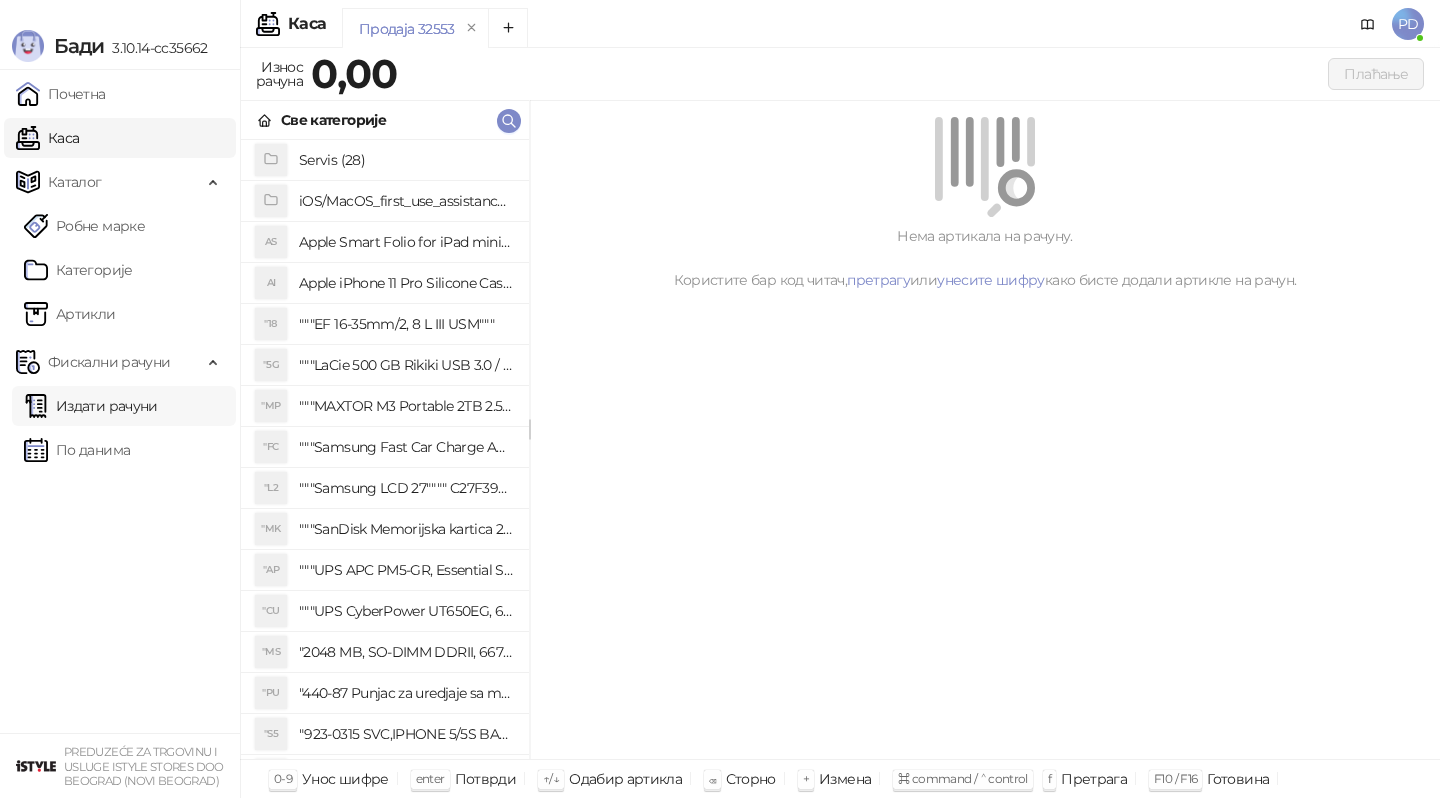 click on "Издати рачуни" at bounding box center (91, 406) 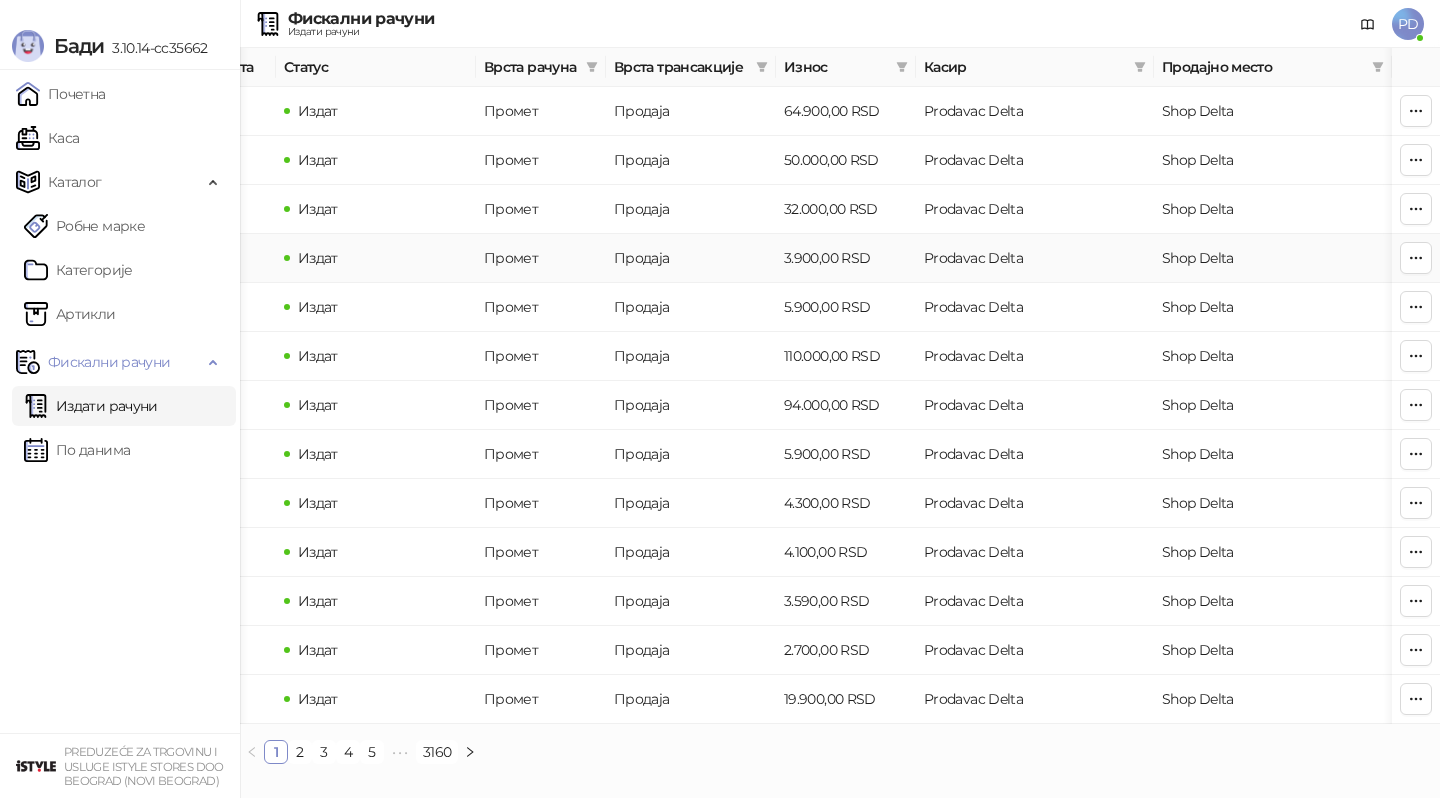 scroll, scrollTop: 0, scrollLeft: 0, axis: both 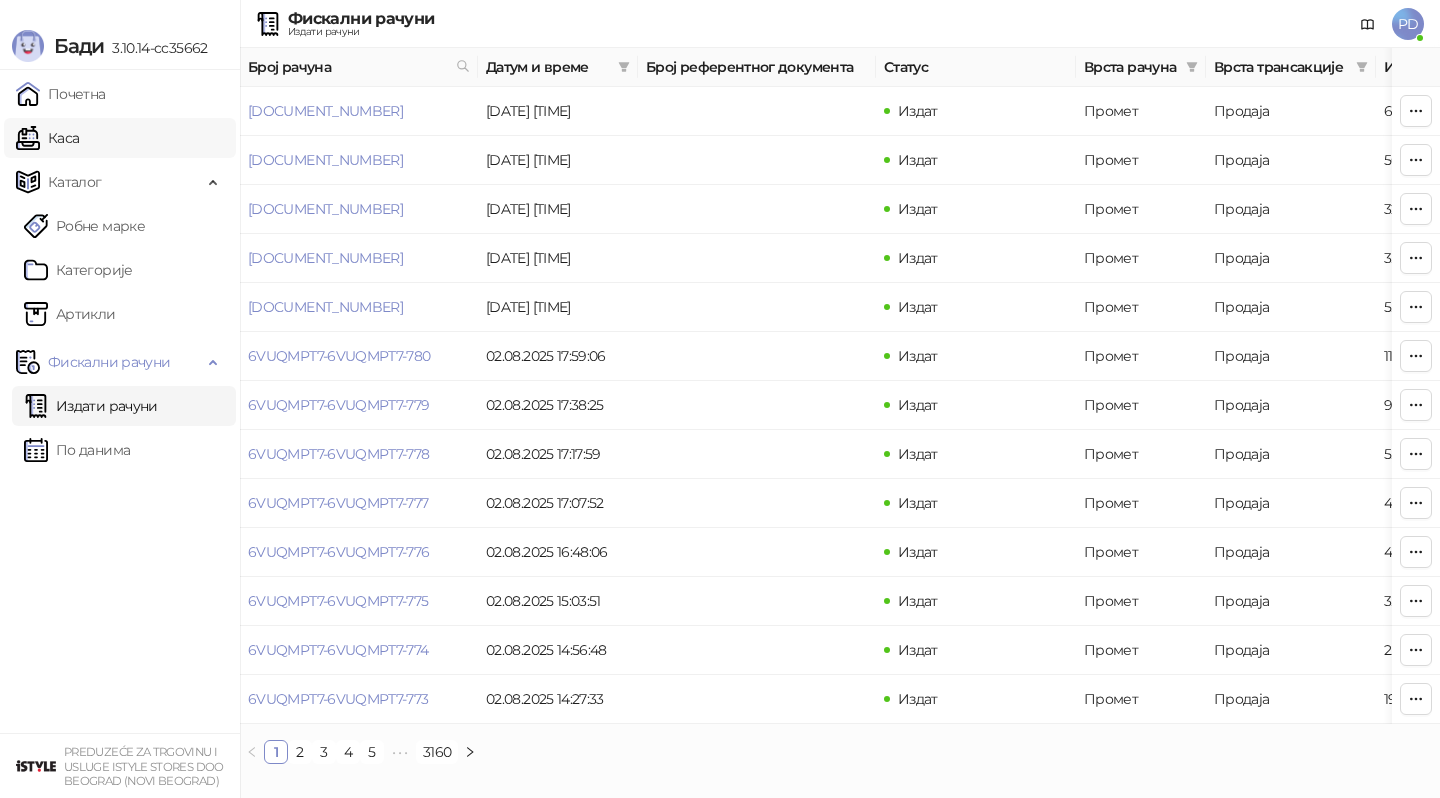 click on "Каса" at bounding box center [47, 138] 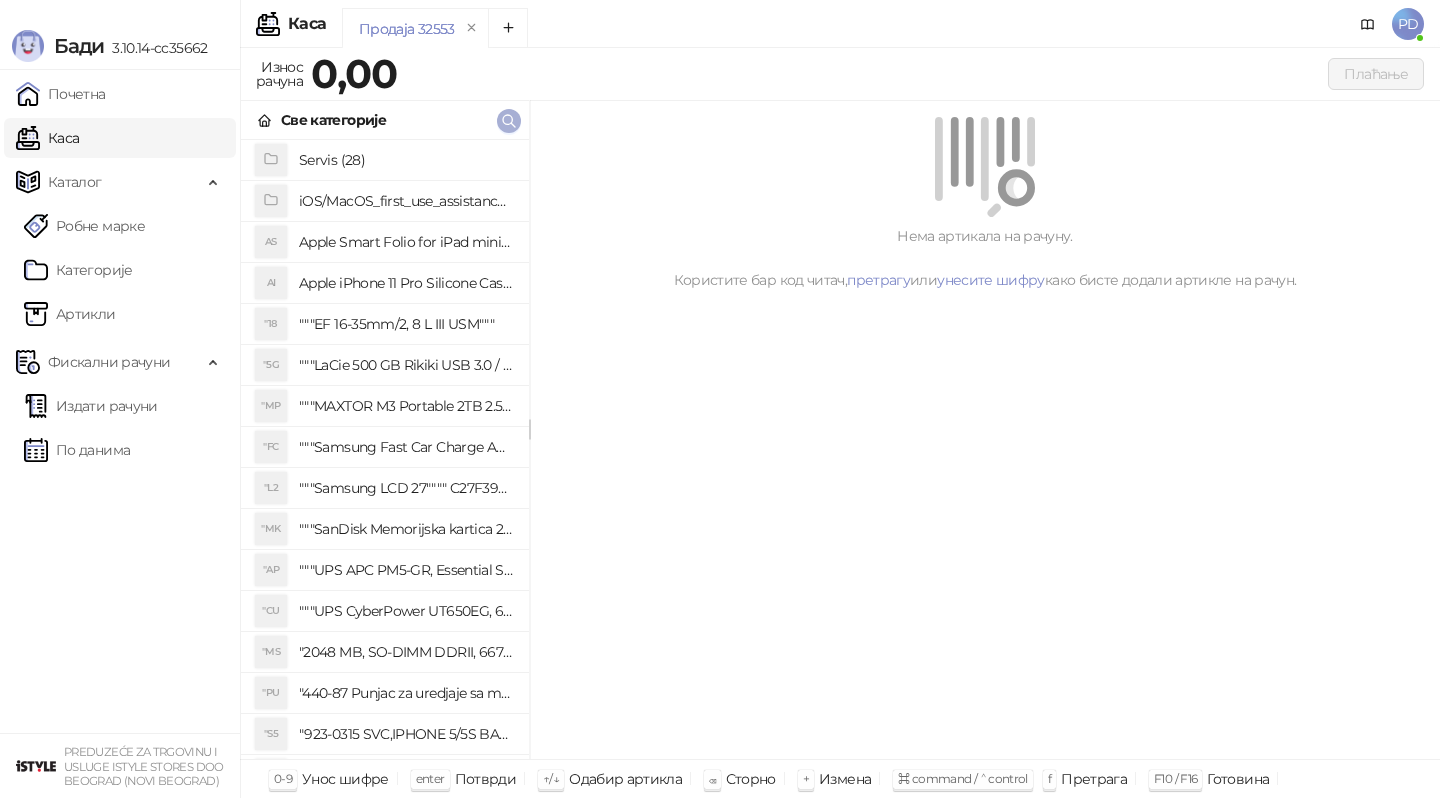 click 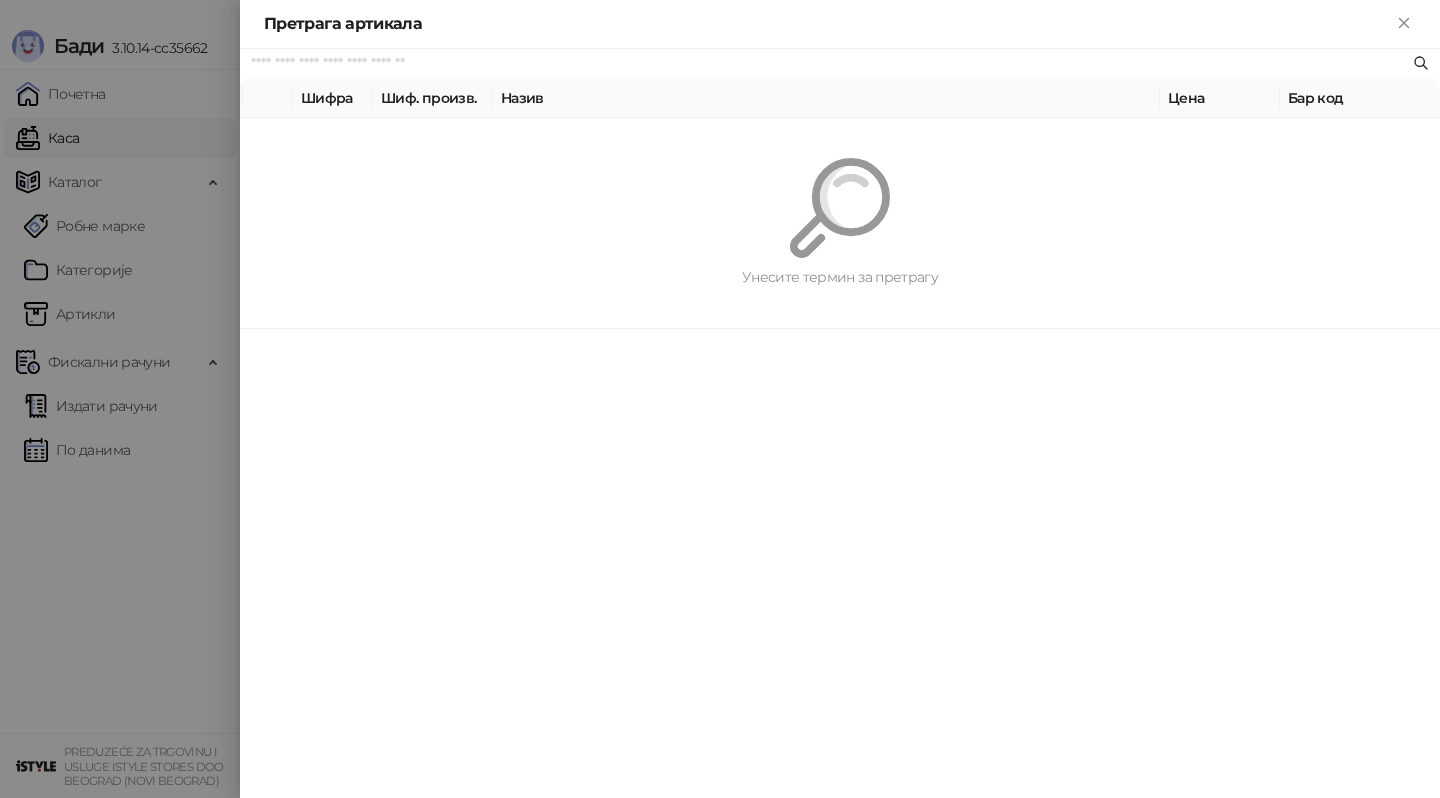 paste on "*********" 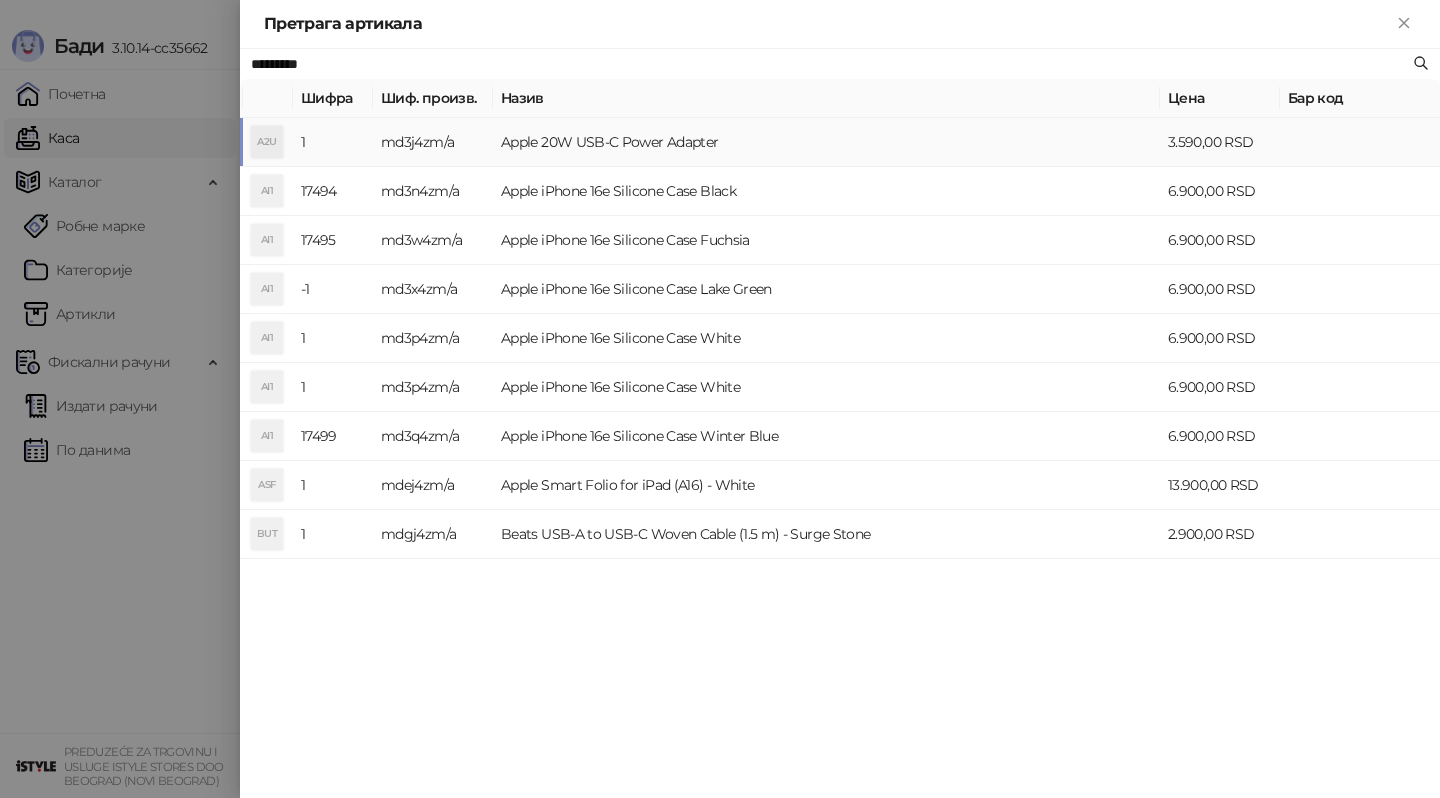 type on "*********" 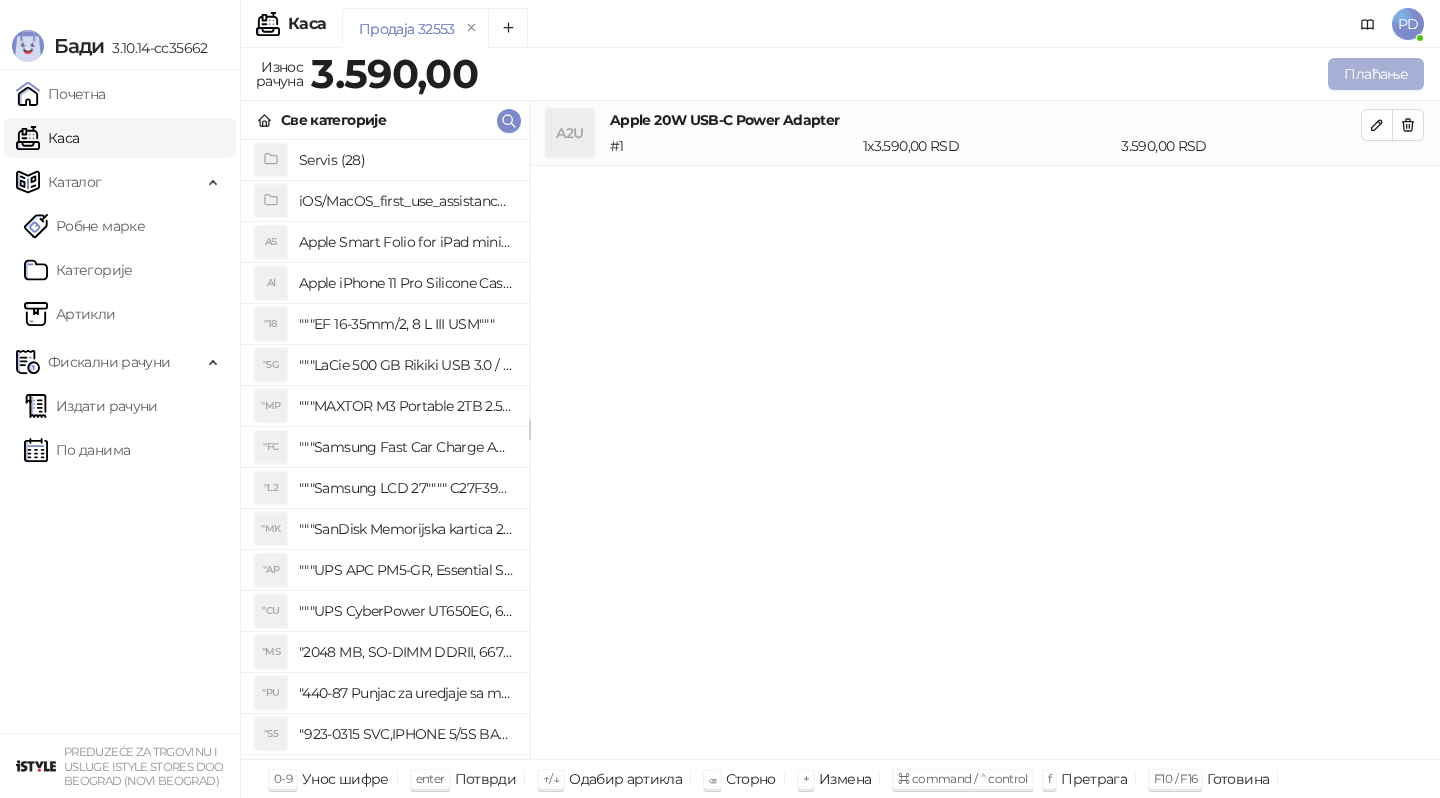 click on "Плаћање" at bounding box center [1376, 74] 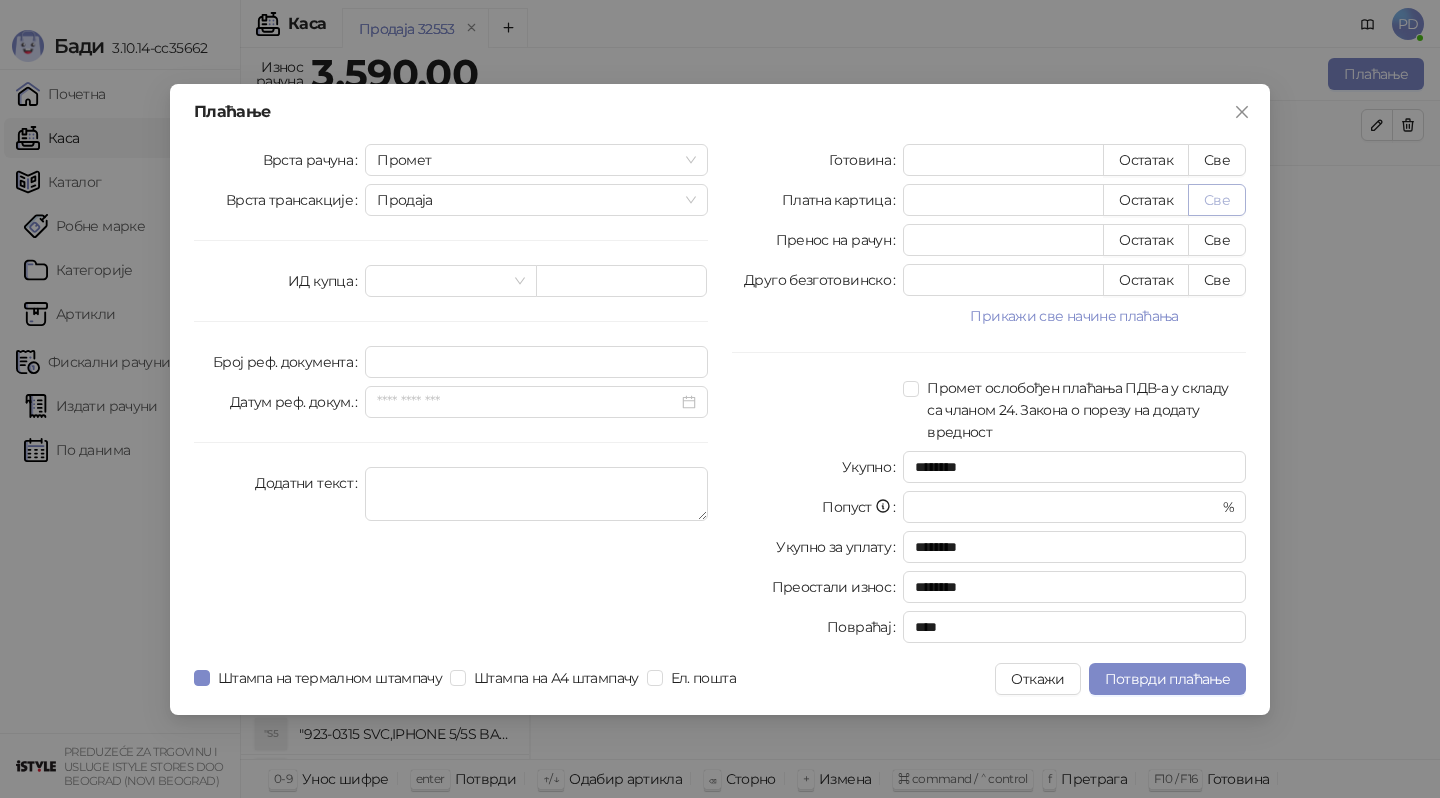 click on "Све" at bounding box center (1217, 200) 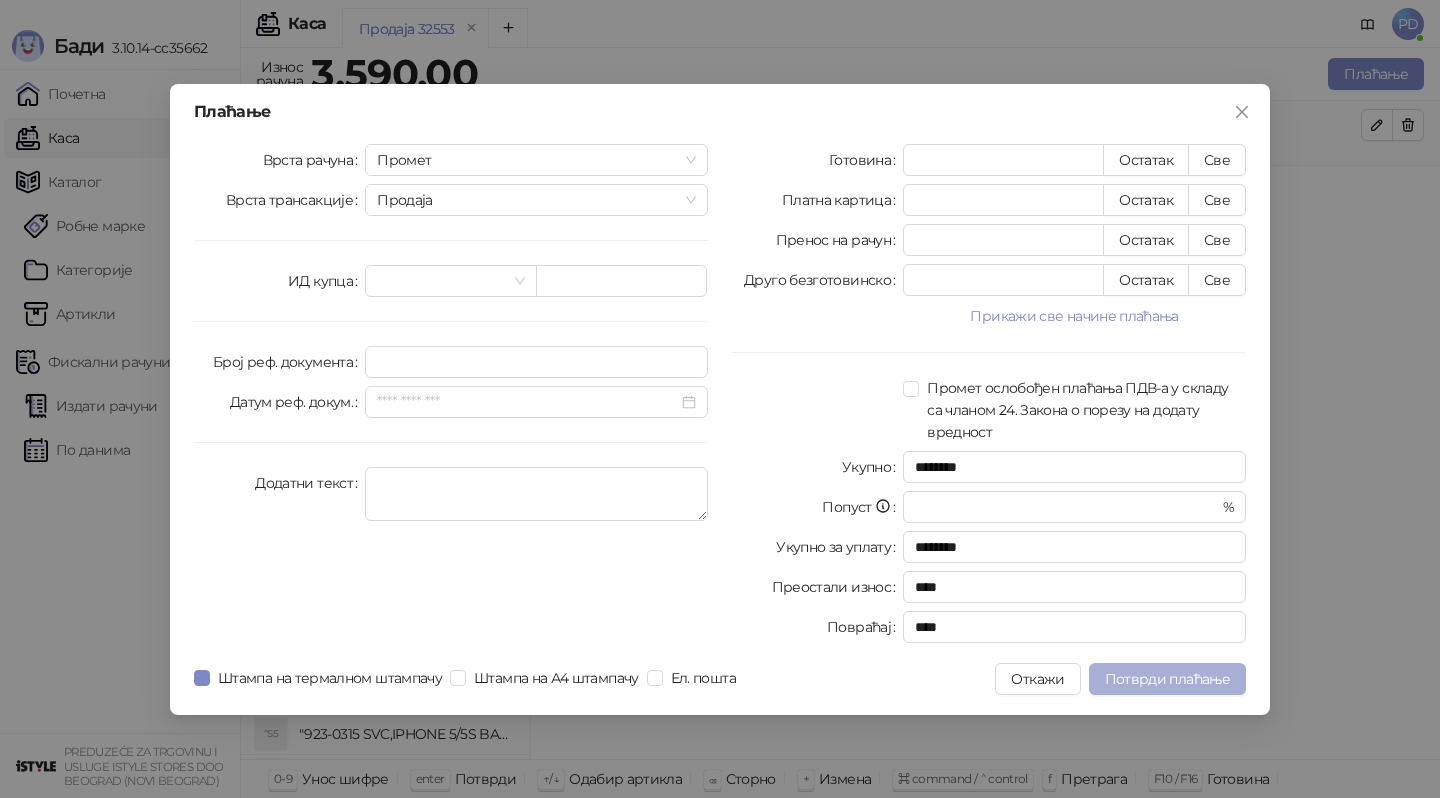 click on "Потврди плаћање" at bounding box center [1167, 679] 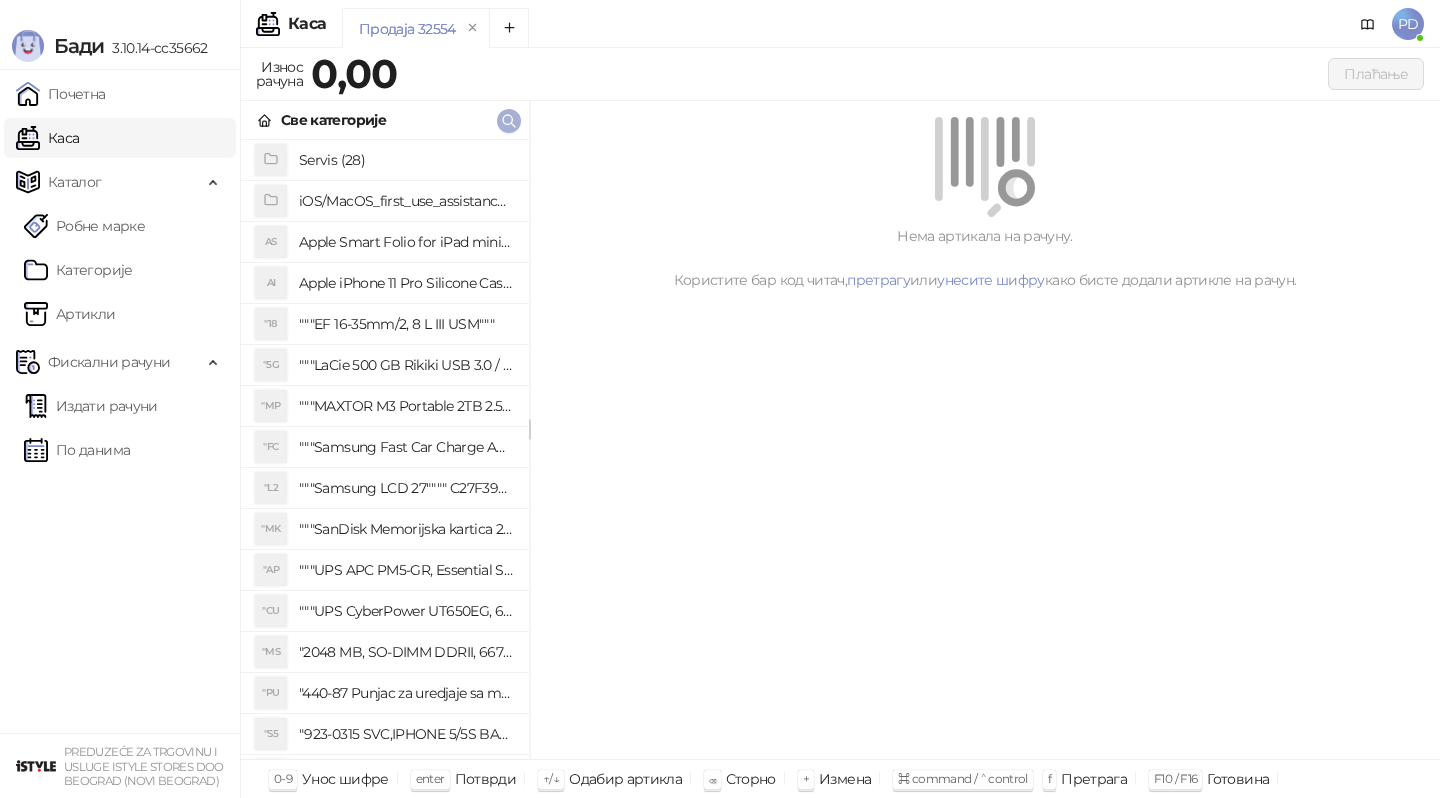 click 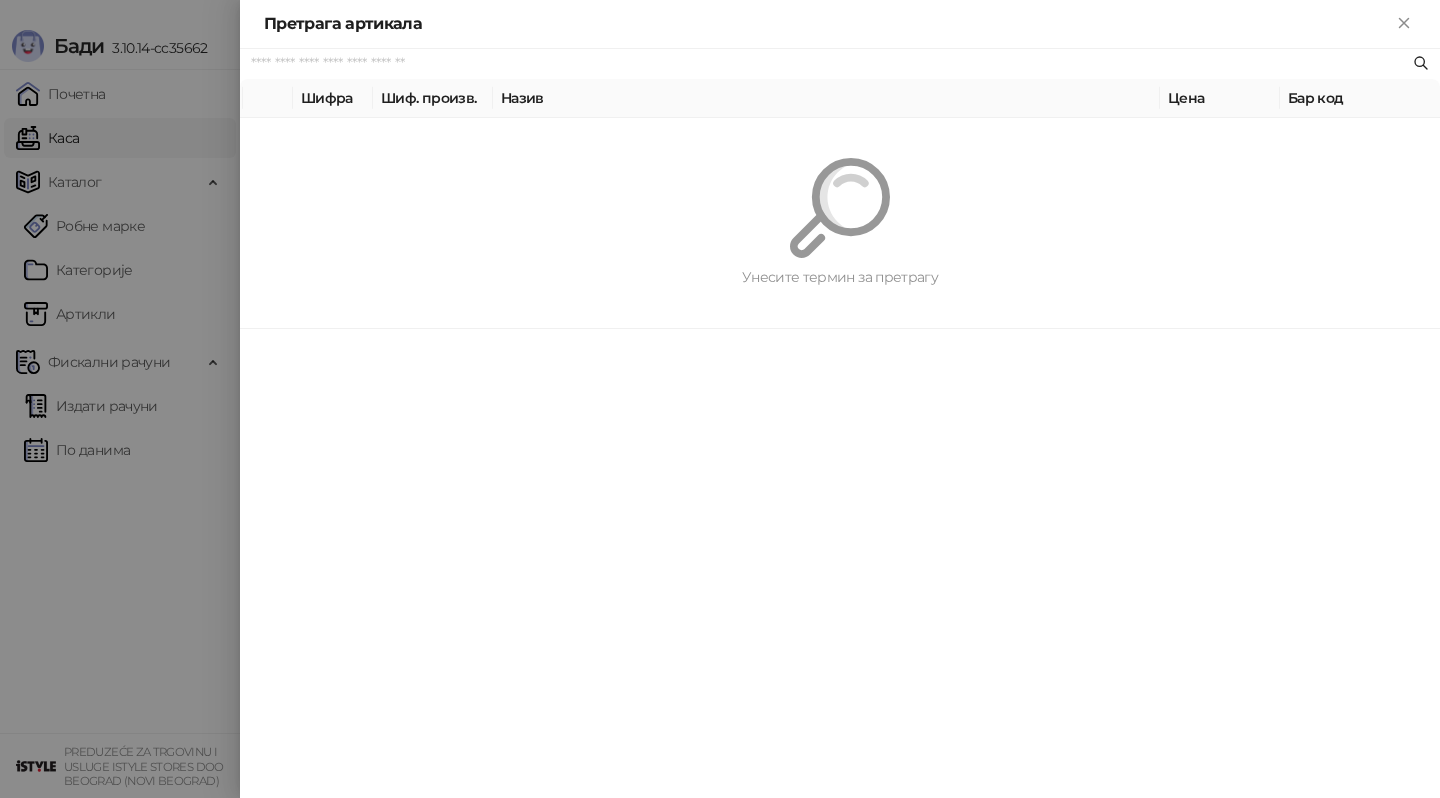paste on "**********" 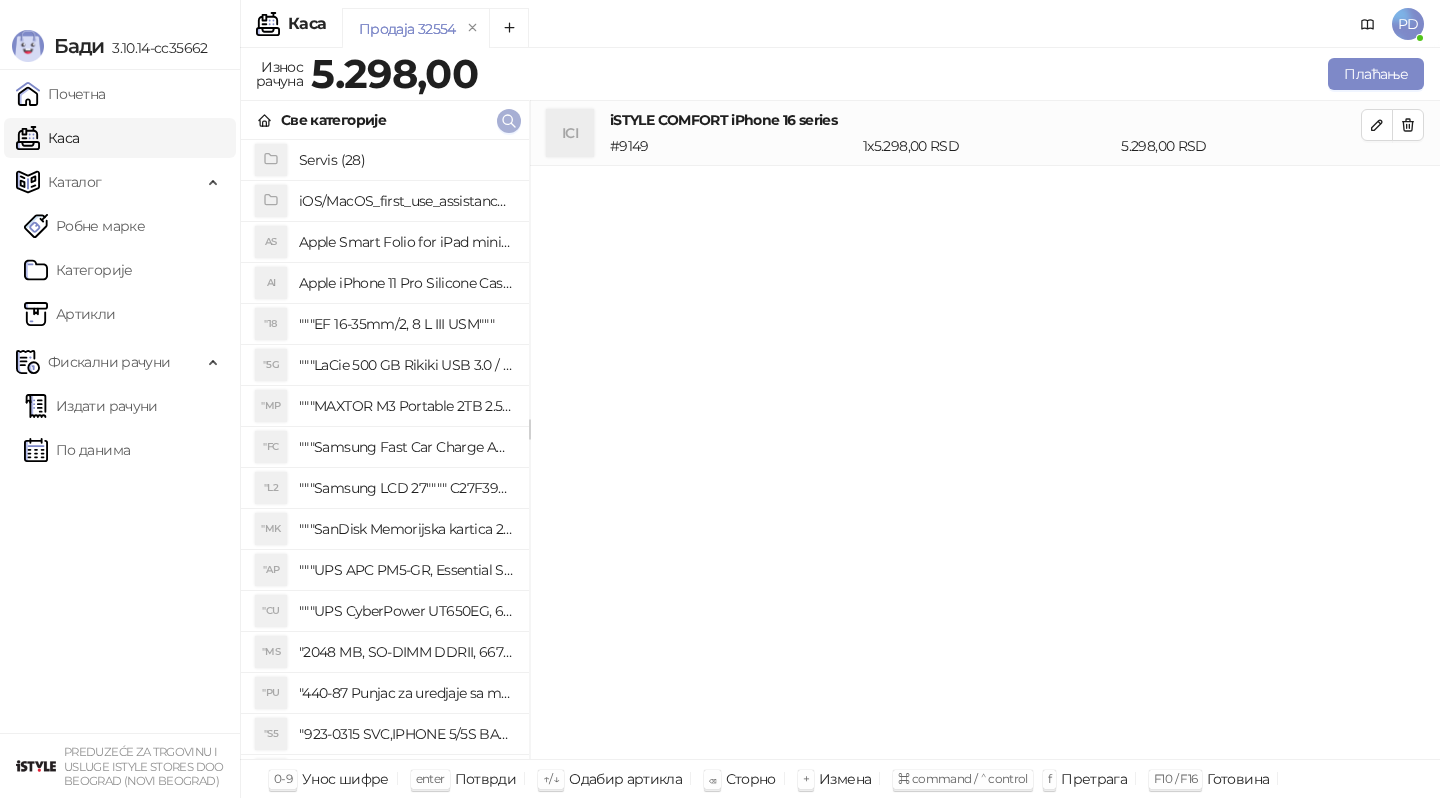 click 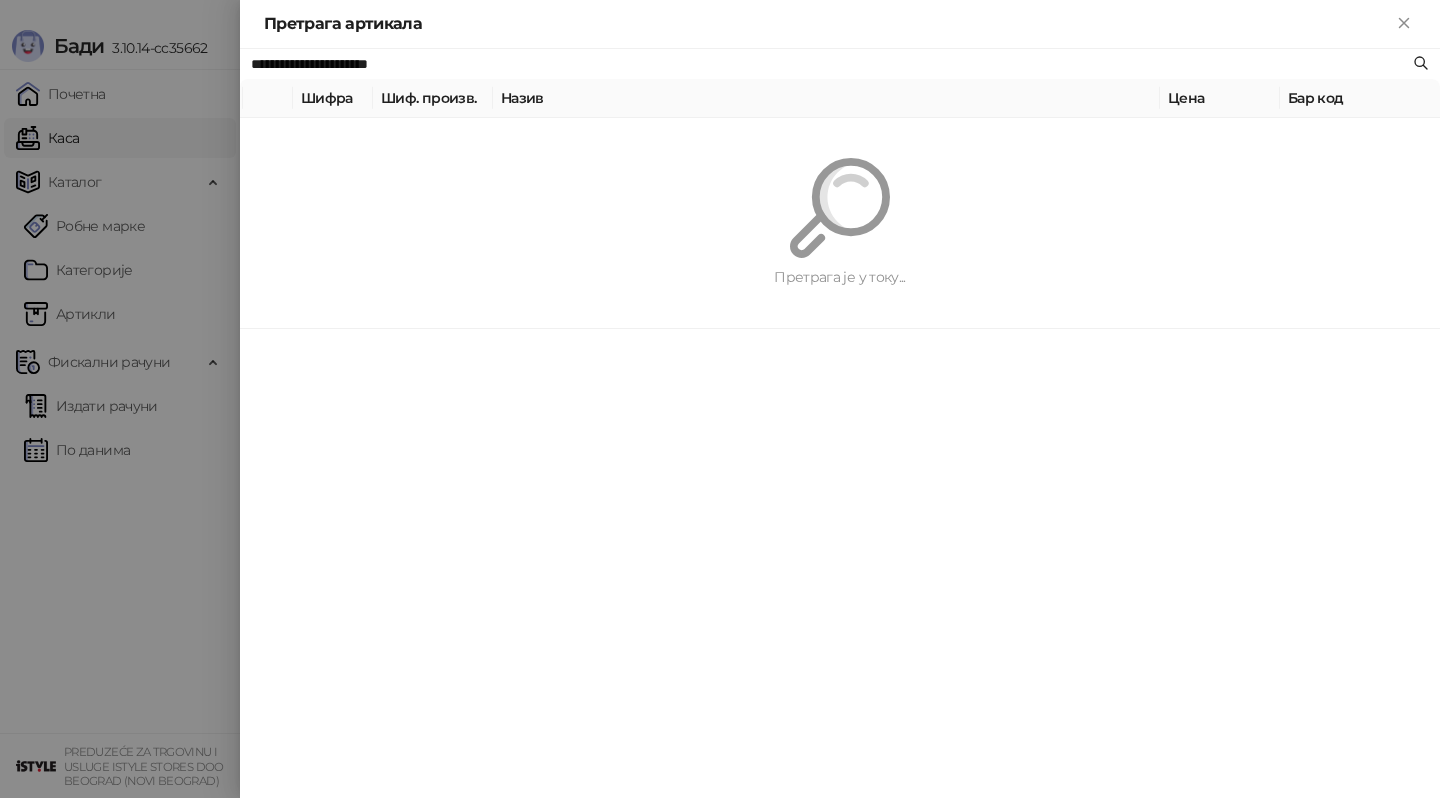 paste 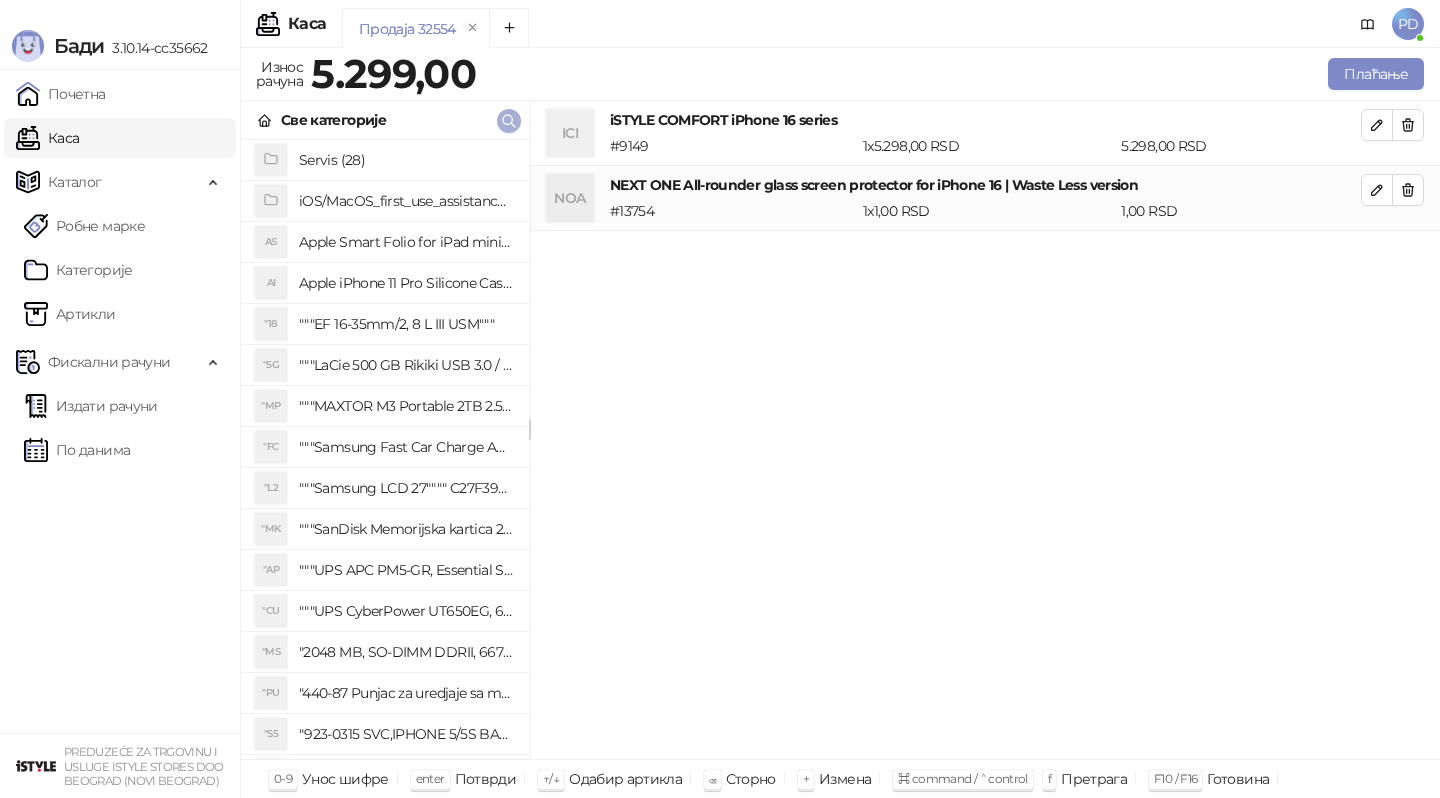 click 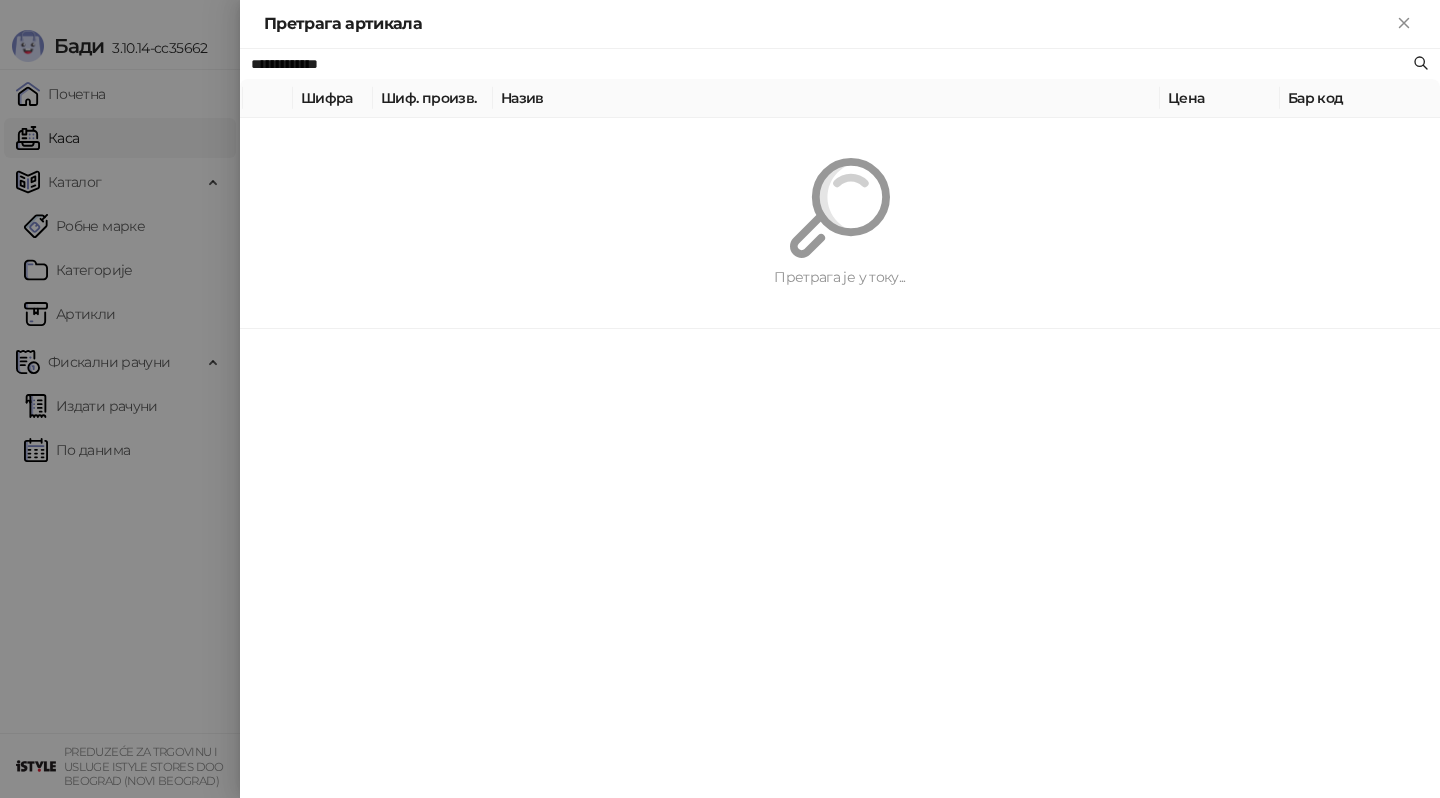 paste on "*" 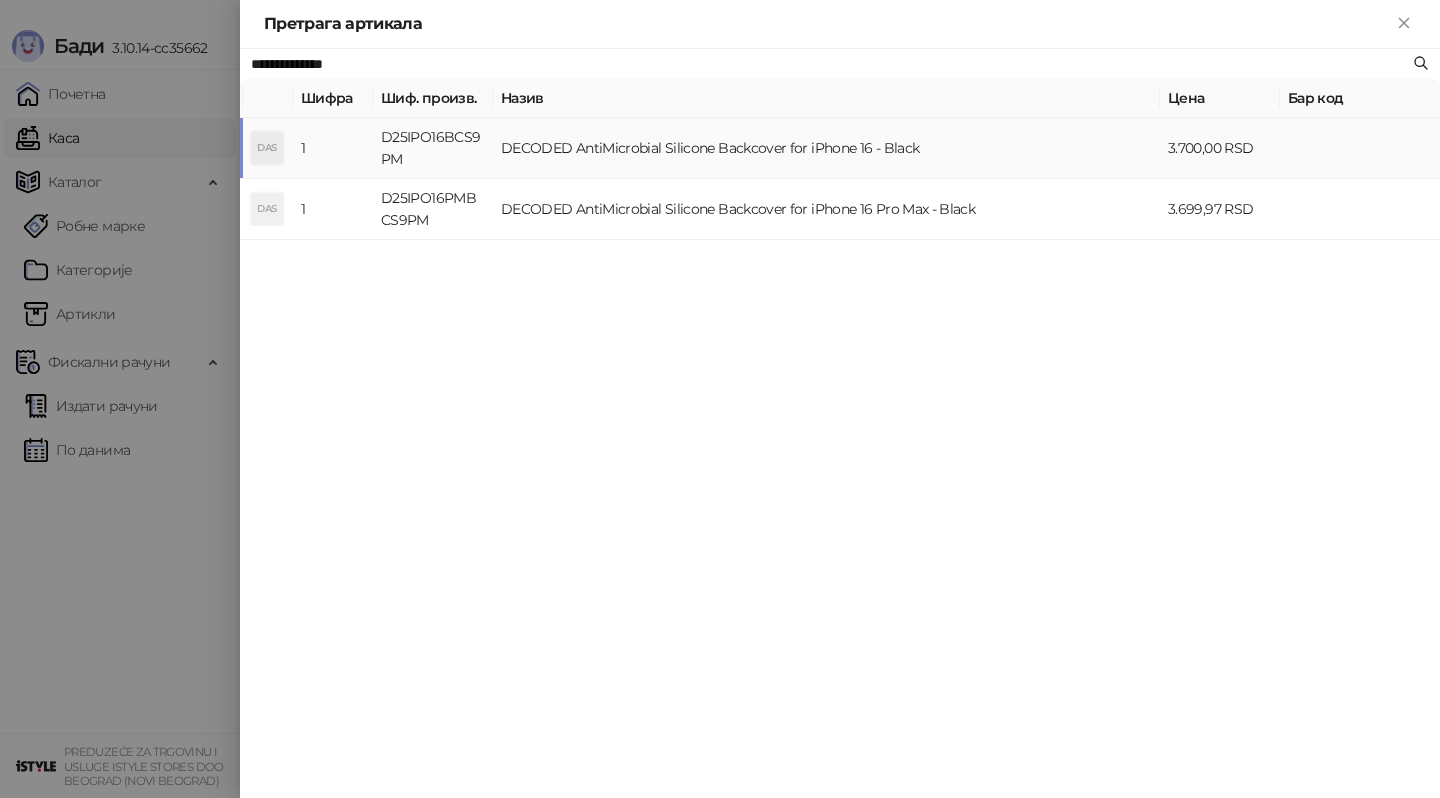 type on "**********" 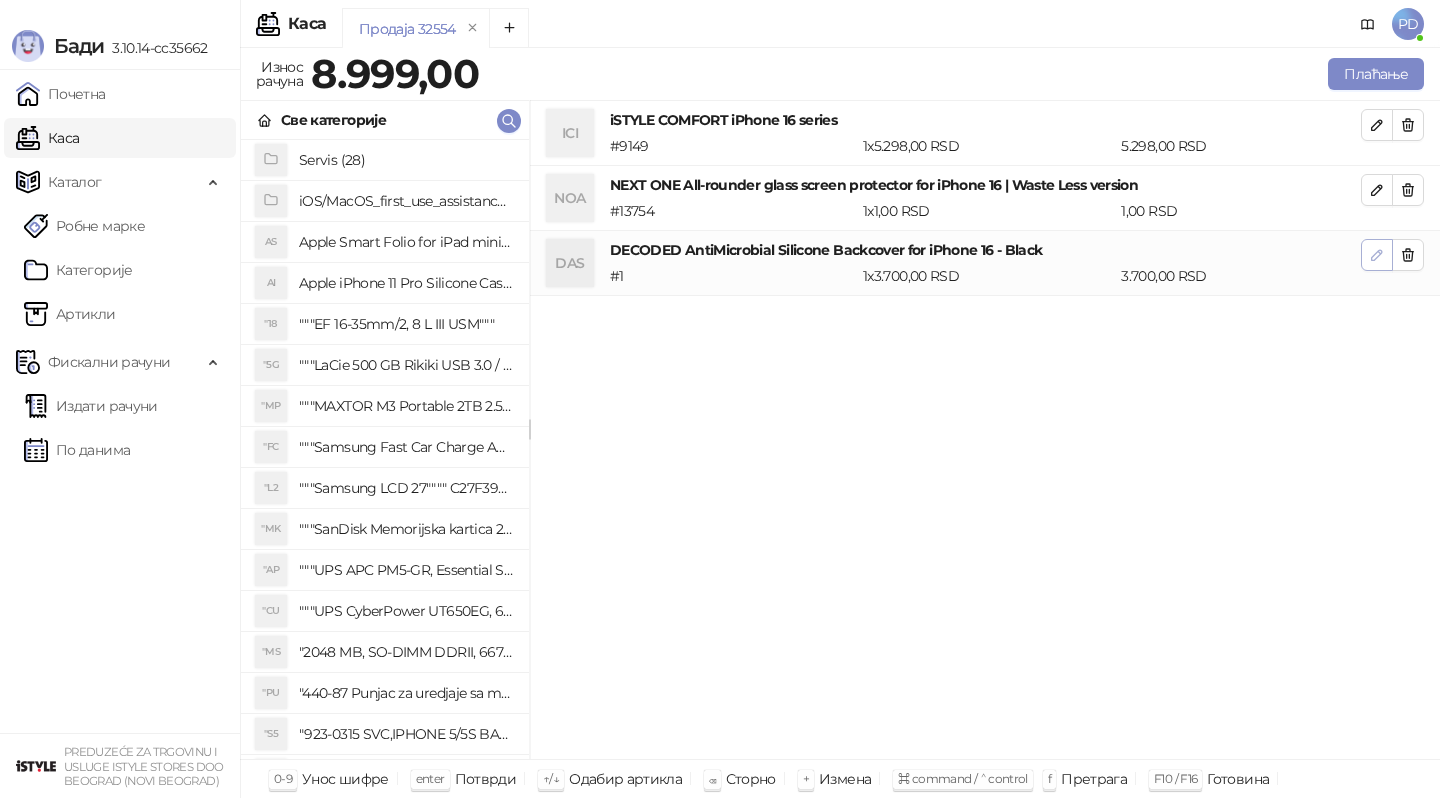 click 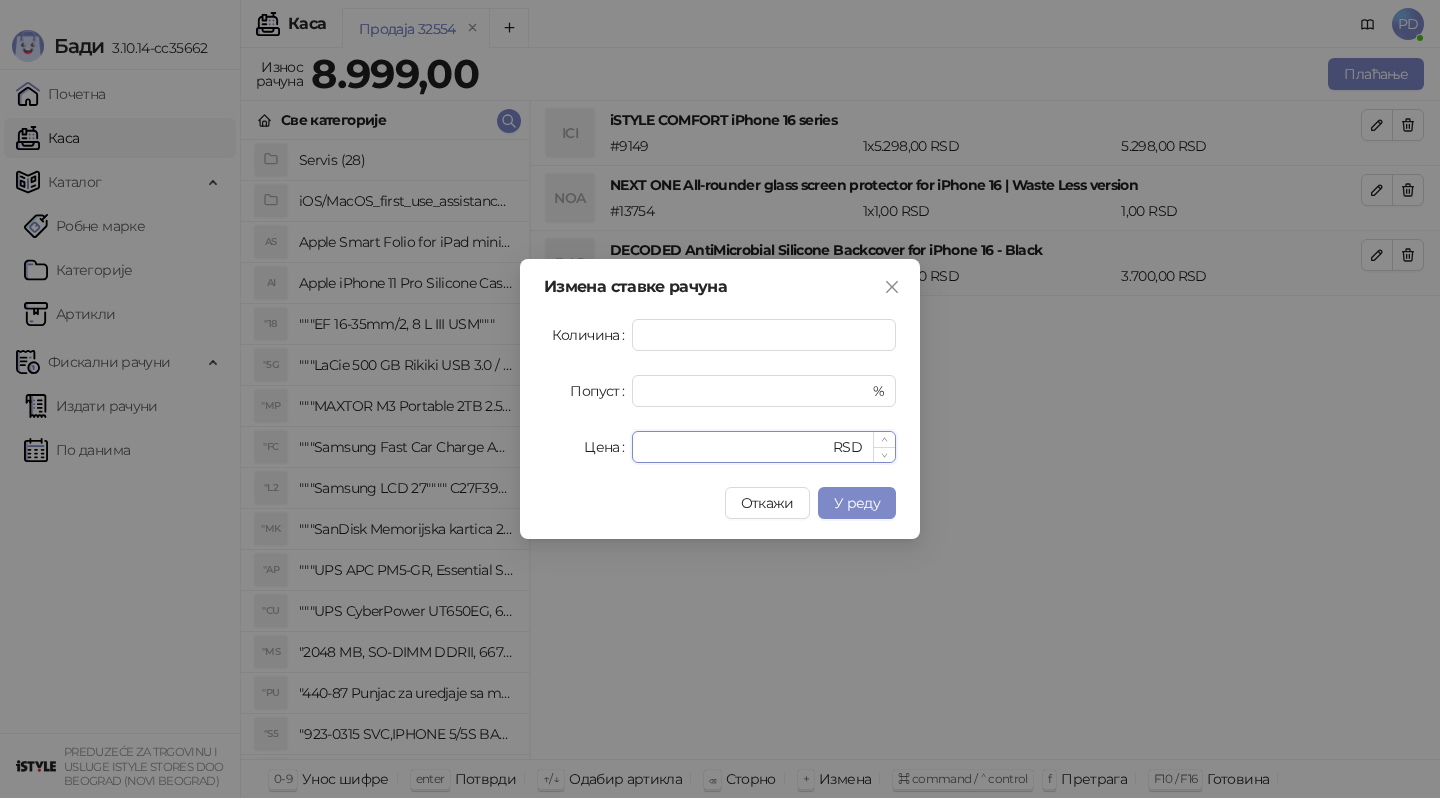 click on "****" at bounding box center (736, 447) 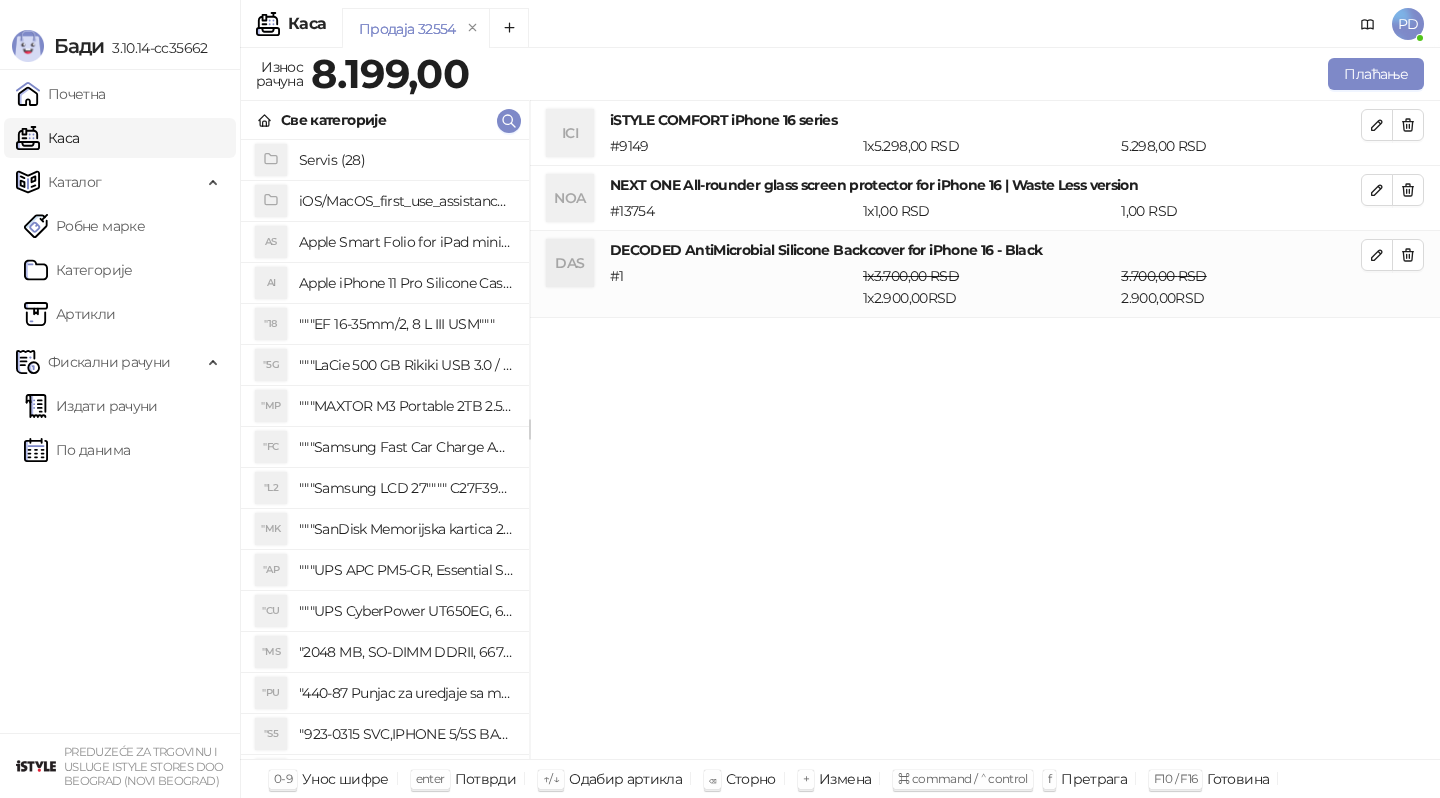 click on "ICI iSTYLE COMFORT iPhone 16 series    # 9149 1  x  5.298,00 RSD 5.298,00 RSD NOA NEXT ONE All-rounder glass screen protector for iPhone 16 | Waste Less version    # 13754 1  x  1,00 RSD 1,00 RSD DAS DECODED AntiMicrobial Silicone Backcover for iPhone 16 - Black    # 1 1  x  3.700,00   RSD 1  x  2.900,00  RSD  3.700,00   RSD 2.900,00  RSD" at bounding box center [985, 430] 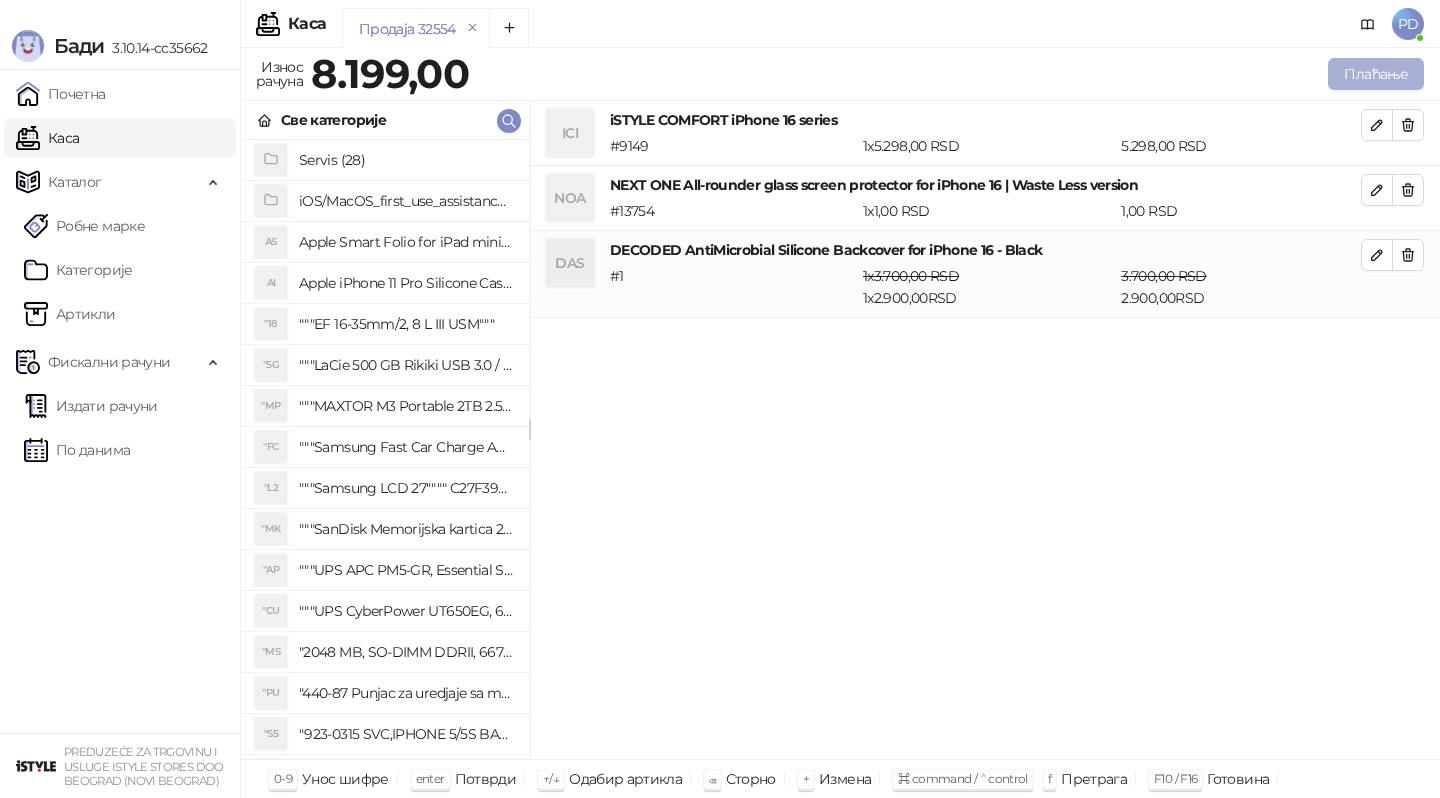 click on "Плаћање" at bounding box center [1376, 74] 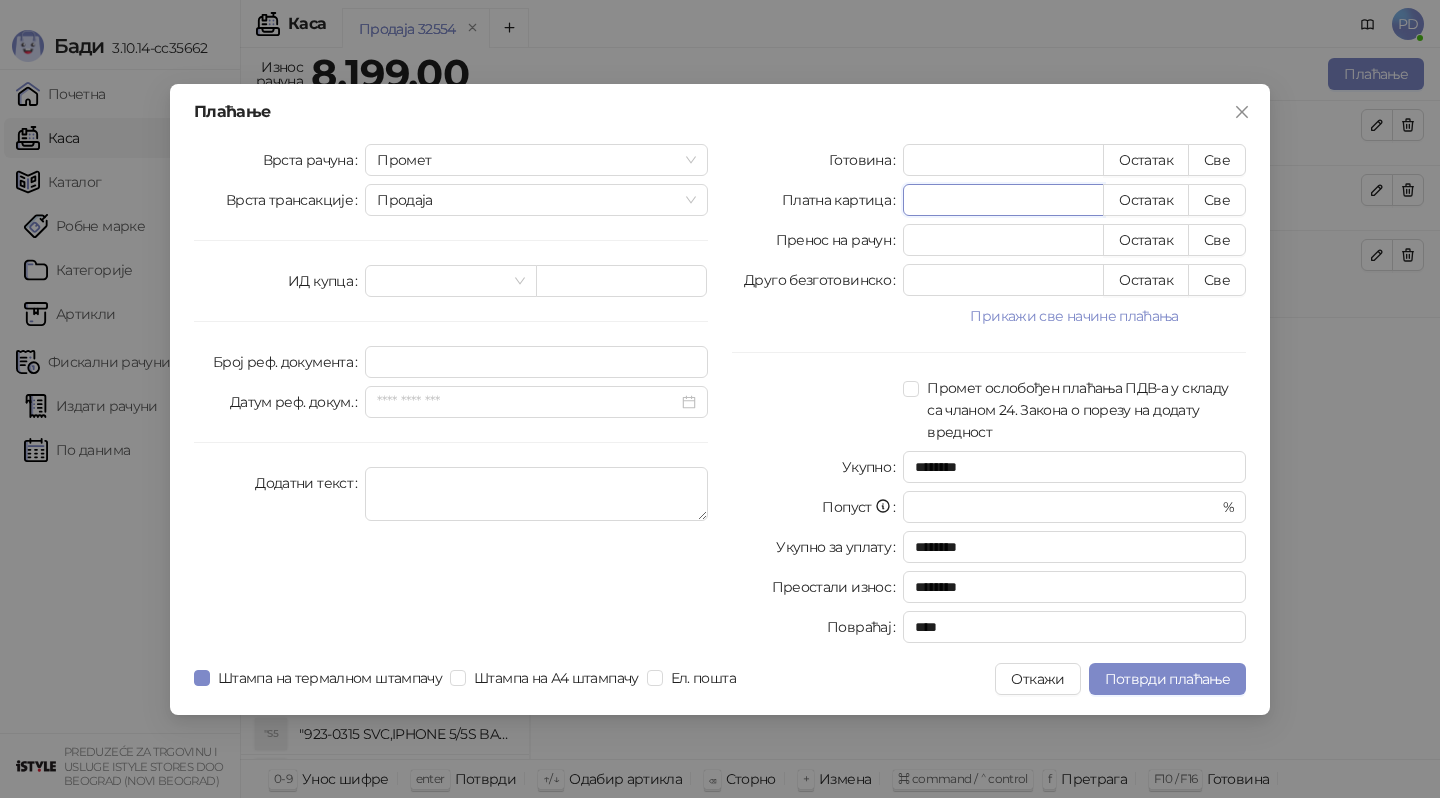 drag, startPoint x: 925, startPoint y: 213, endPoint x: 859, endPoint y: 221, distance: 66.48308 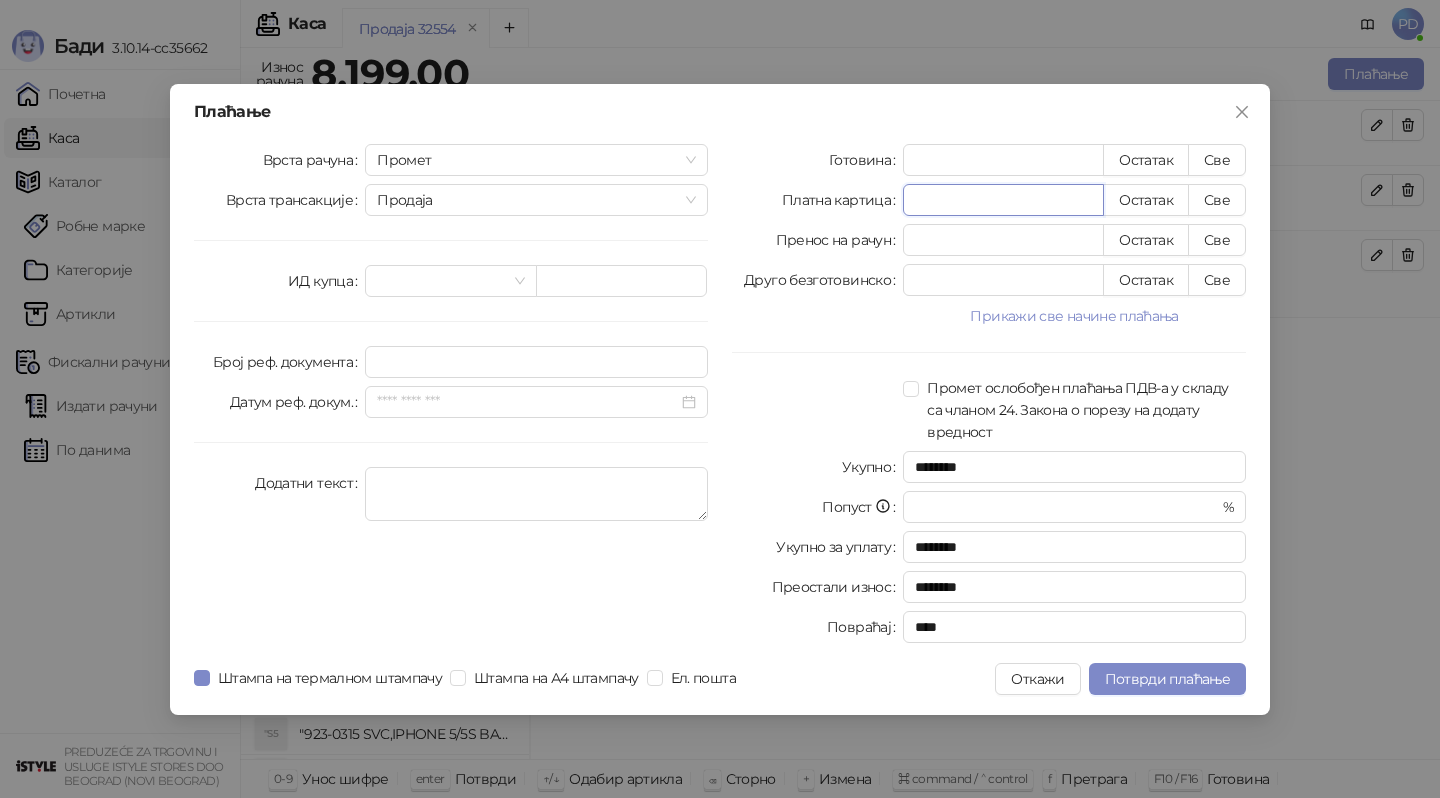 click on "*" at bounding box center (1003, 200) 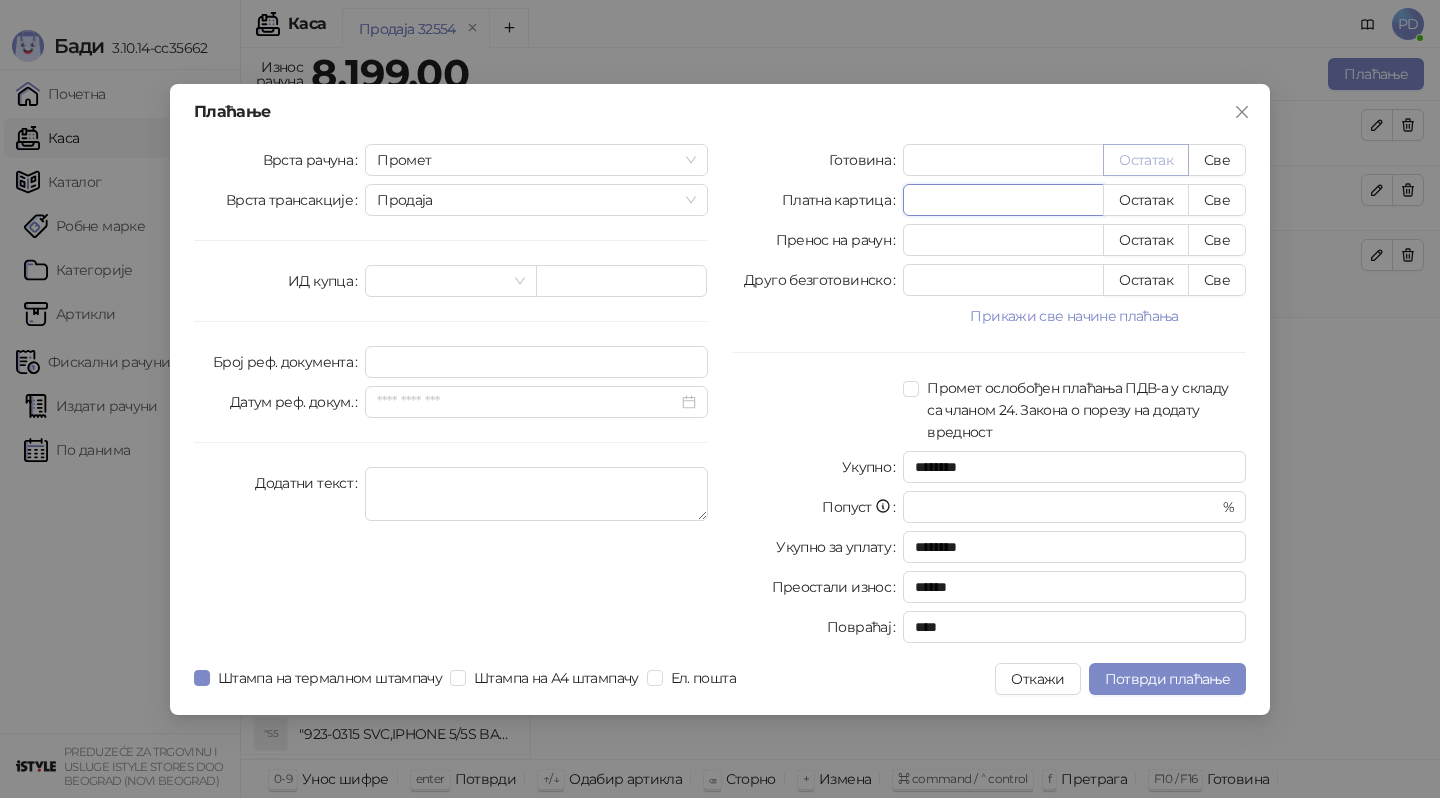 type on "****" 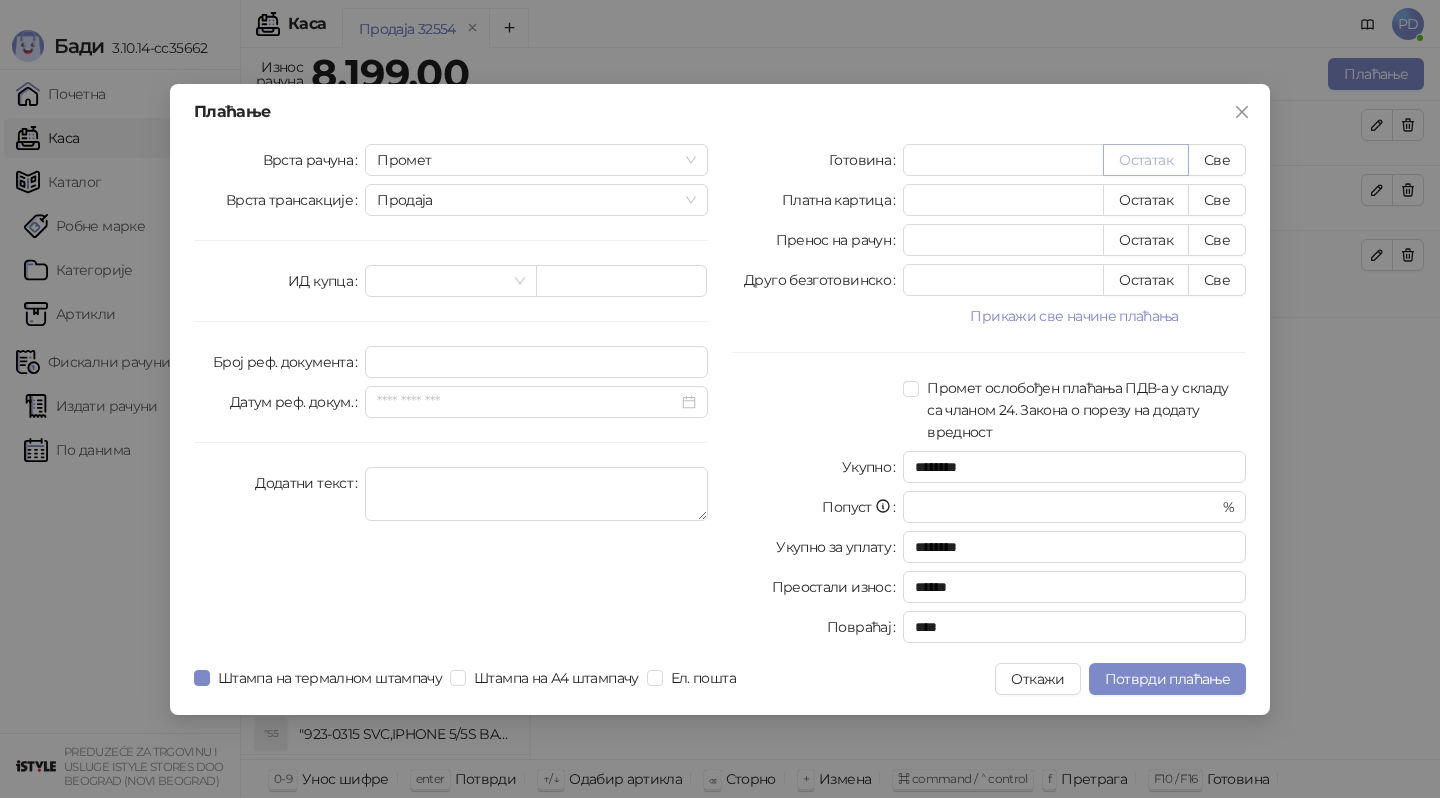 click on "Остатак" at bounding box center (1146, 160) 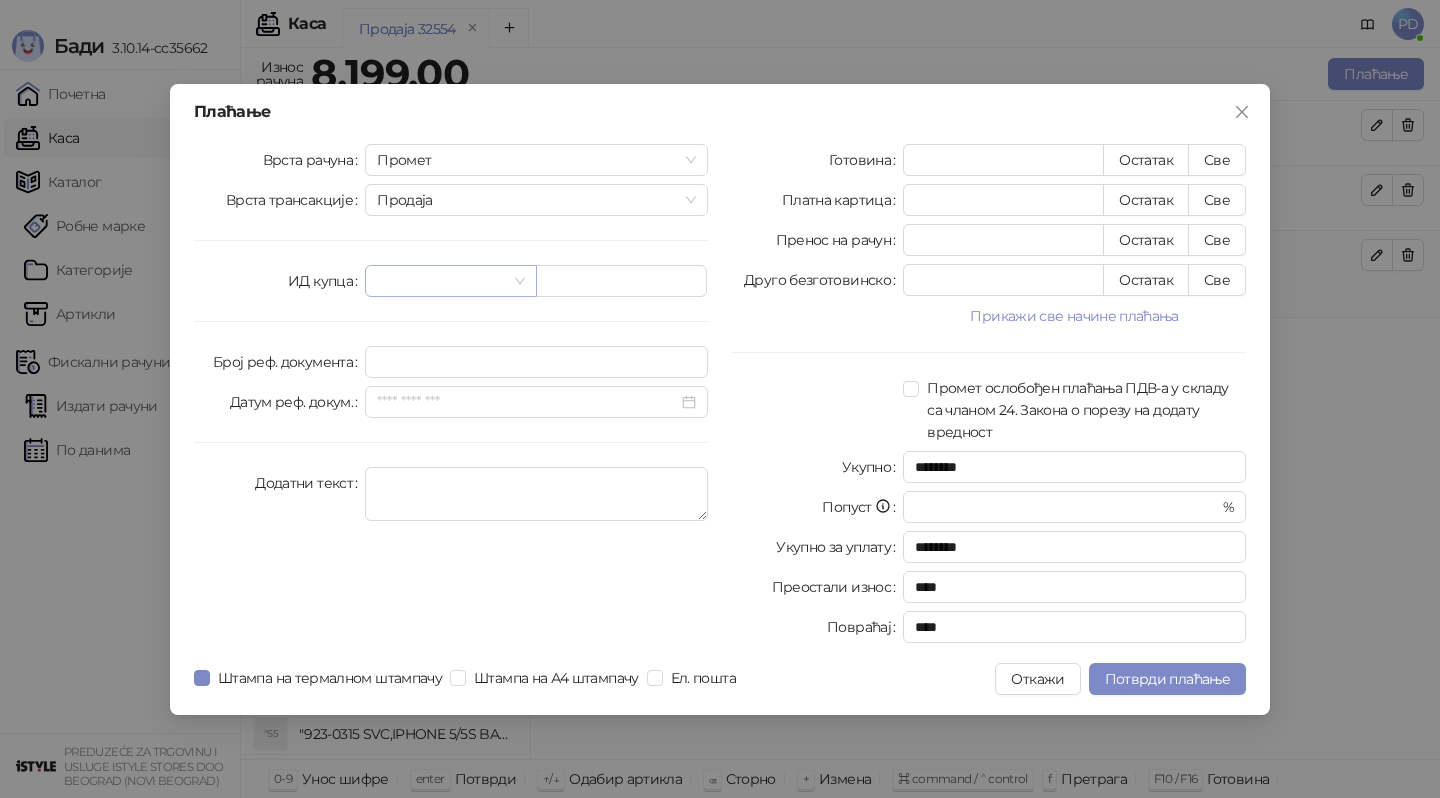 click at bounding box center [441, 281] 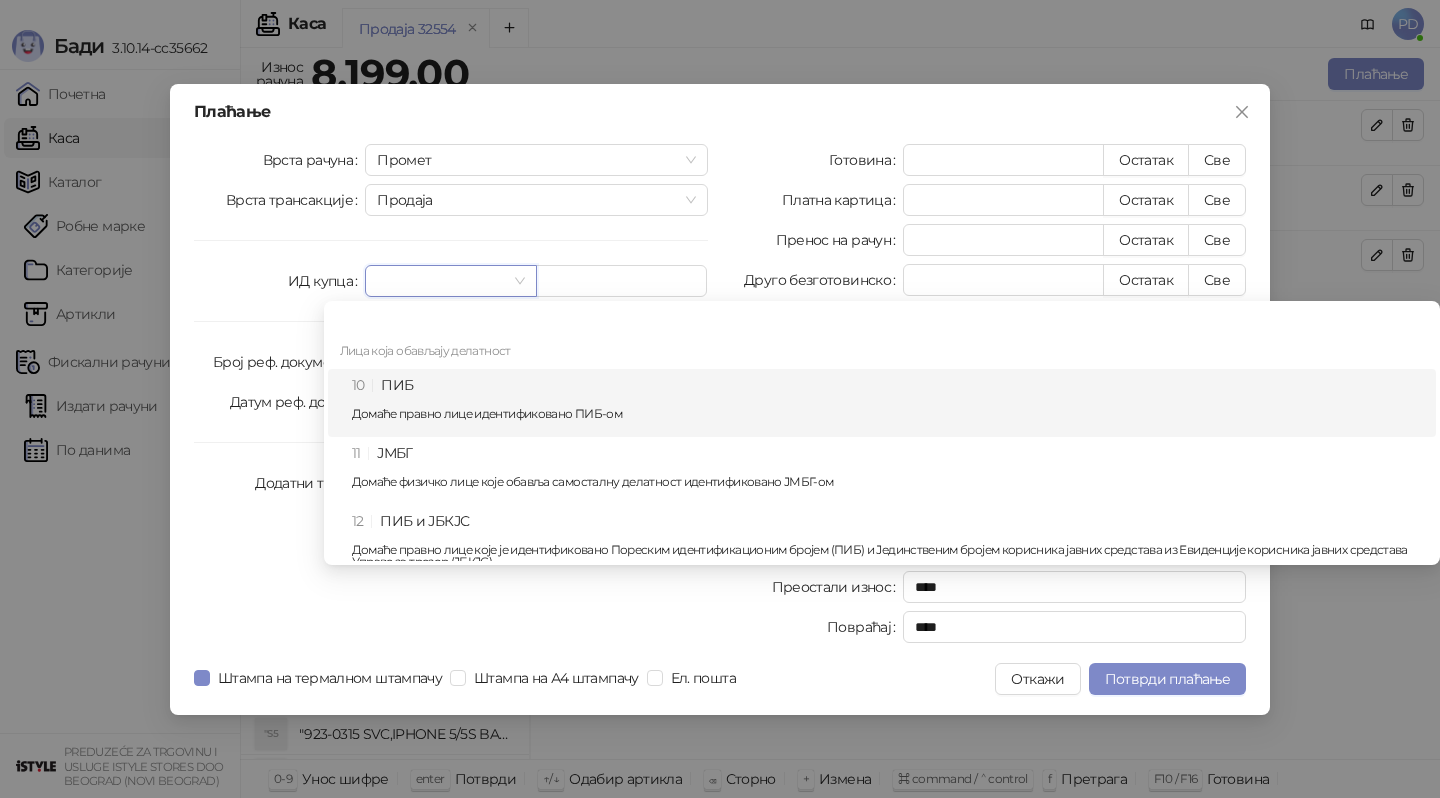 click on "10 ПИБ Домаће правно лице идентификовано ПИБ-ом" at bounding box center (888, 403) 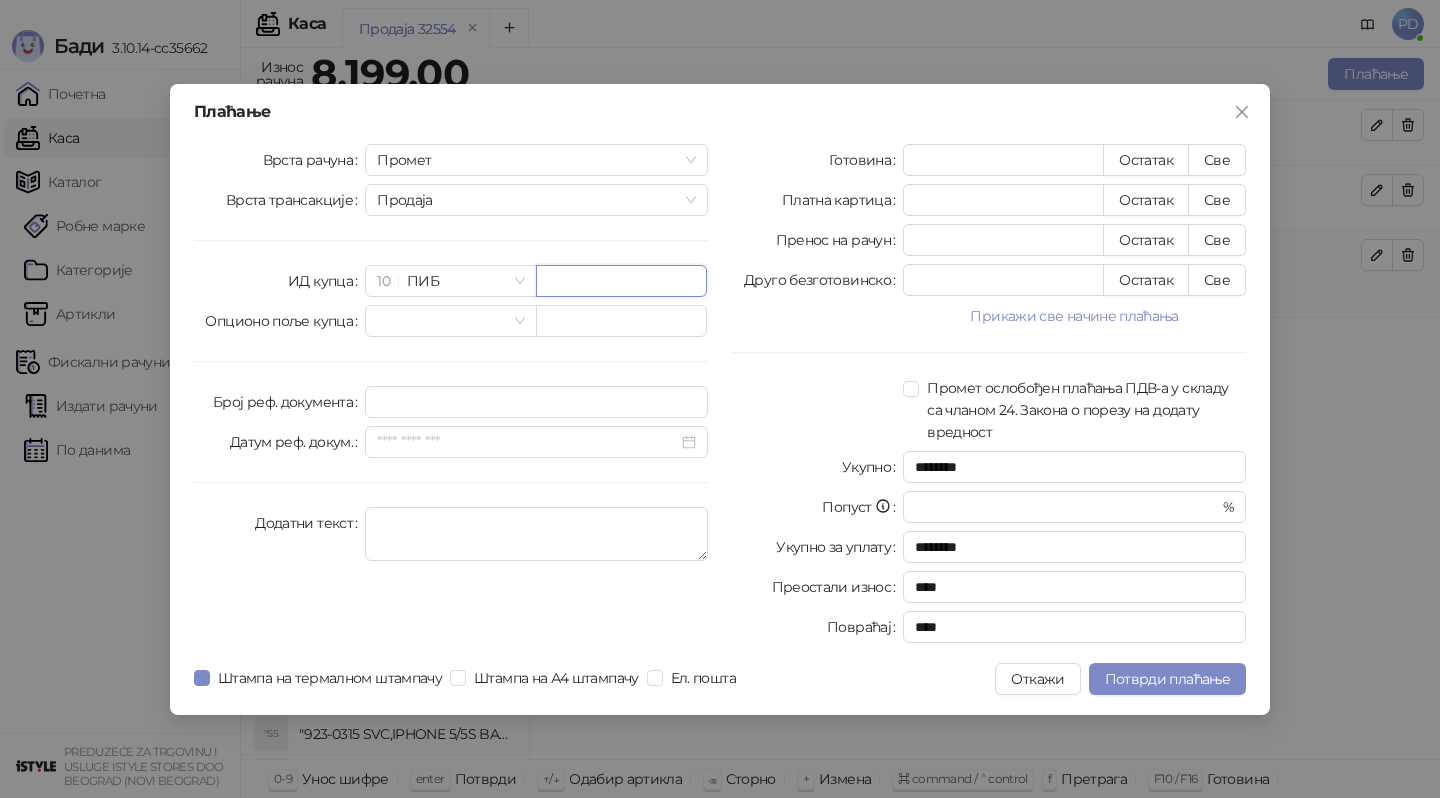 paste on "*********" 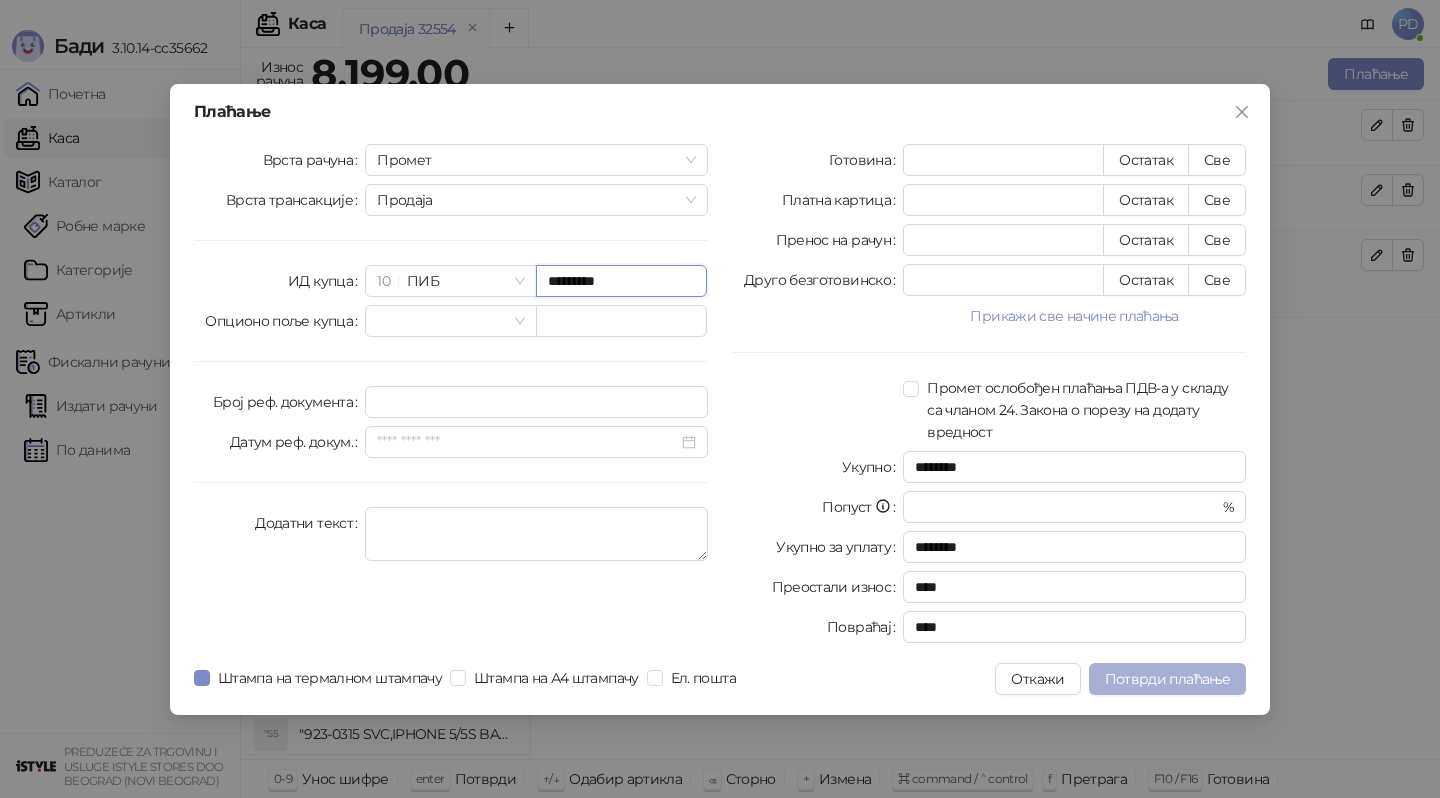 type on "*********" 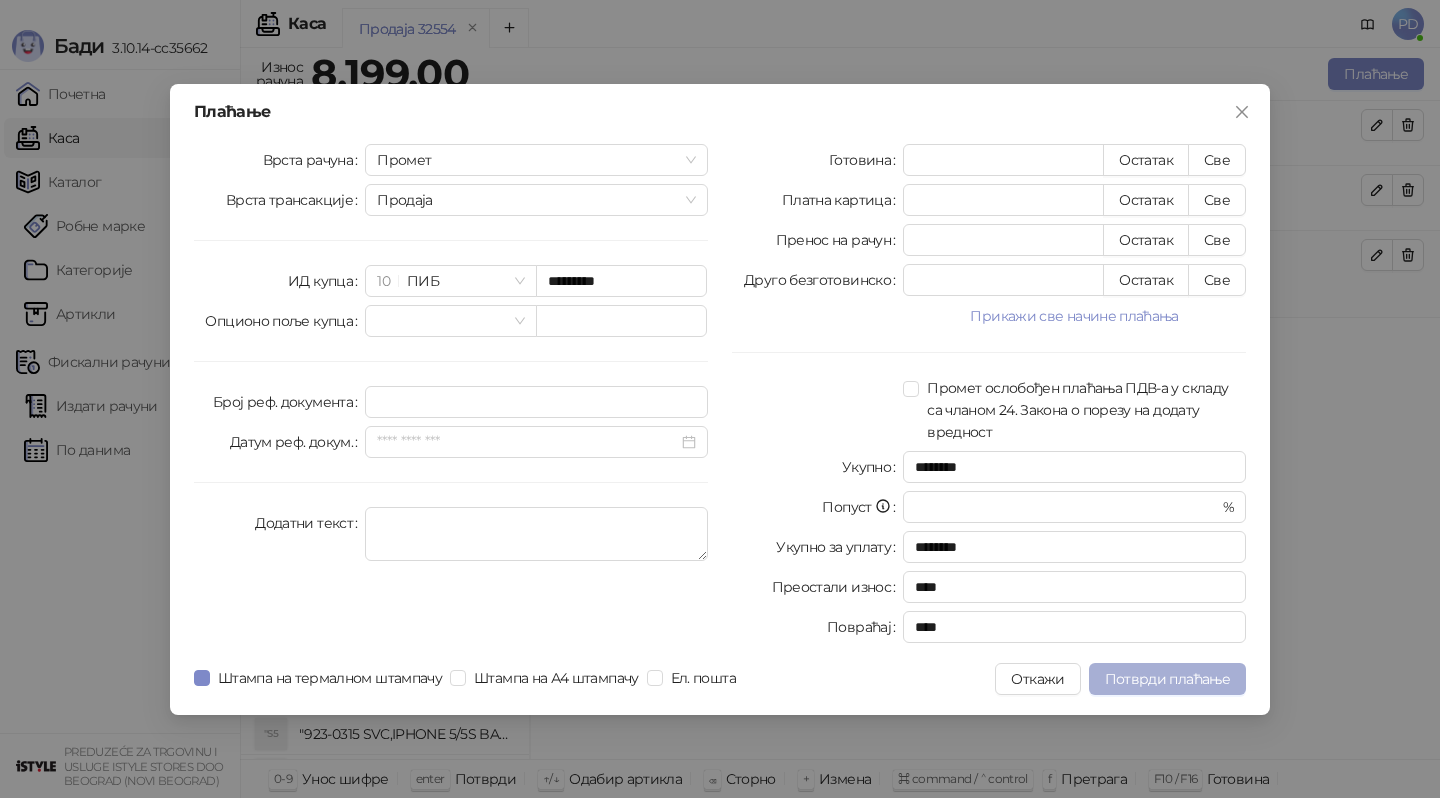 click on "Потврди плаћање" at bounding box center [1167, 679] 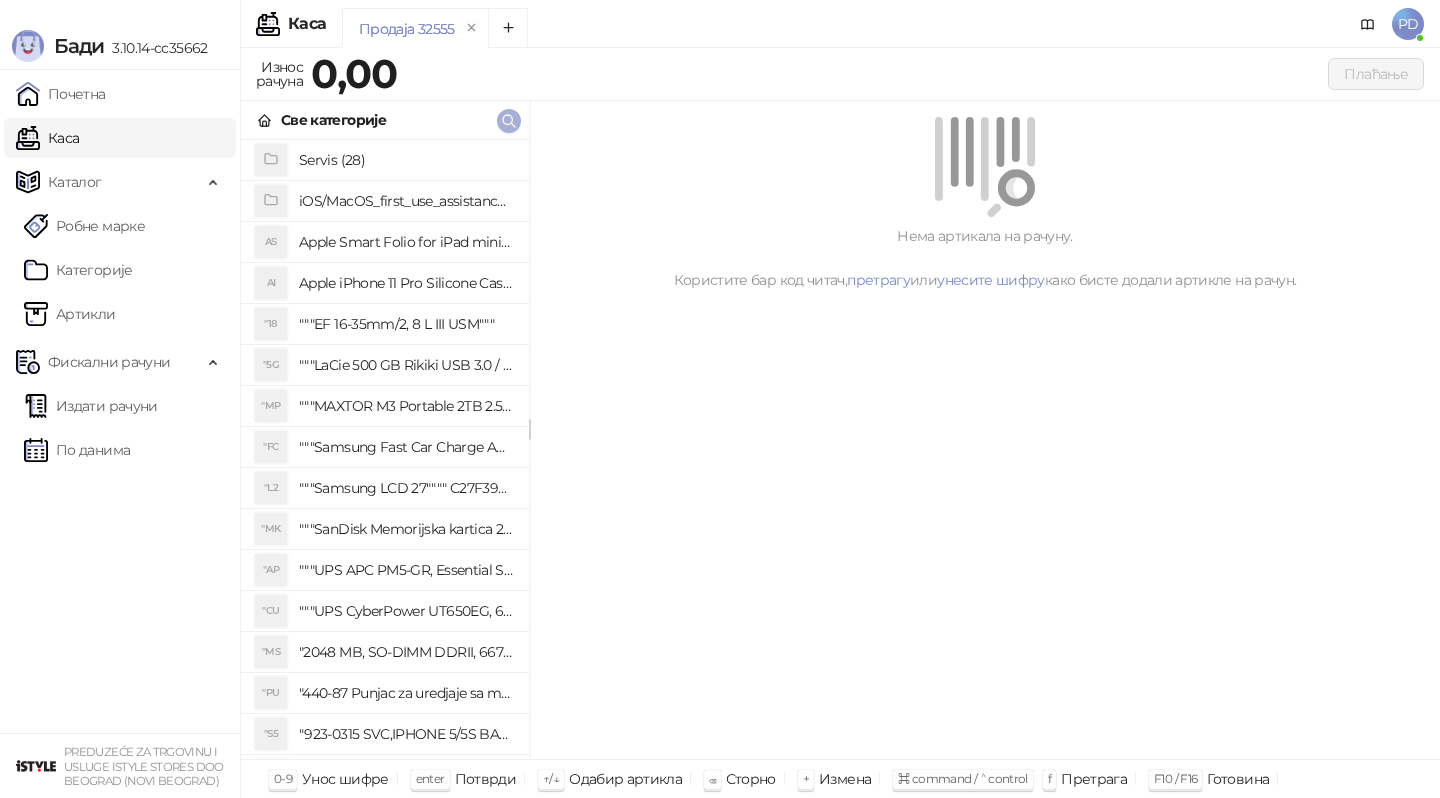 click at bounding box center [509, 120] 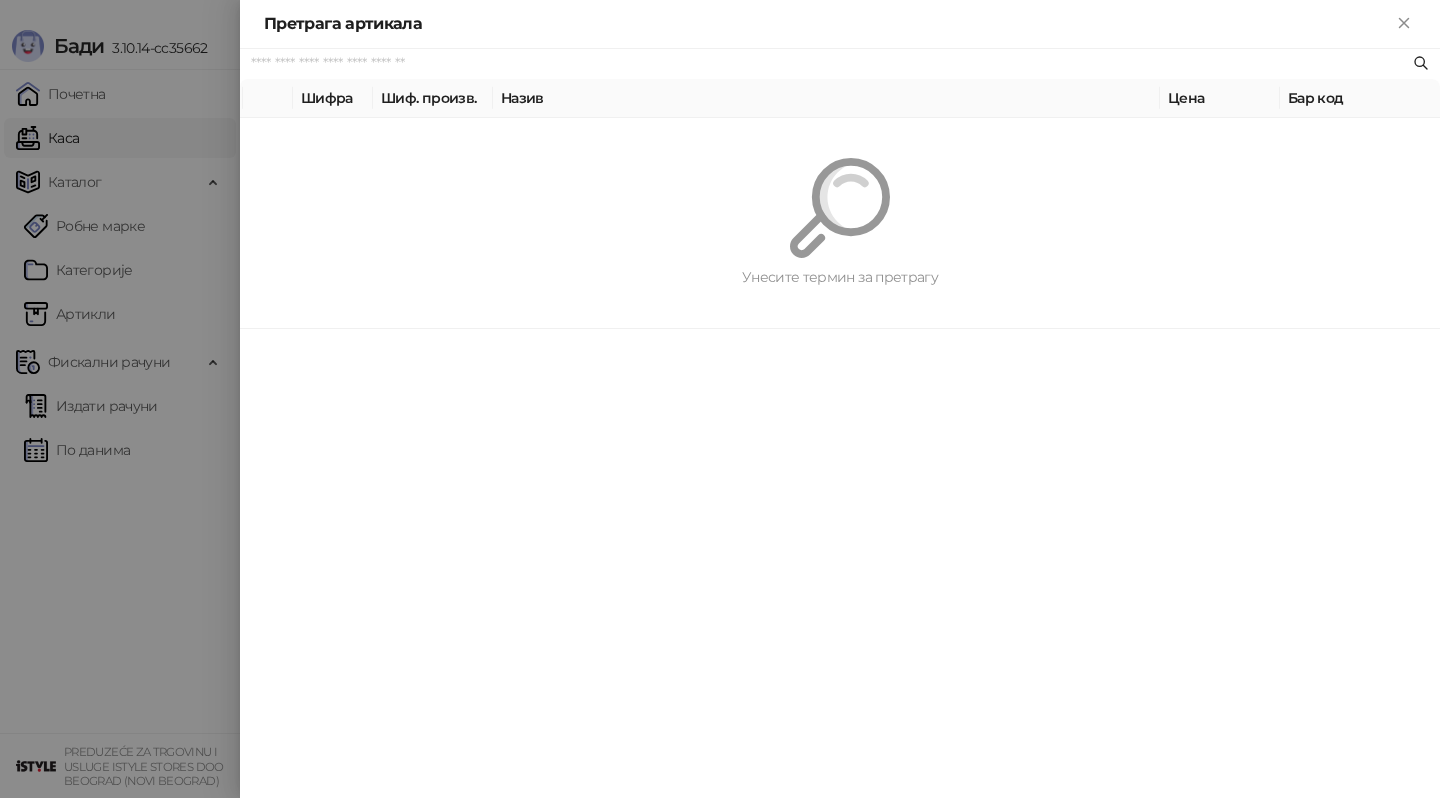 paste on "*********" 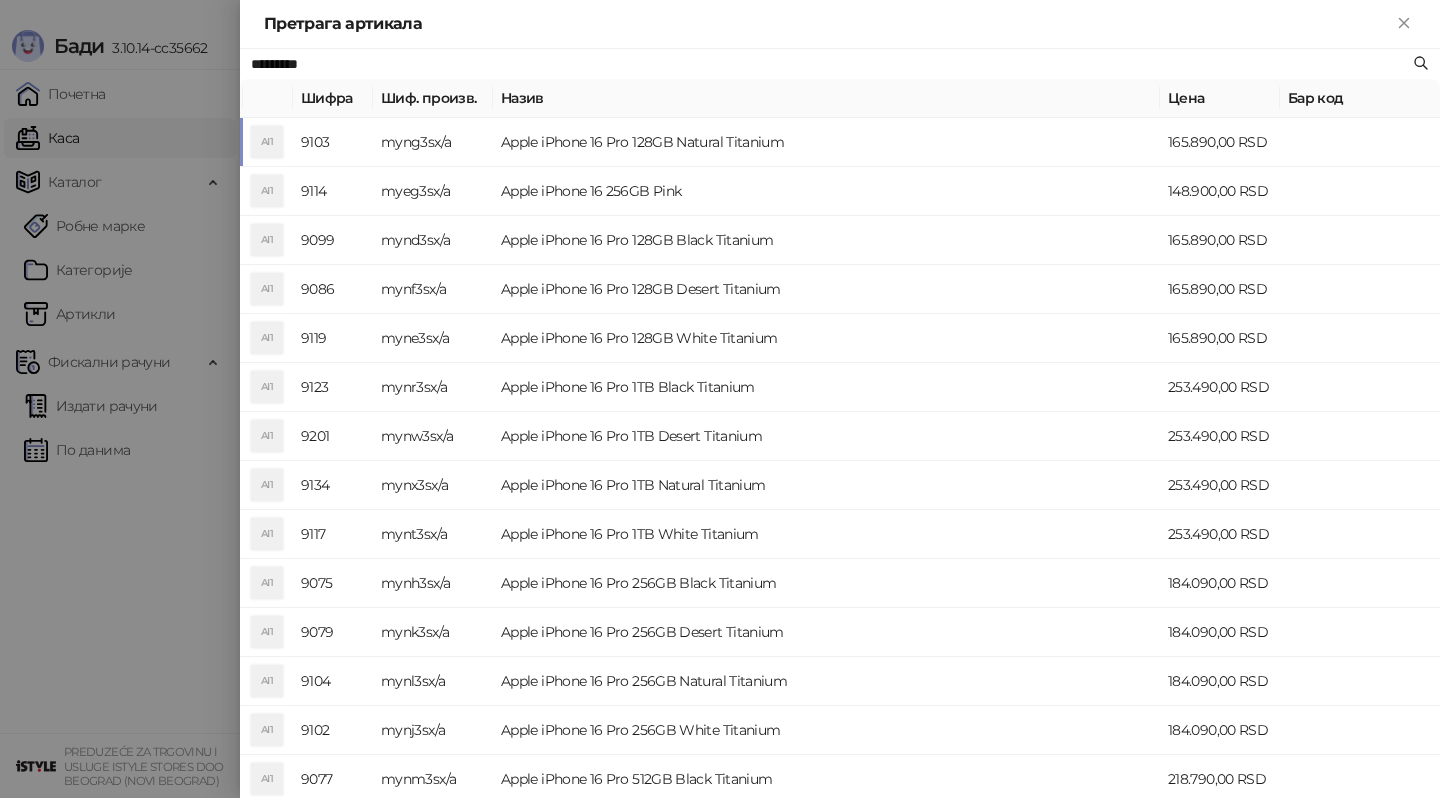 type on "*********" 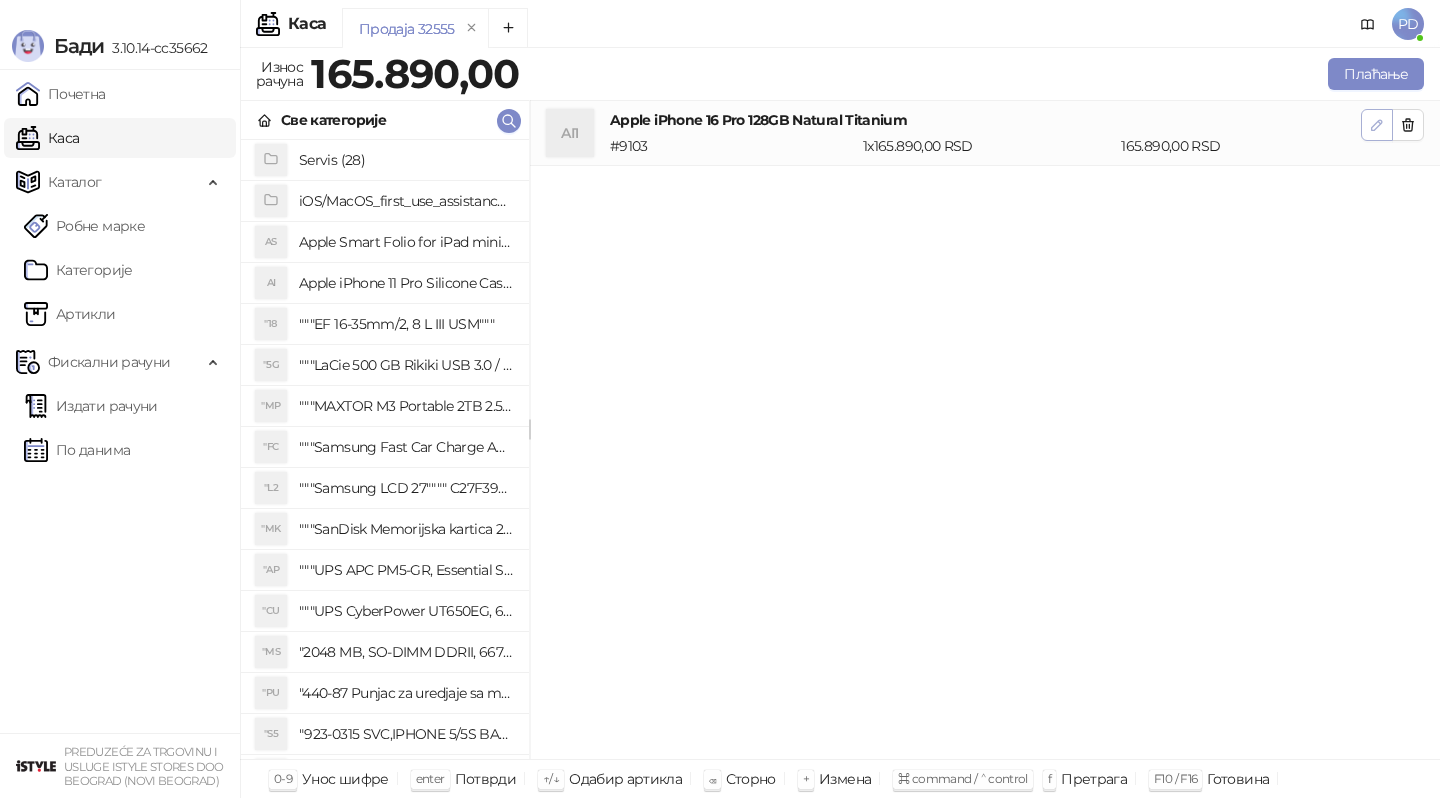 click at bounding box center [1377, 125] 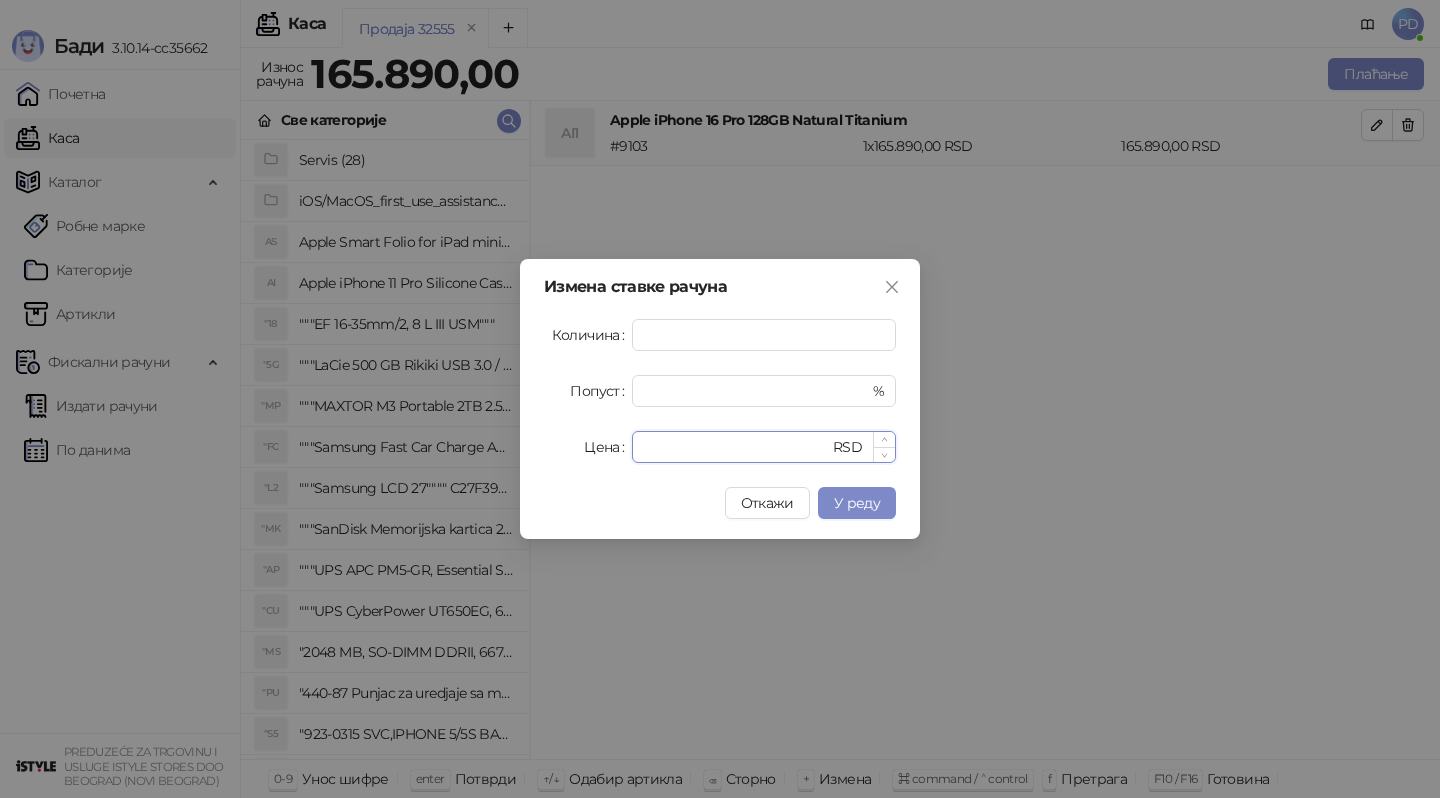 click on "******" at bounding box center [736, 447] 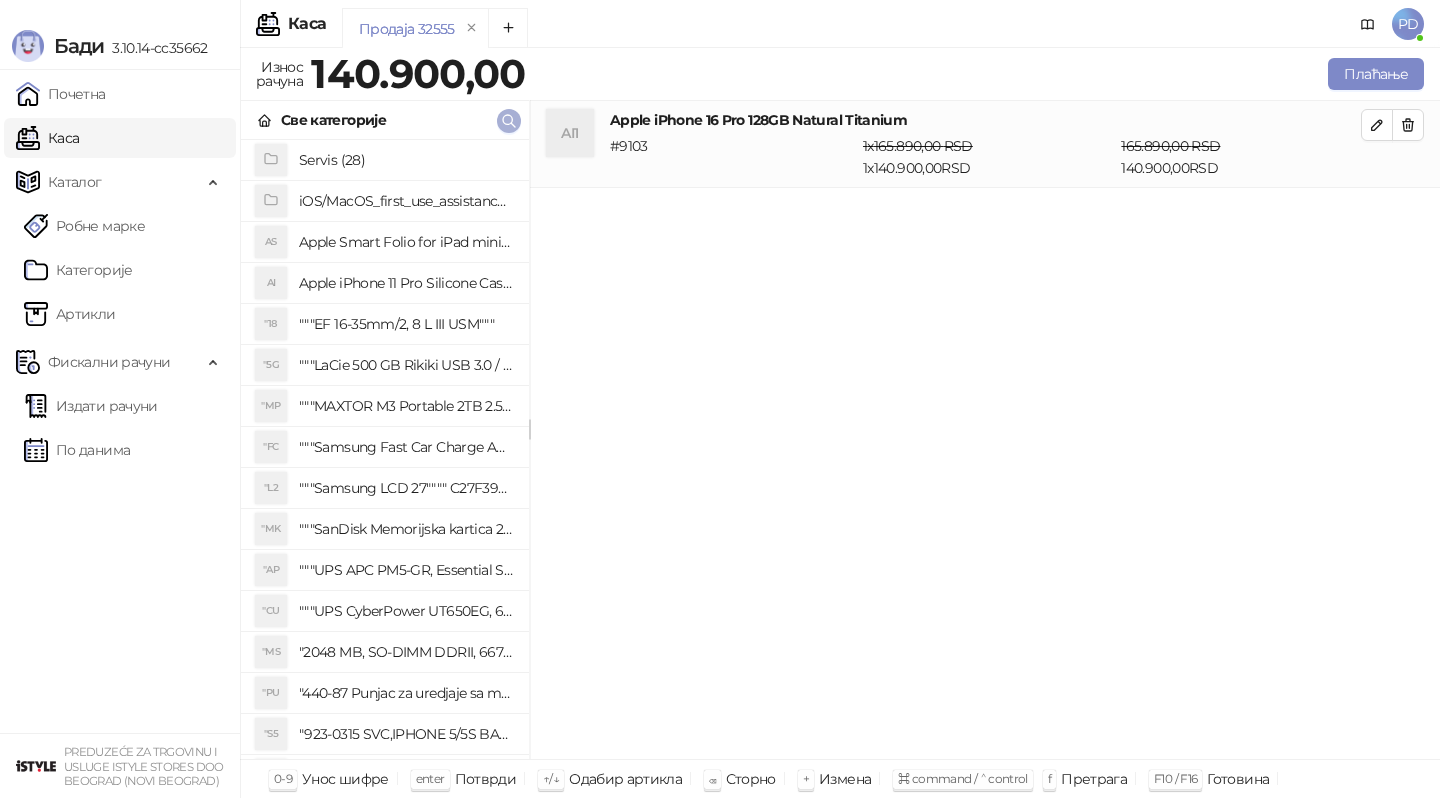 click 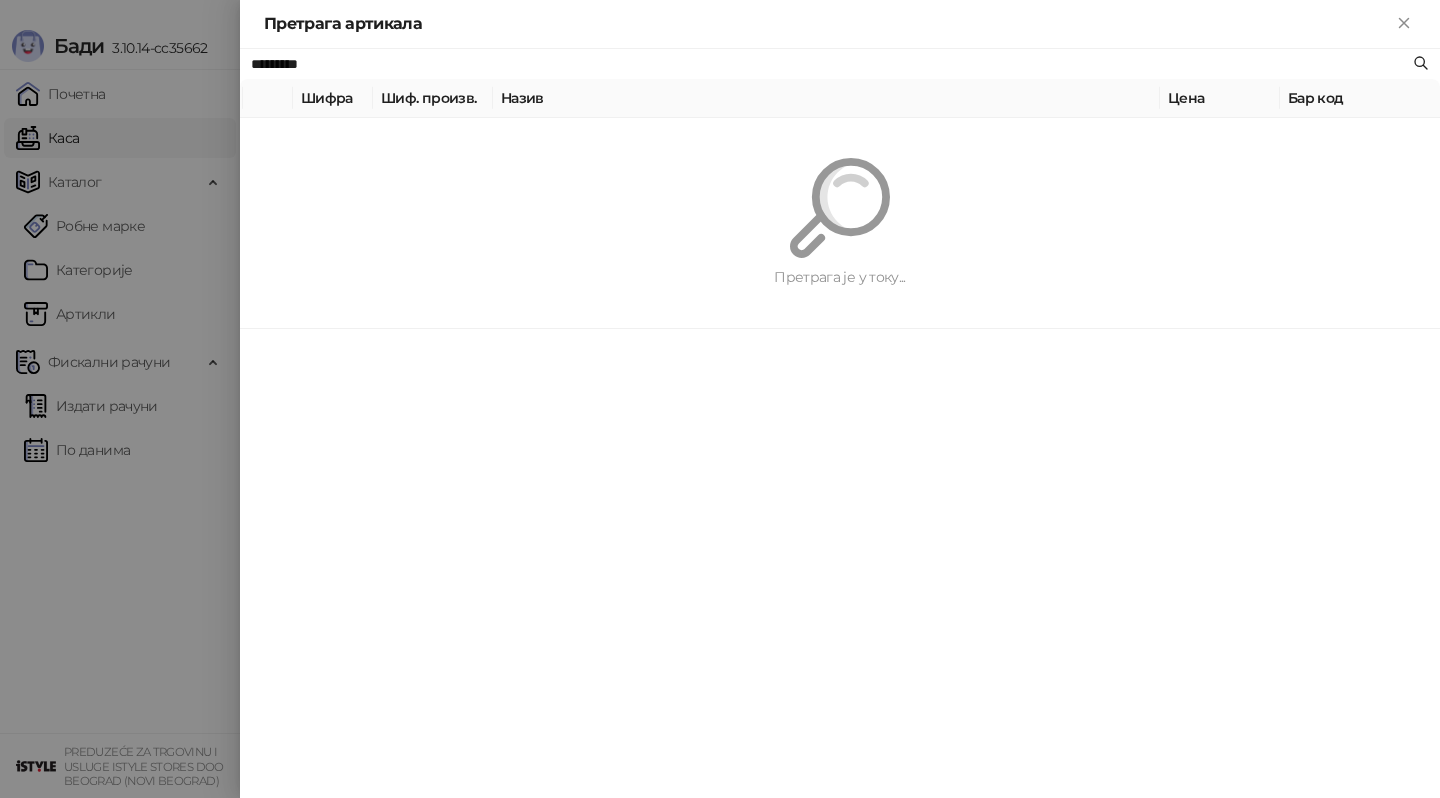 paste 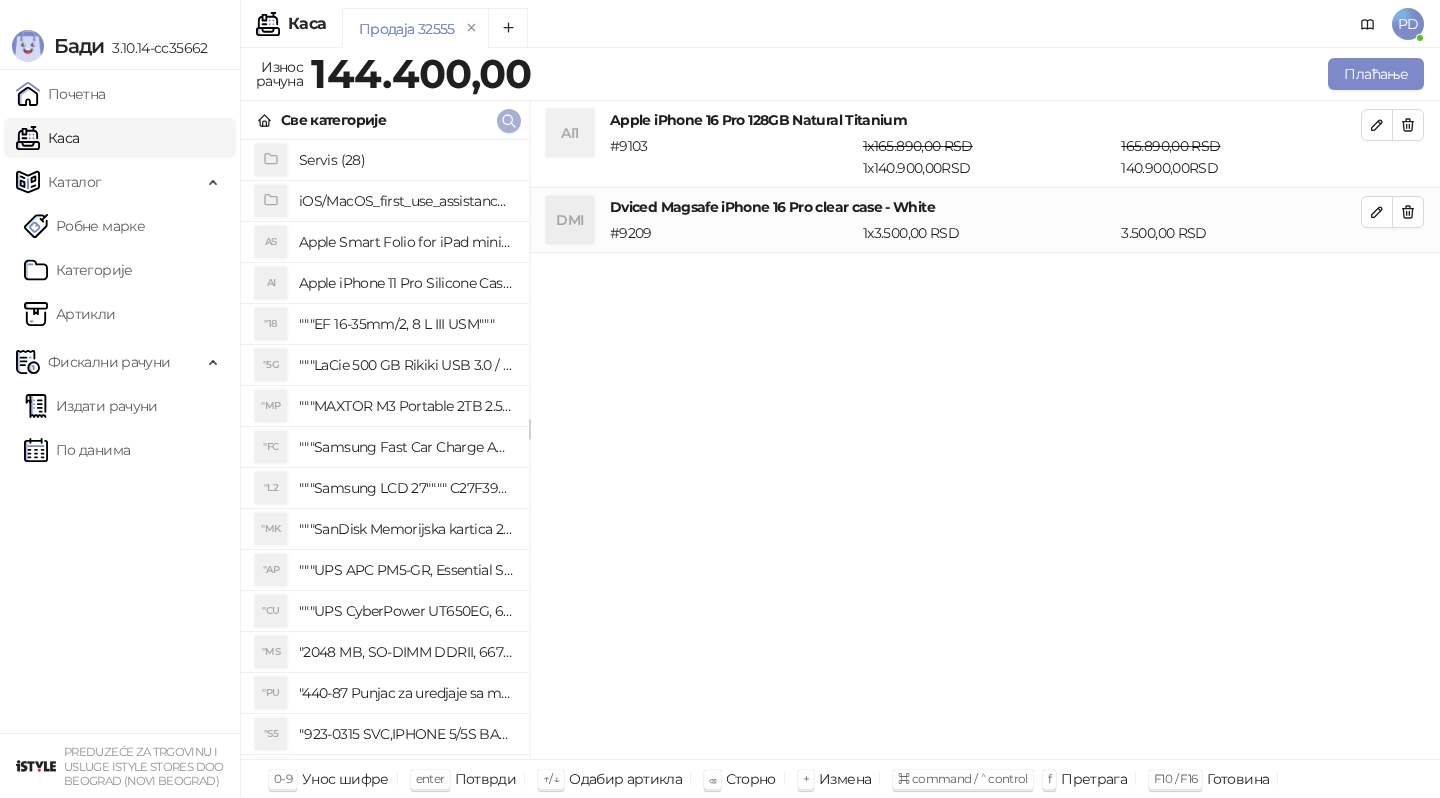 click 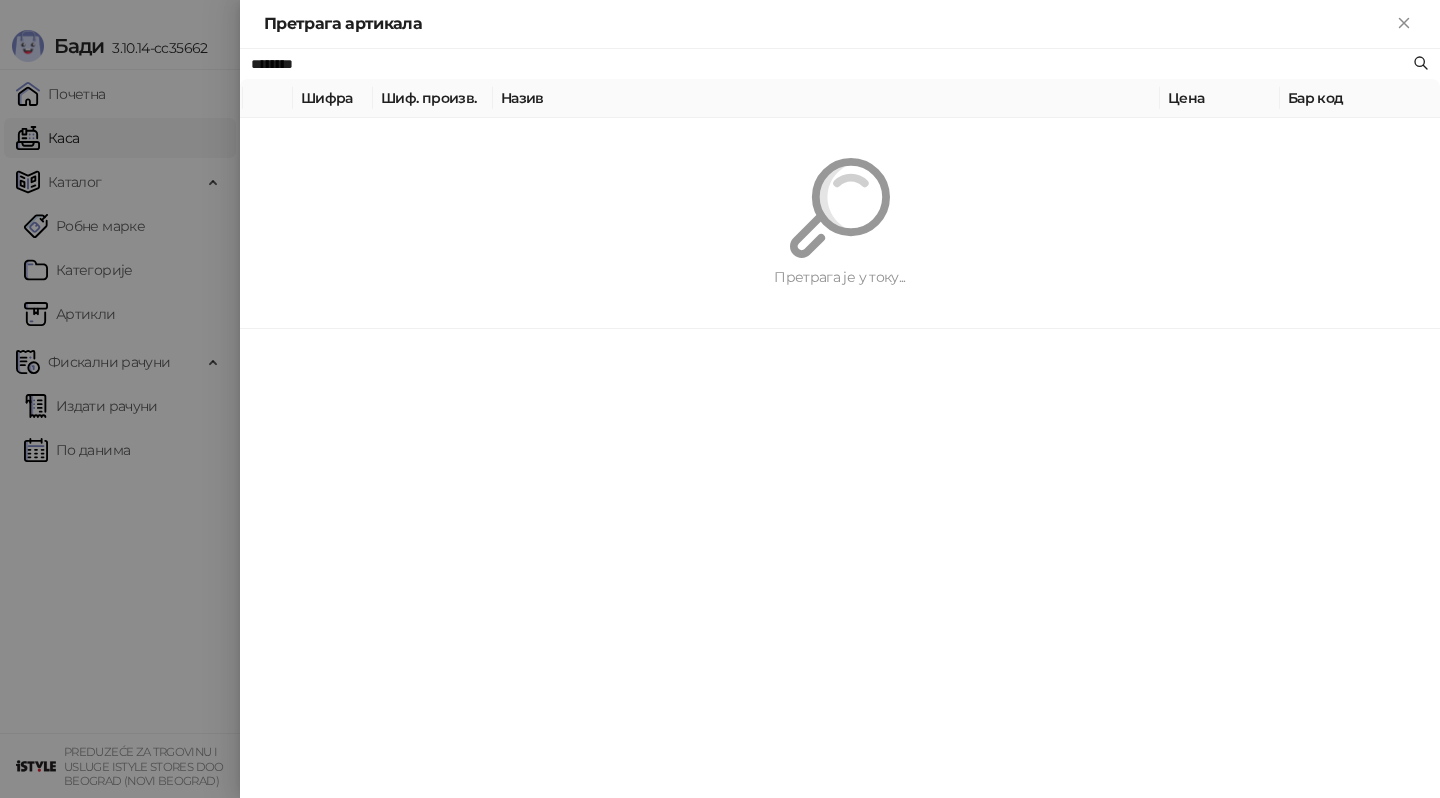 paste on "**********" 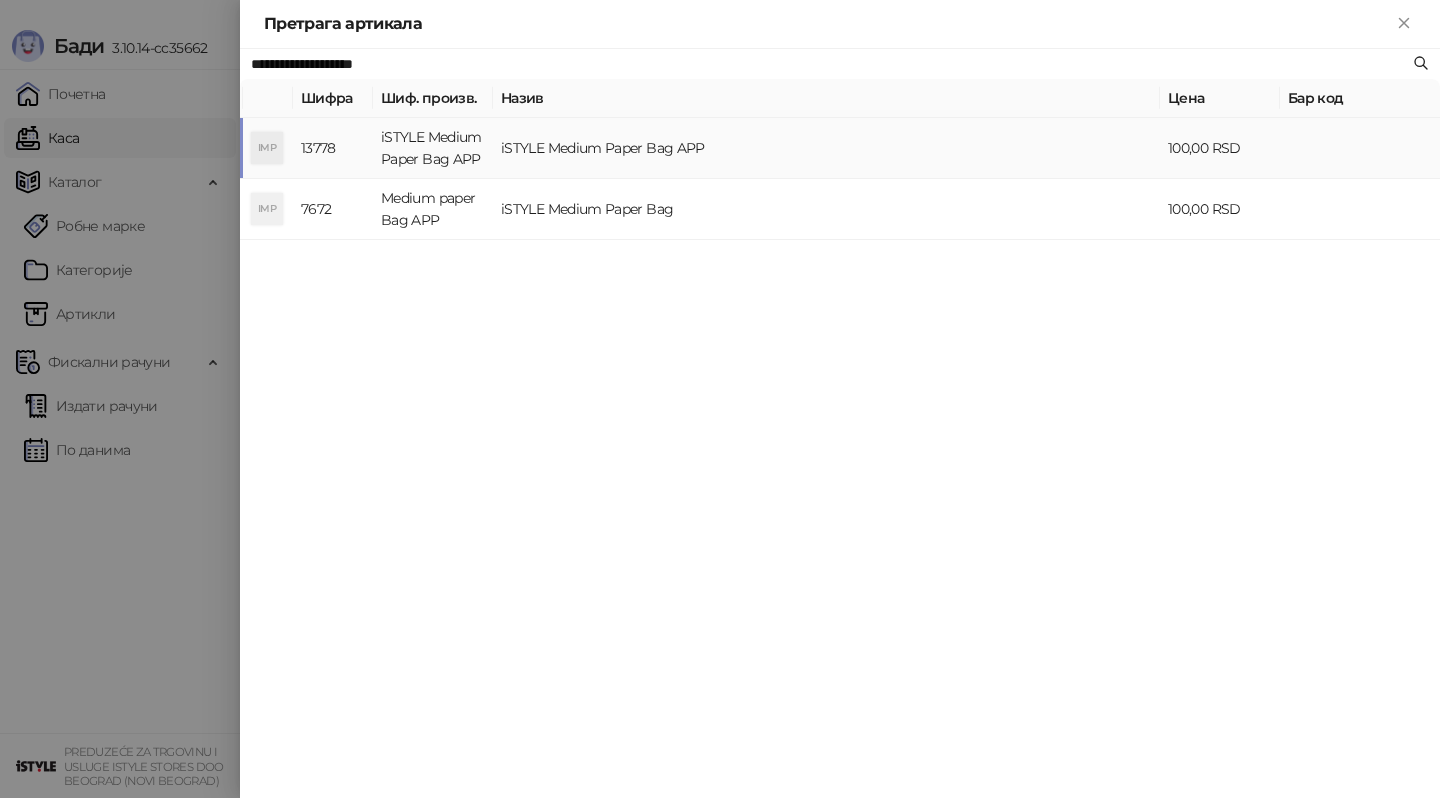 type on "**********" 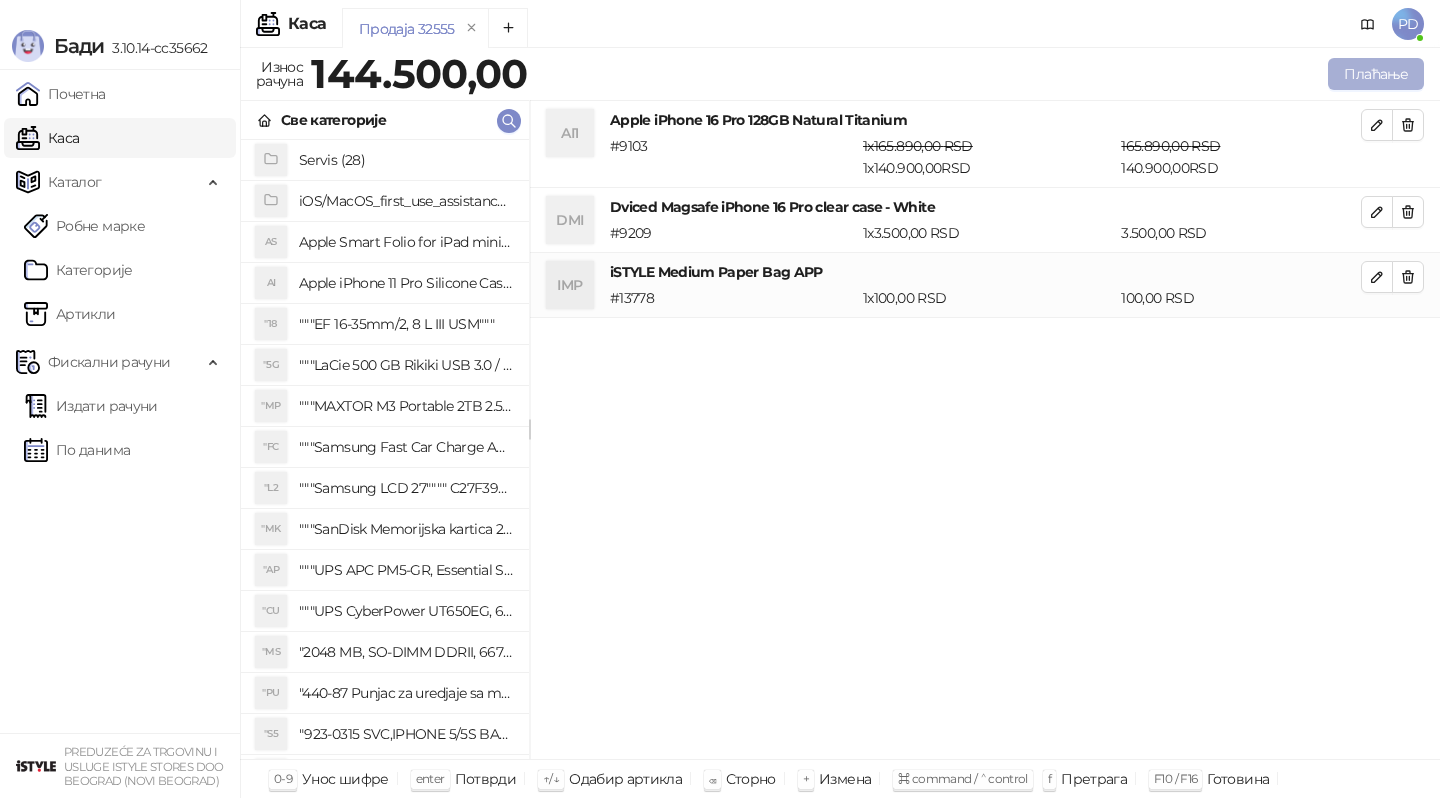 click on "Плаћање" at bounding box center (1376, 74) 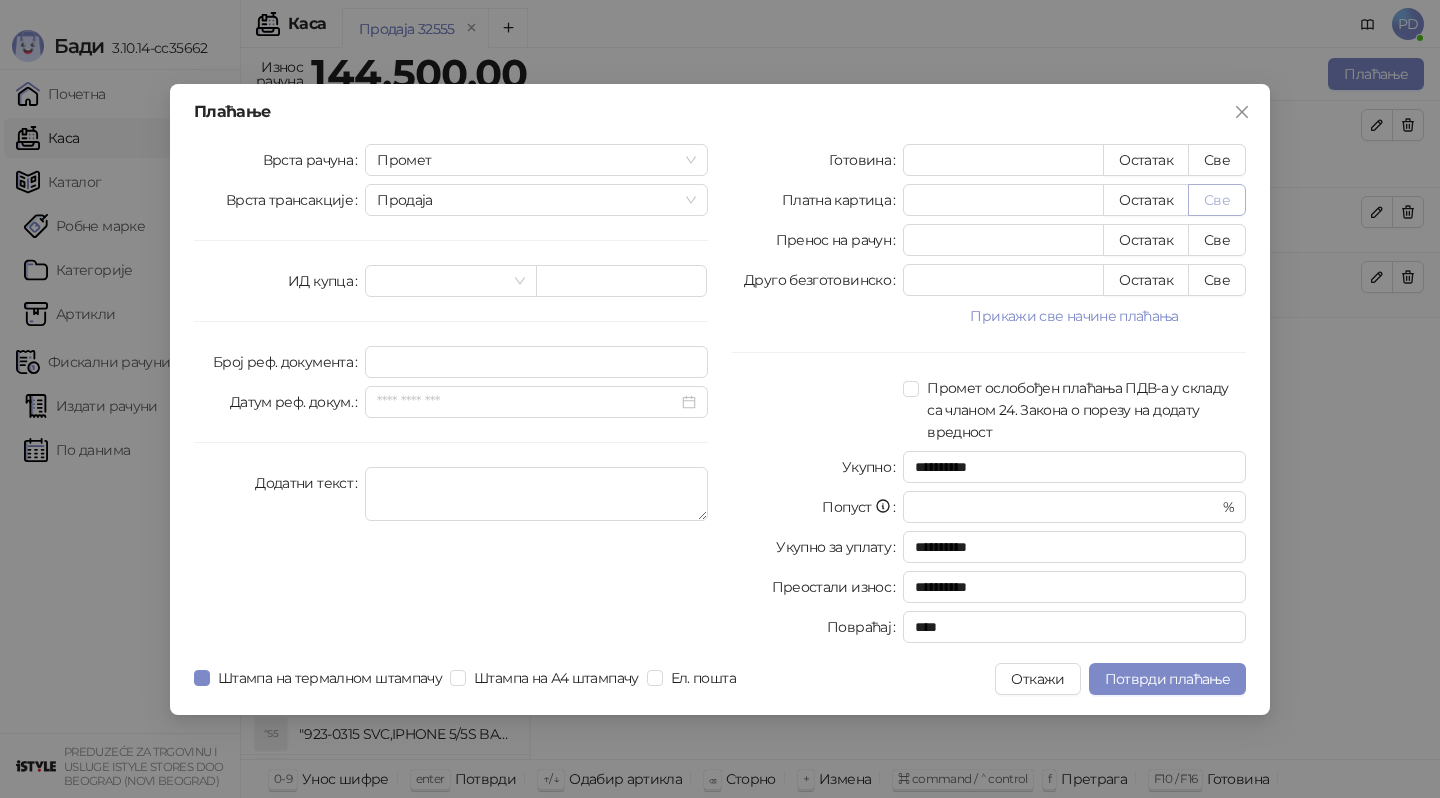 click on "Све" at bounding box center (1217, 200) 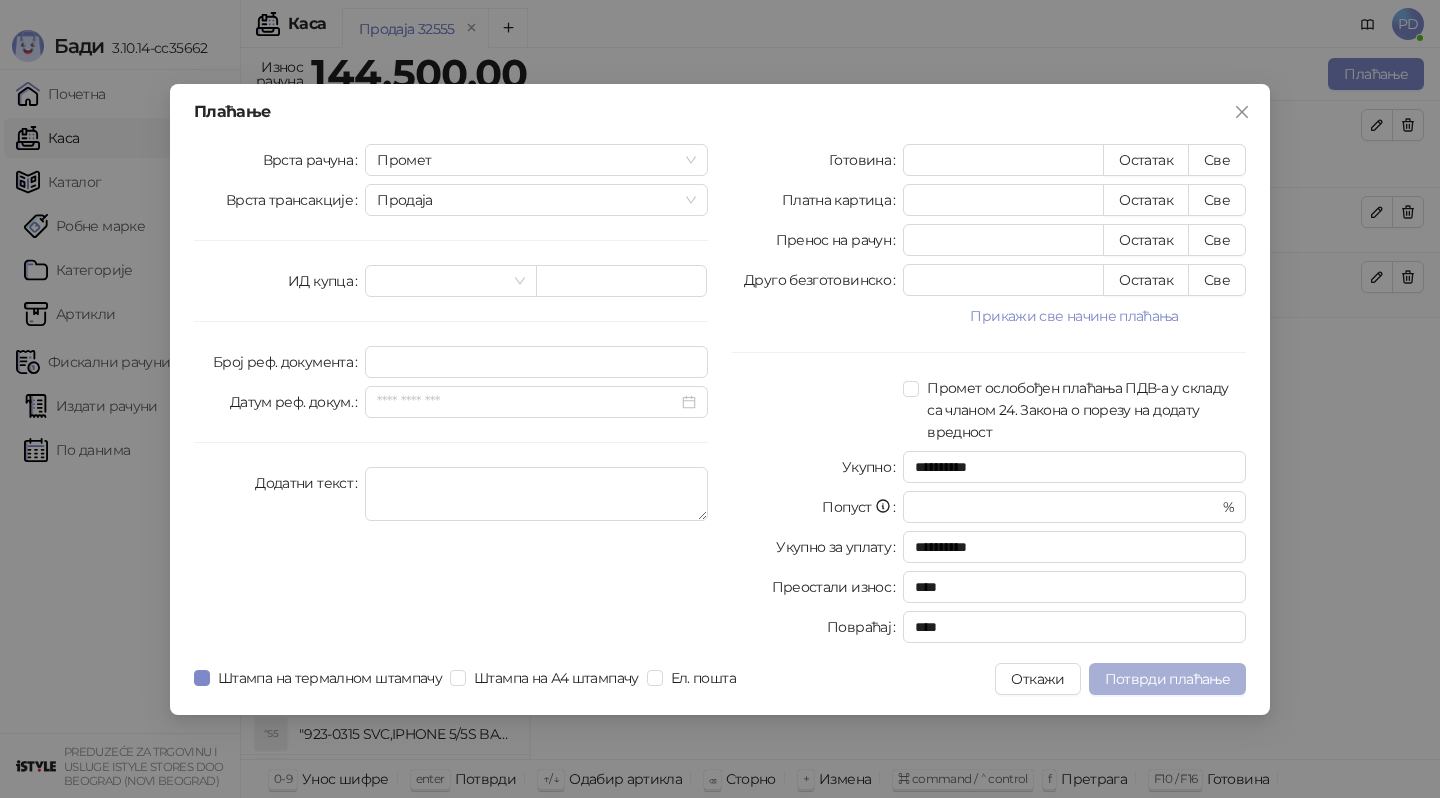 click on "Потврди плаћање" at bounding box center (1167, 679) 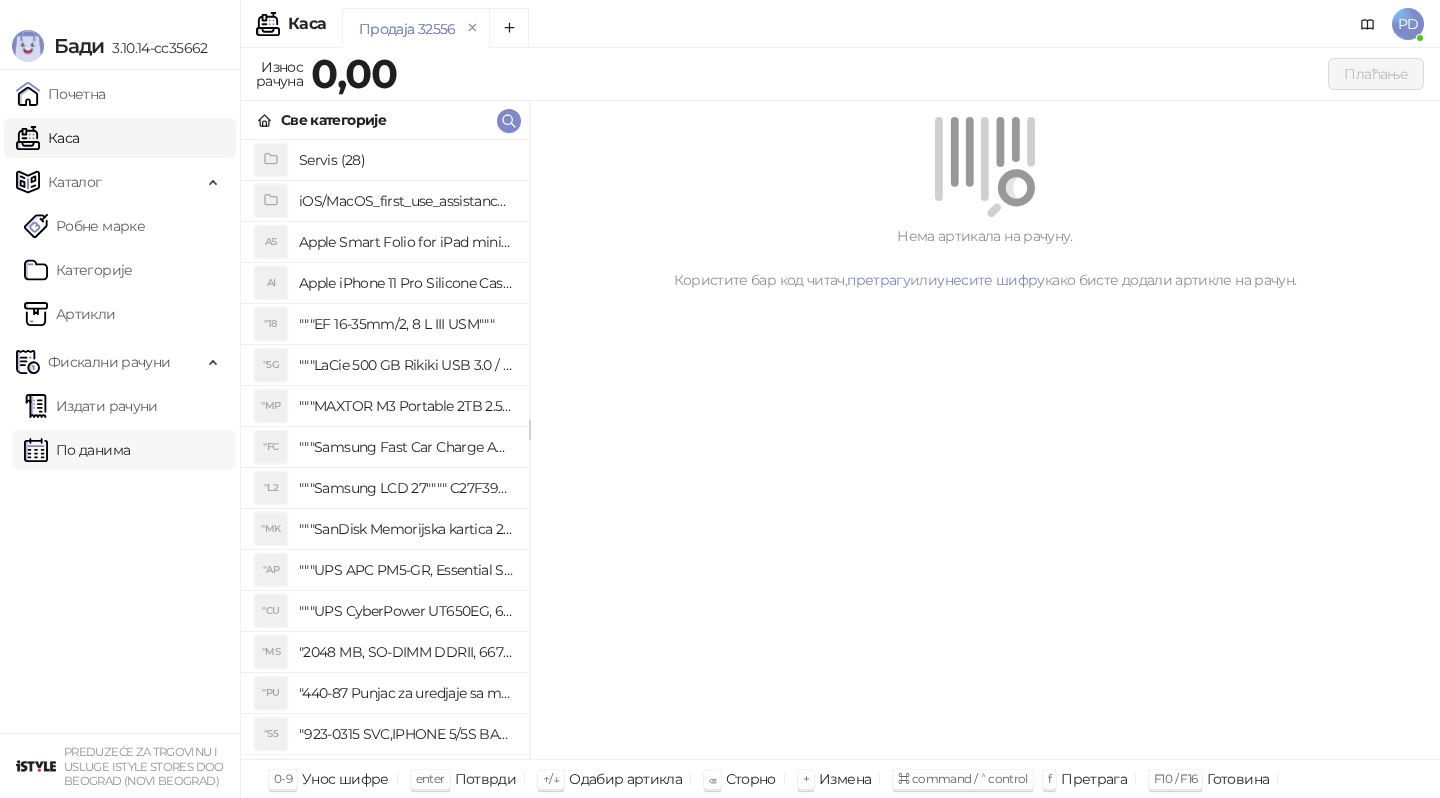 click on "По данима" at bounding box center (77, 450) 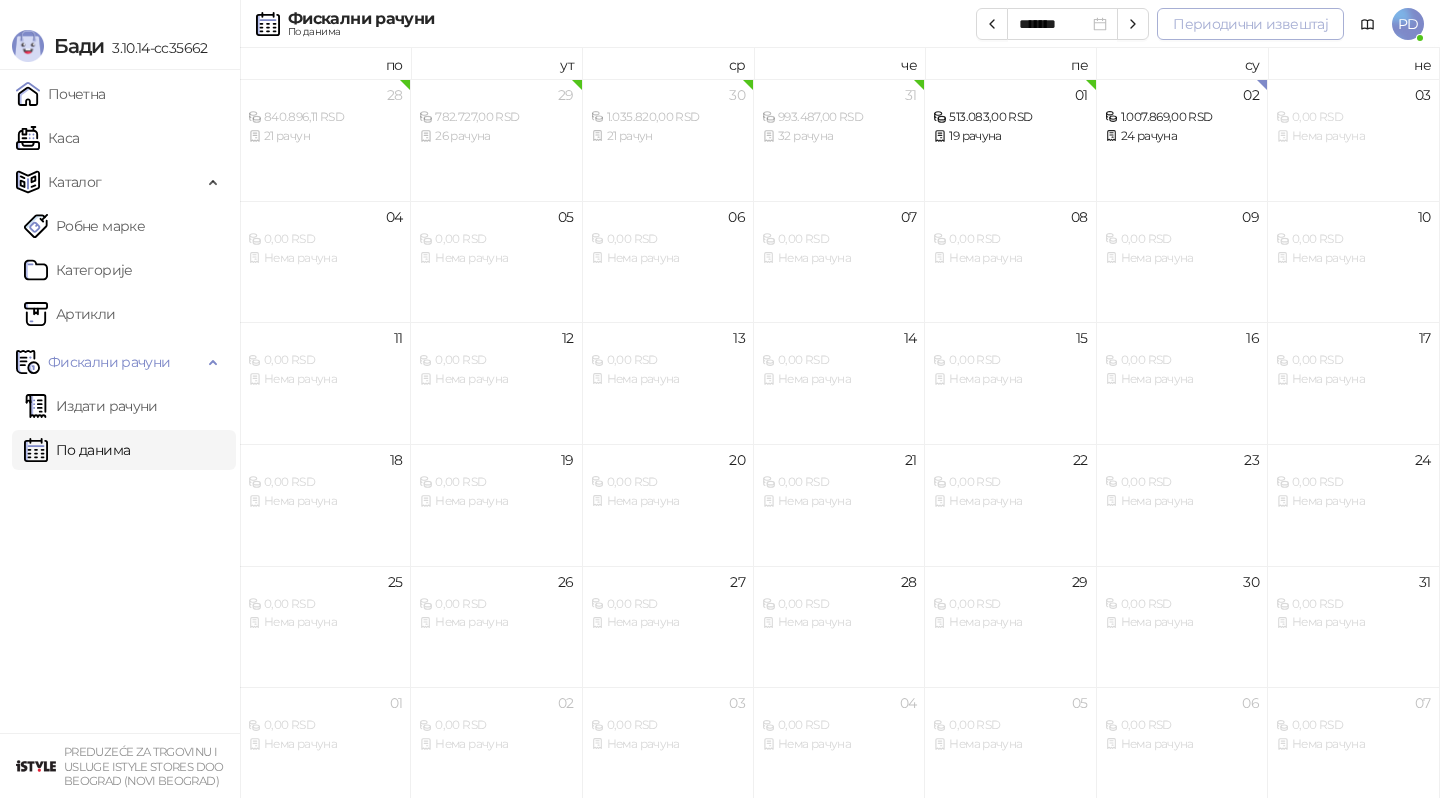 click on "Периодични извештај" at bounding box center (1250, 24) 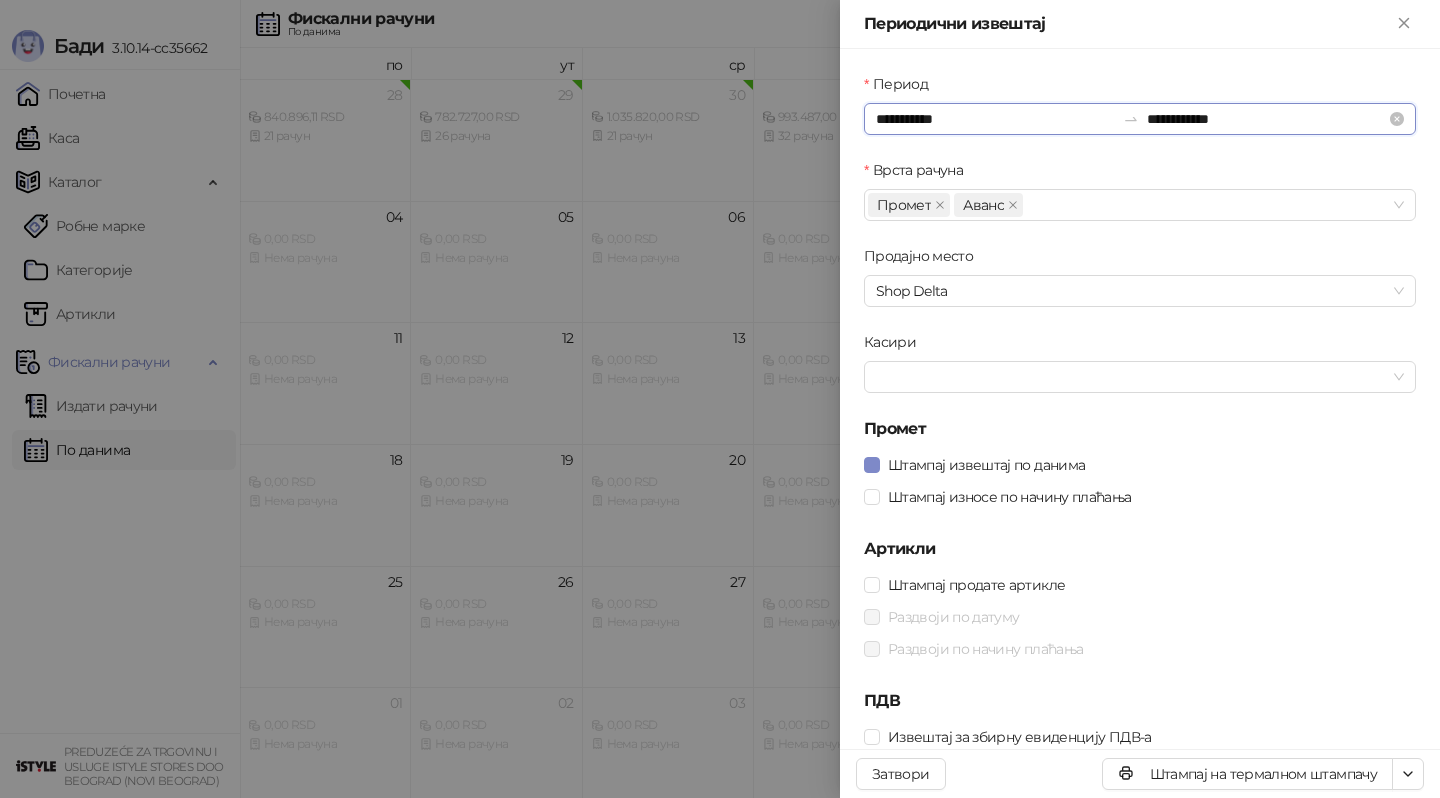 click on "**********" at bounding box center (995, 119) 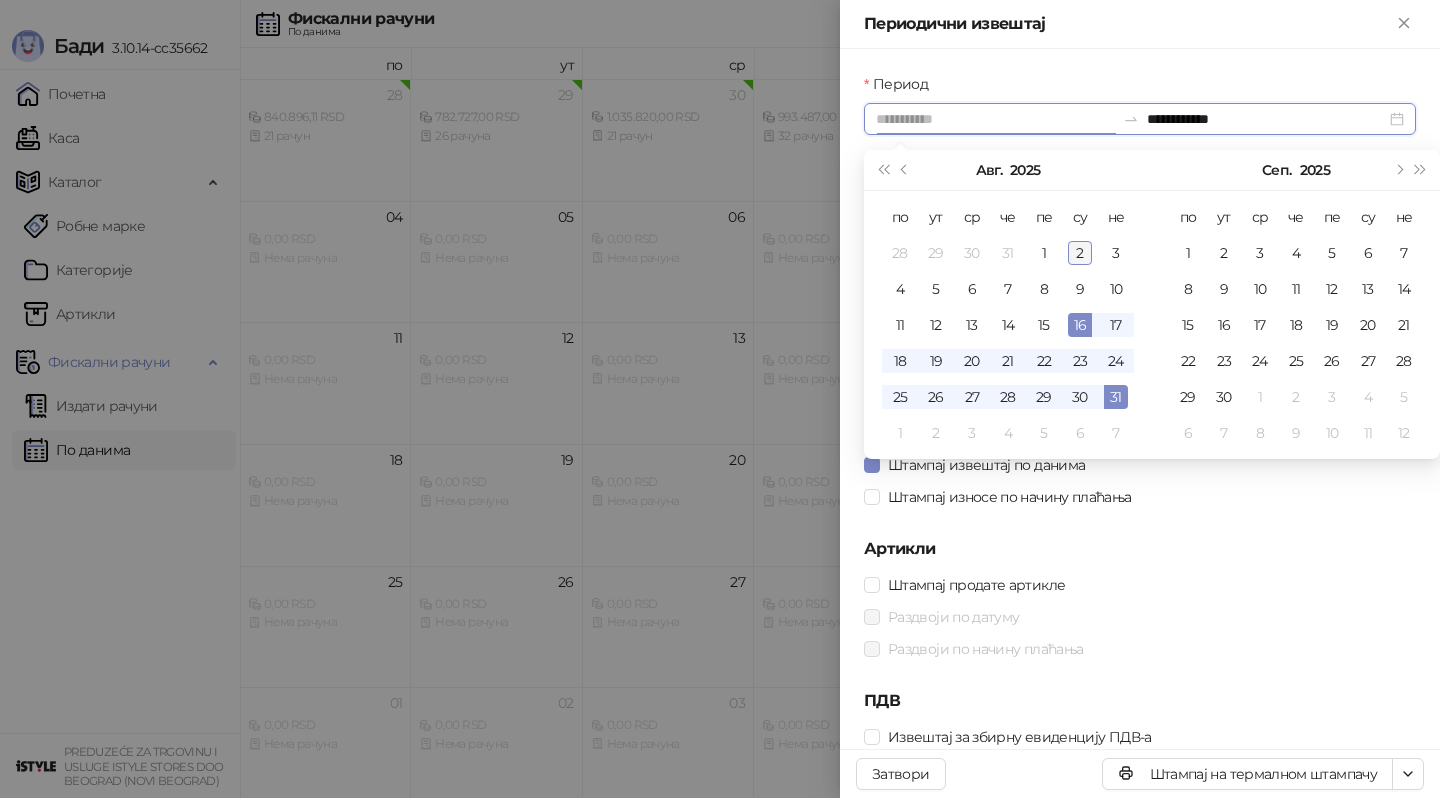 type on "**********" 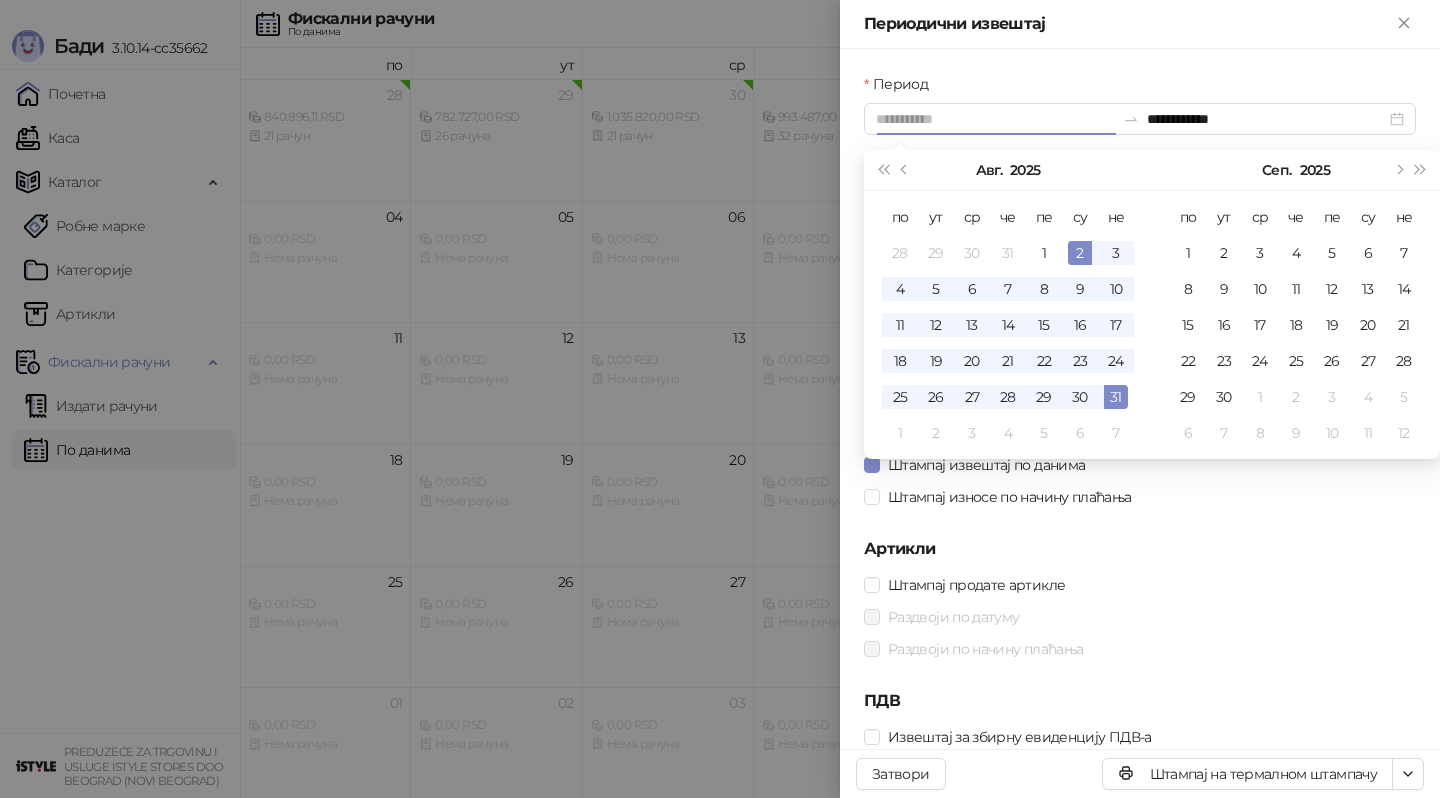 click on "2" at bounding box center (1080, 253) 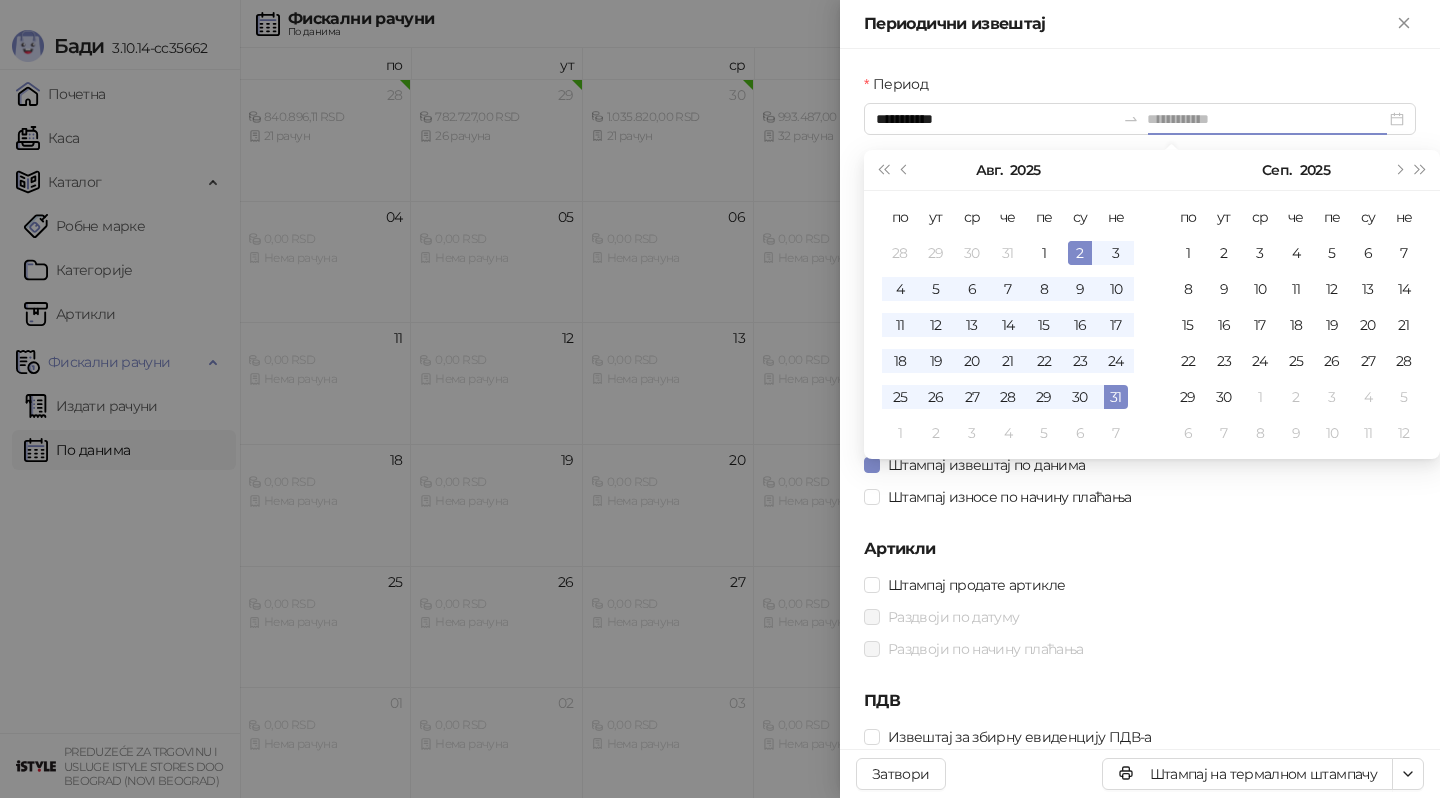 click on "2" at bounding box center (1080, 253) 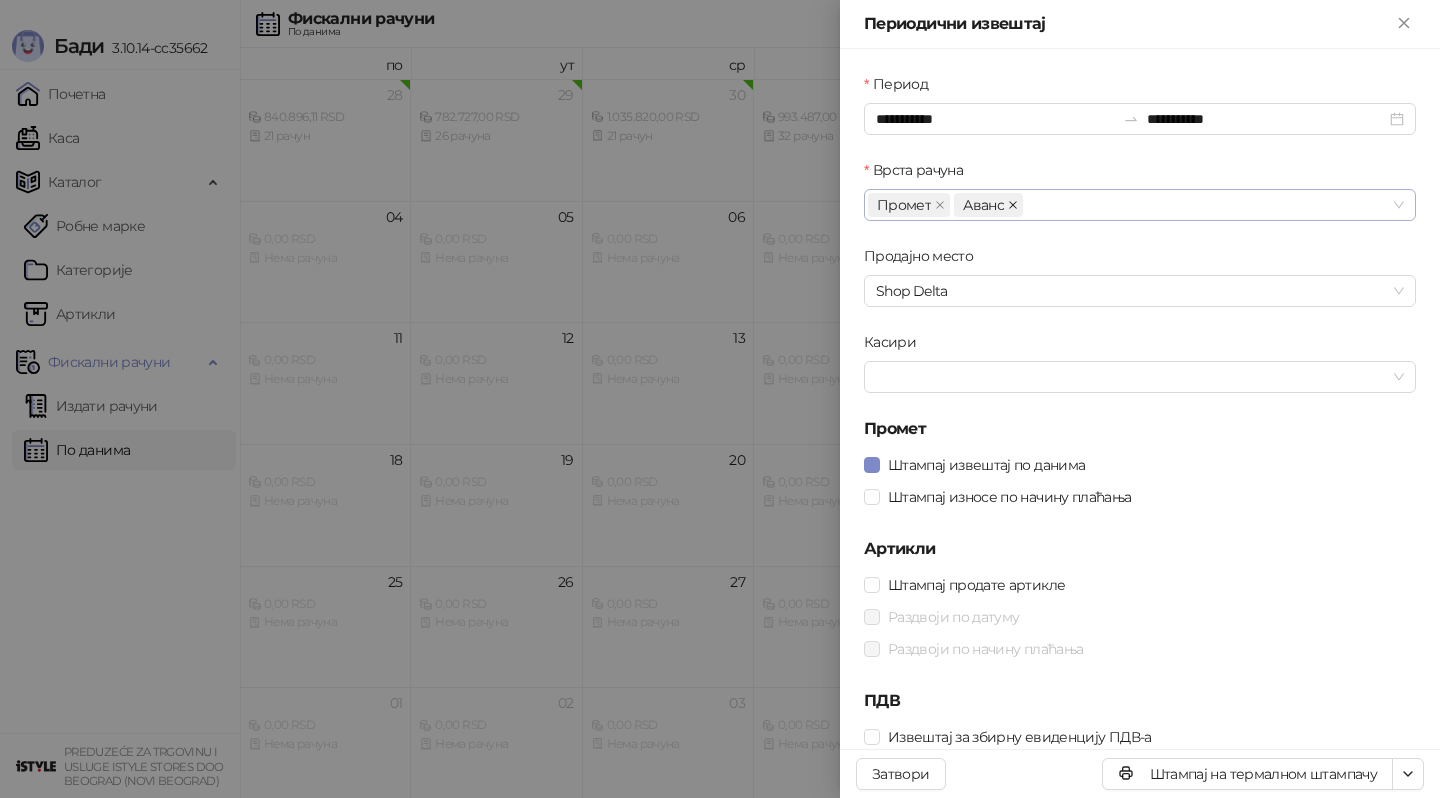 click 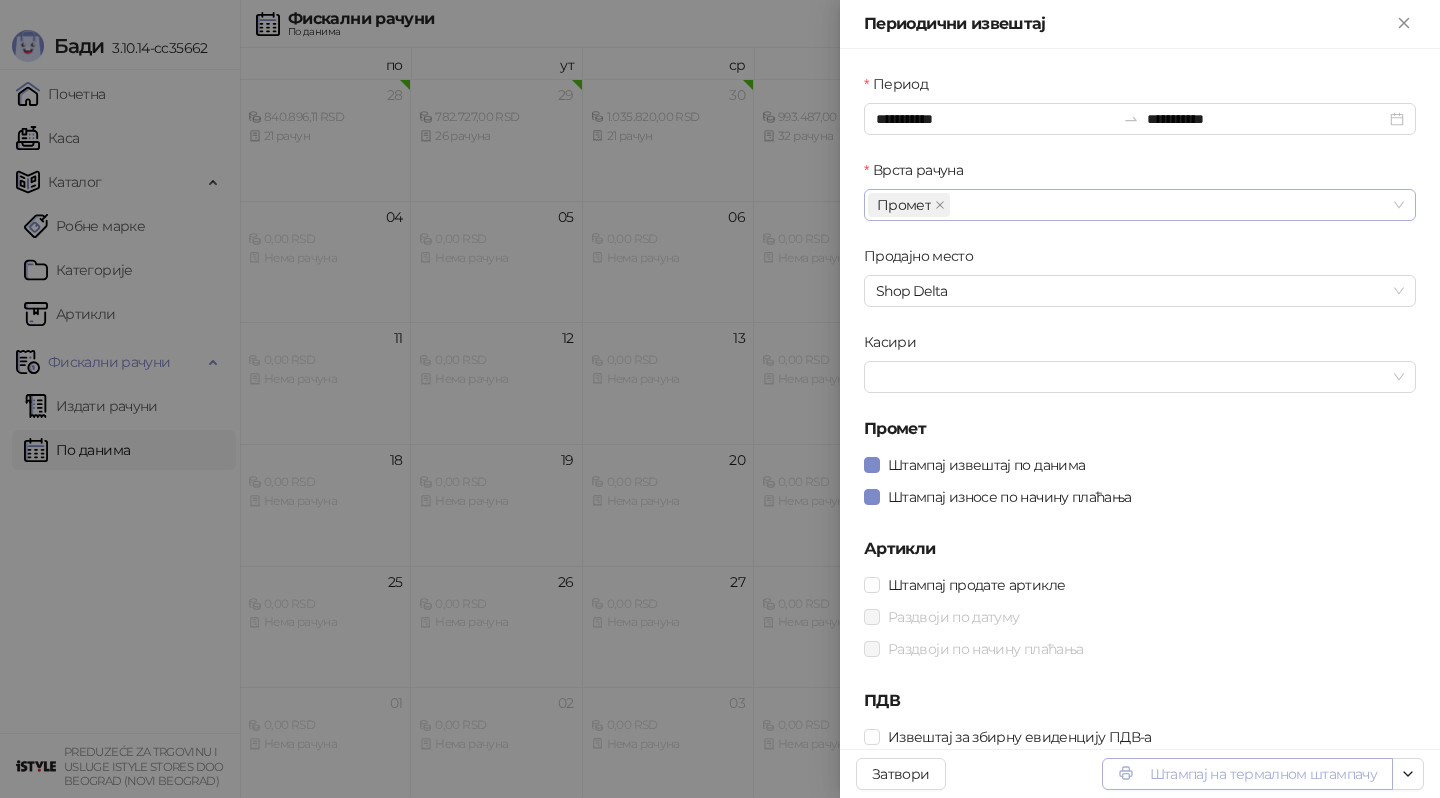 click on "Штампај на термалном штампачу" at bounding box center (1247, 774) 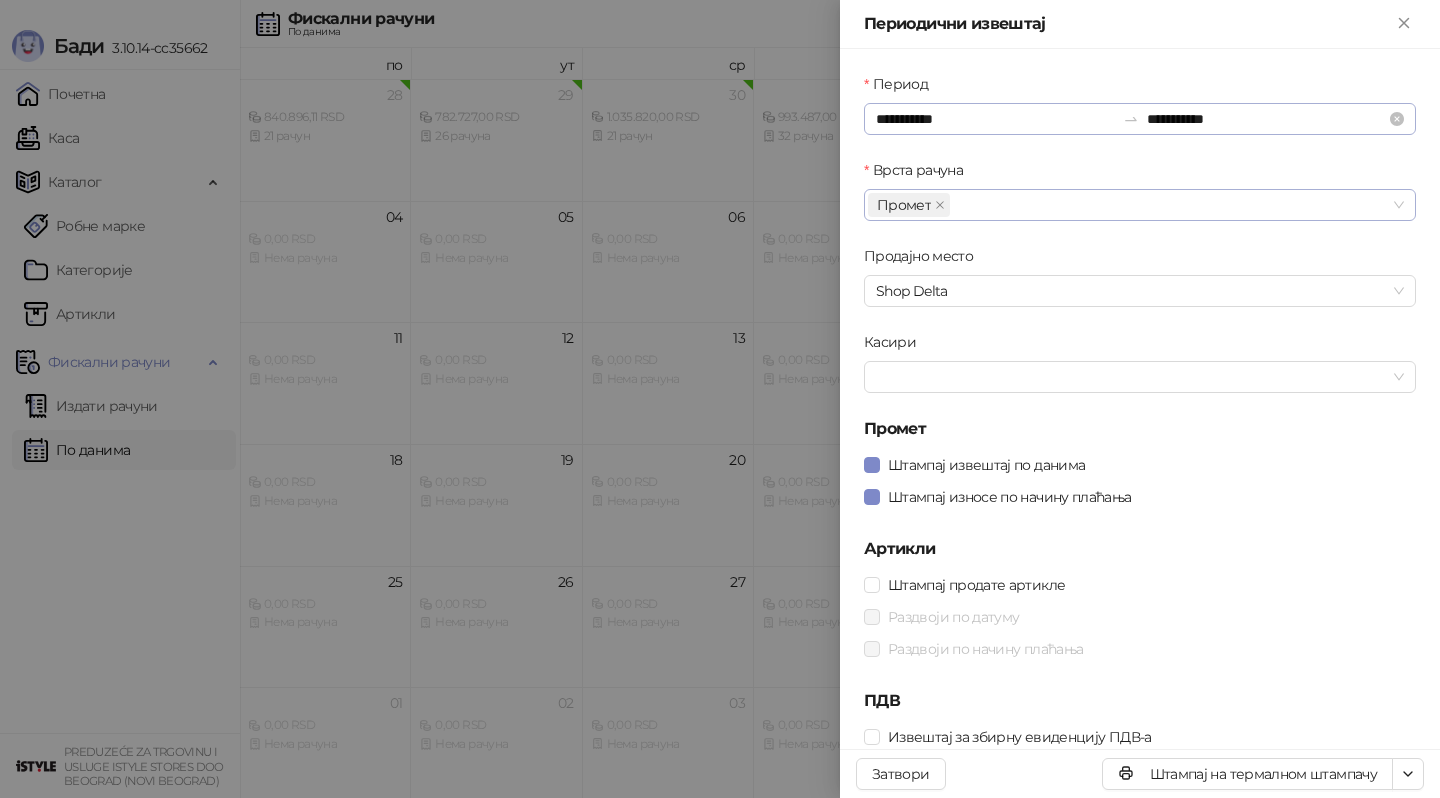 click on "**********" at bounding box center [1140, 119] 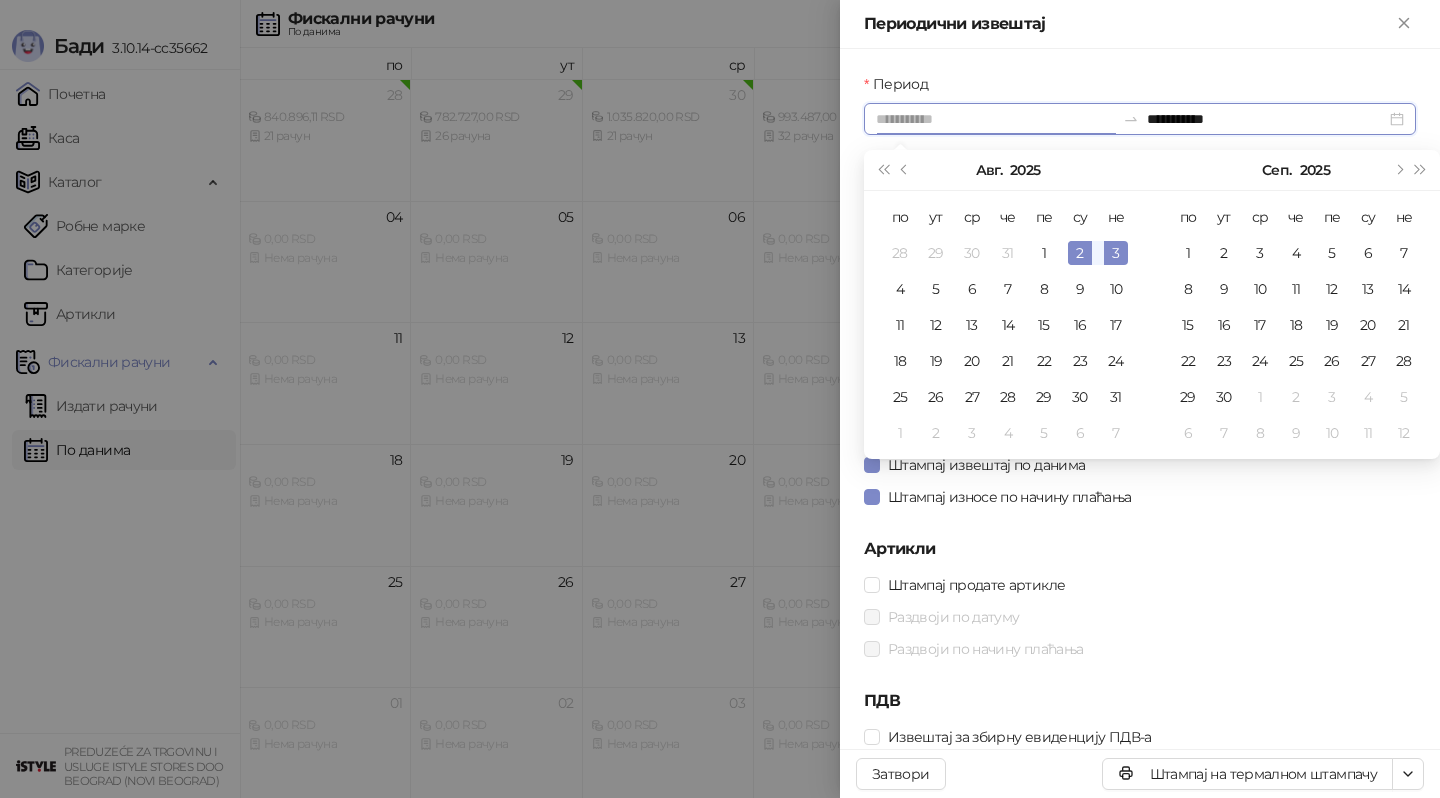 type on "**********" 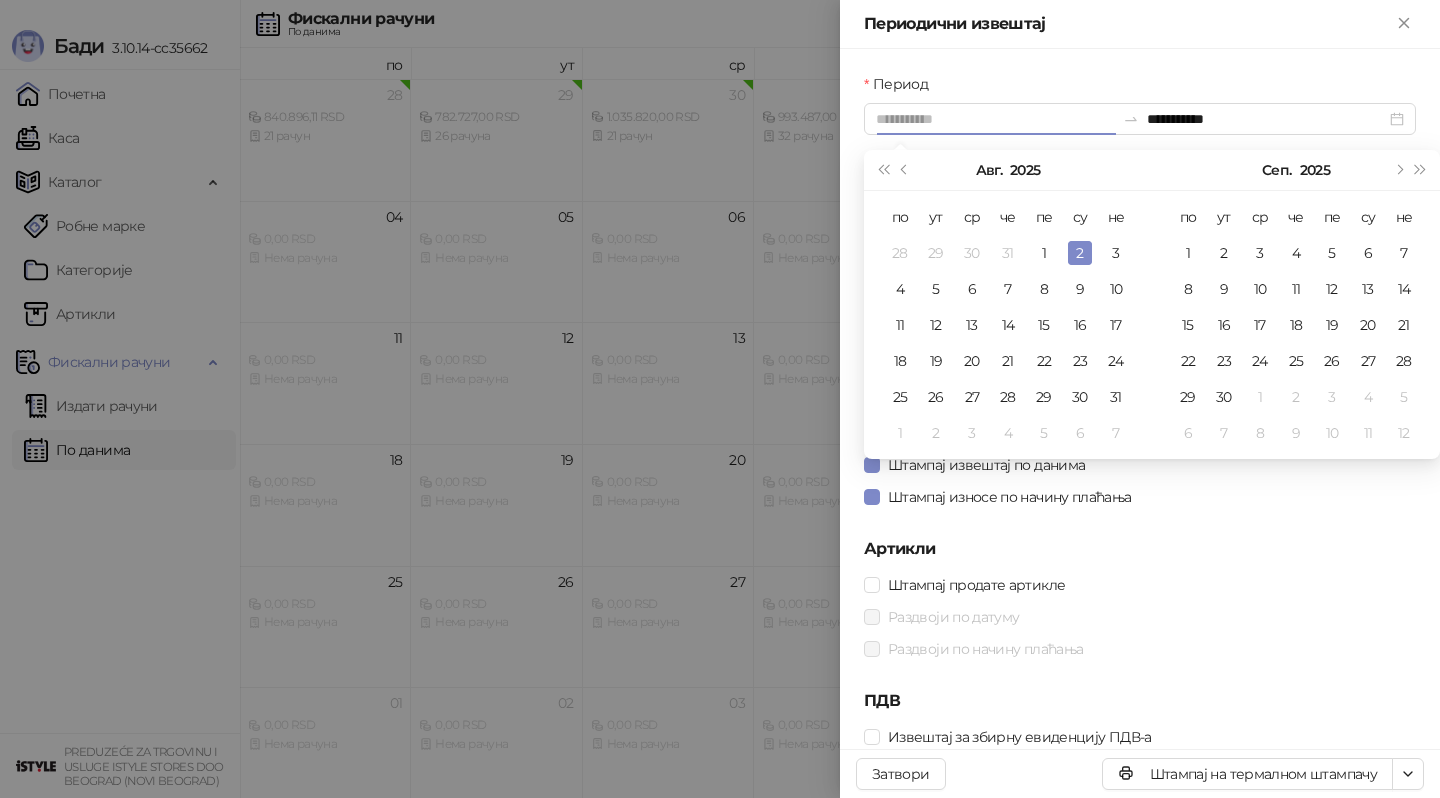 click on "2" at bounding box center (1080, 253) 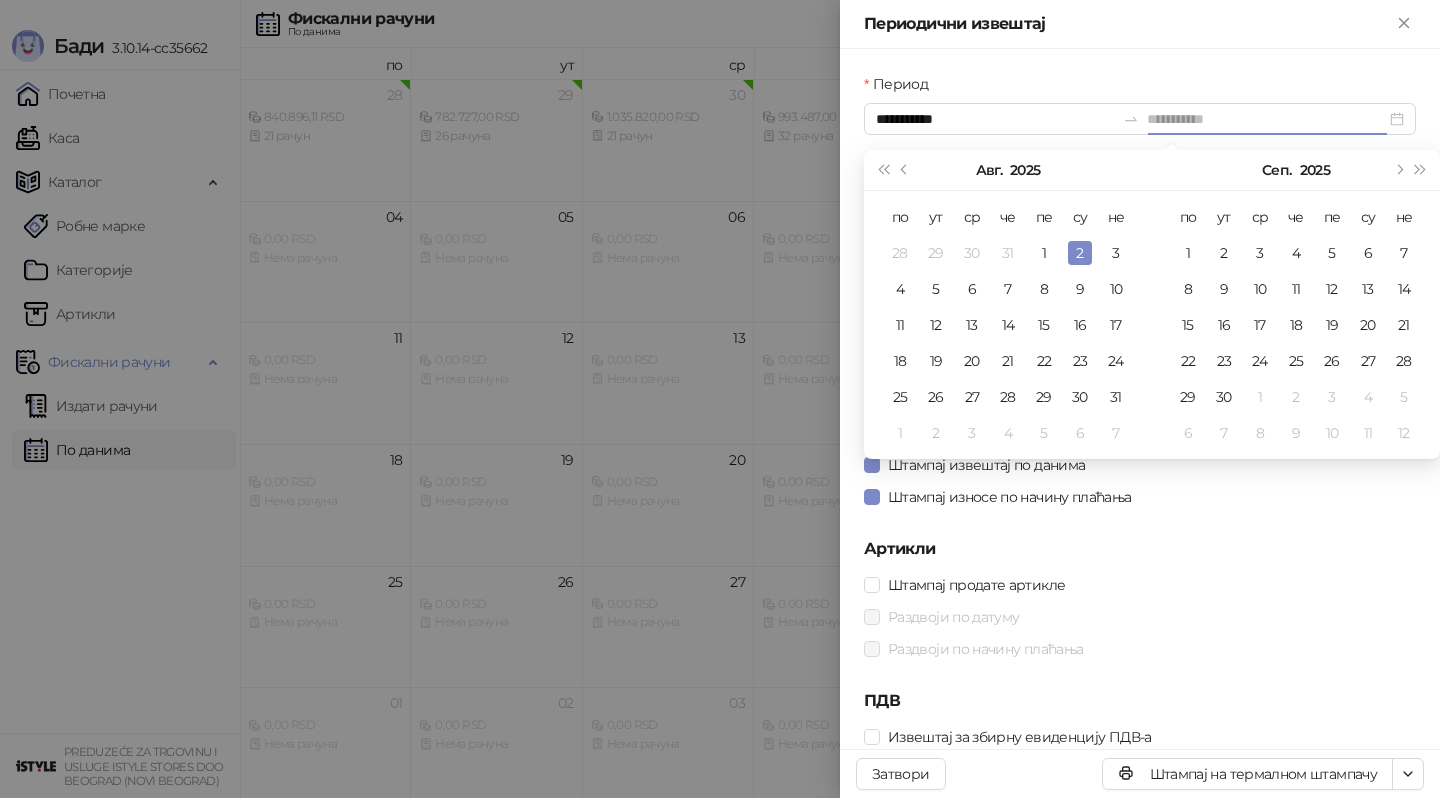 click on "2" at bounding box center [1080, 253] 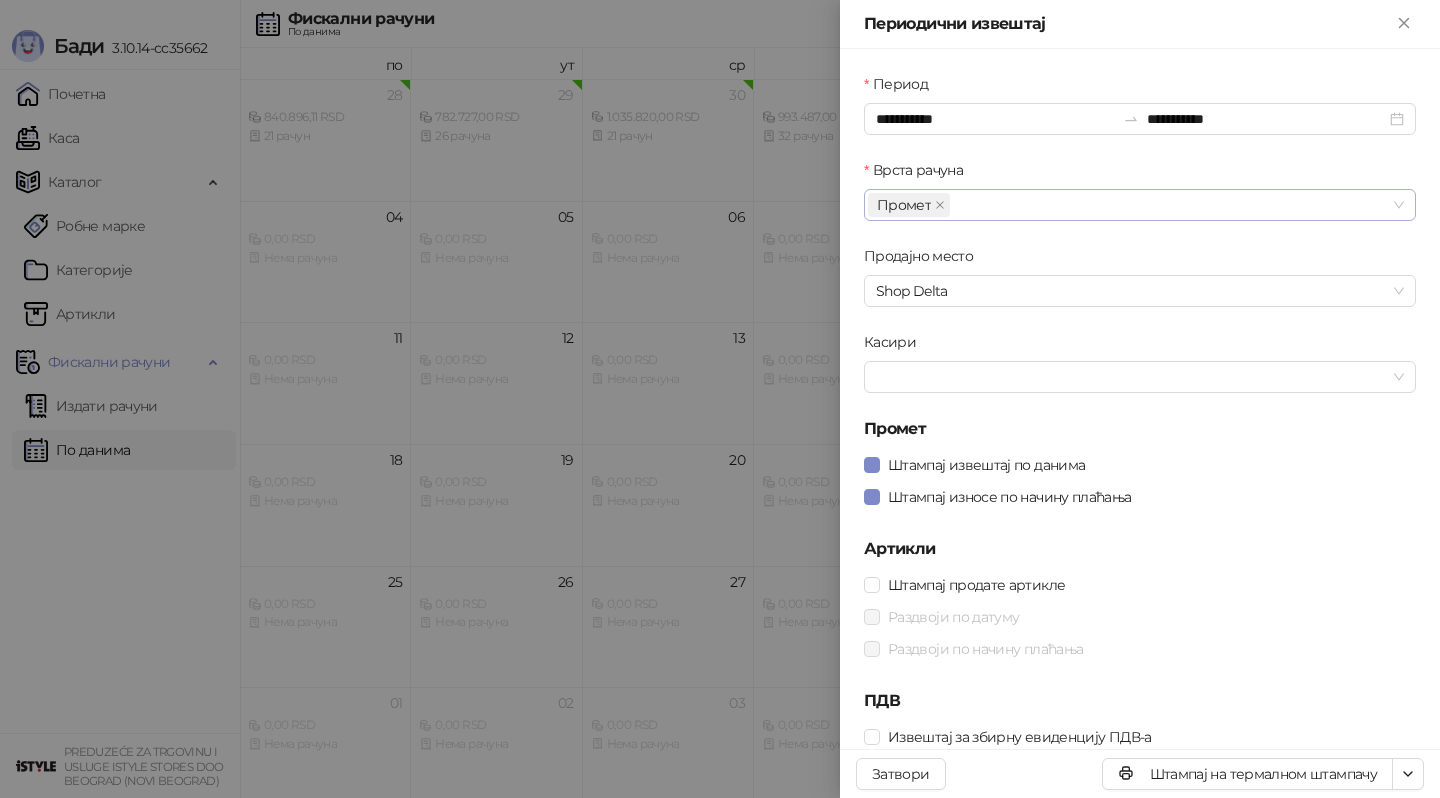 click on "Промет" at bounding box center (1129, 205) 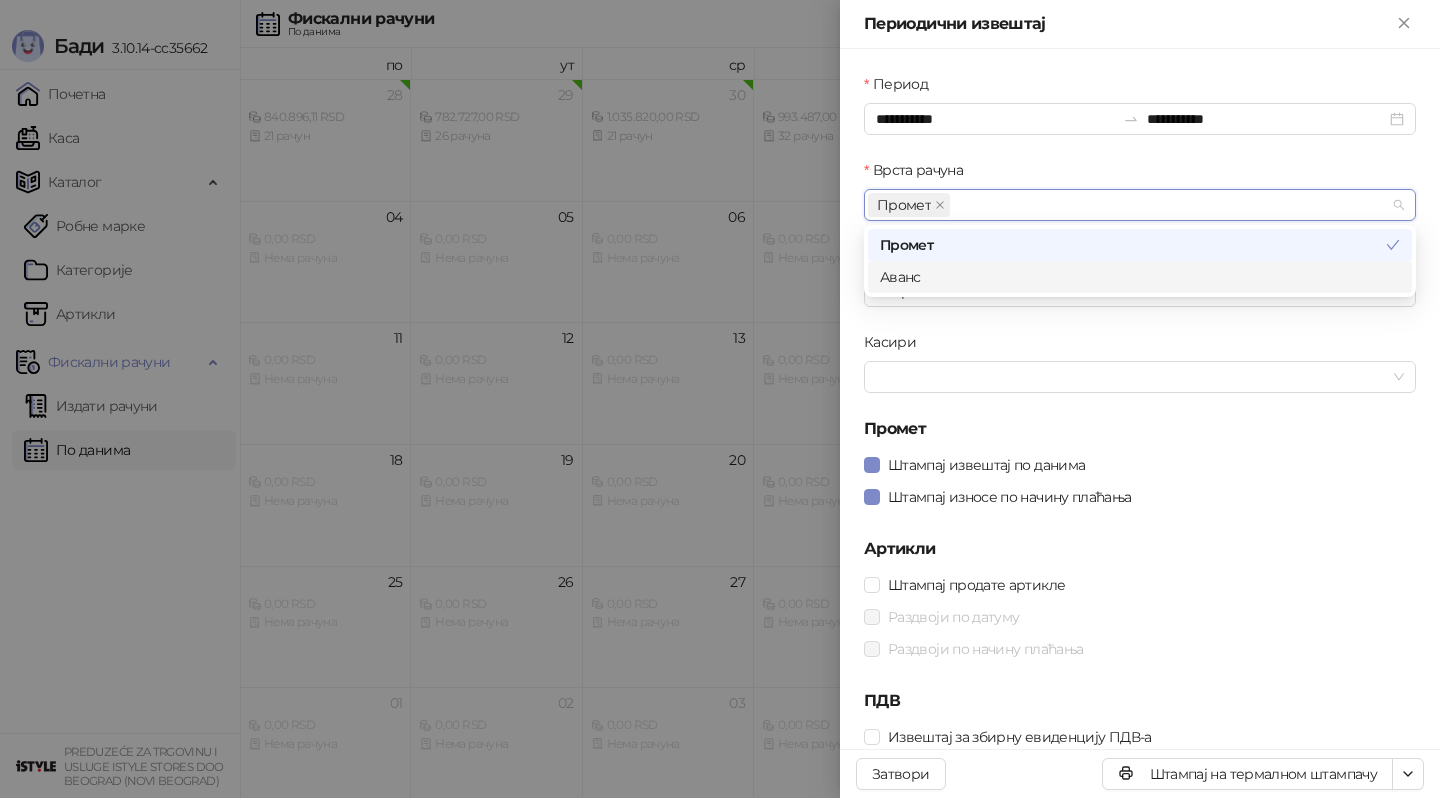 click on "Аванс" at bounding box center [1140, 277] 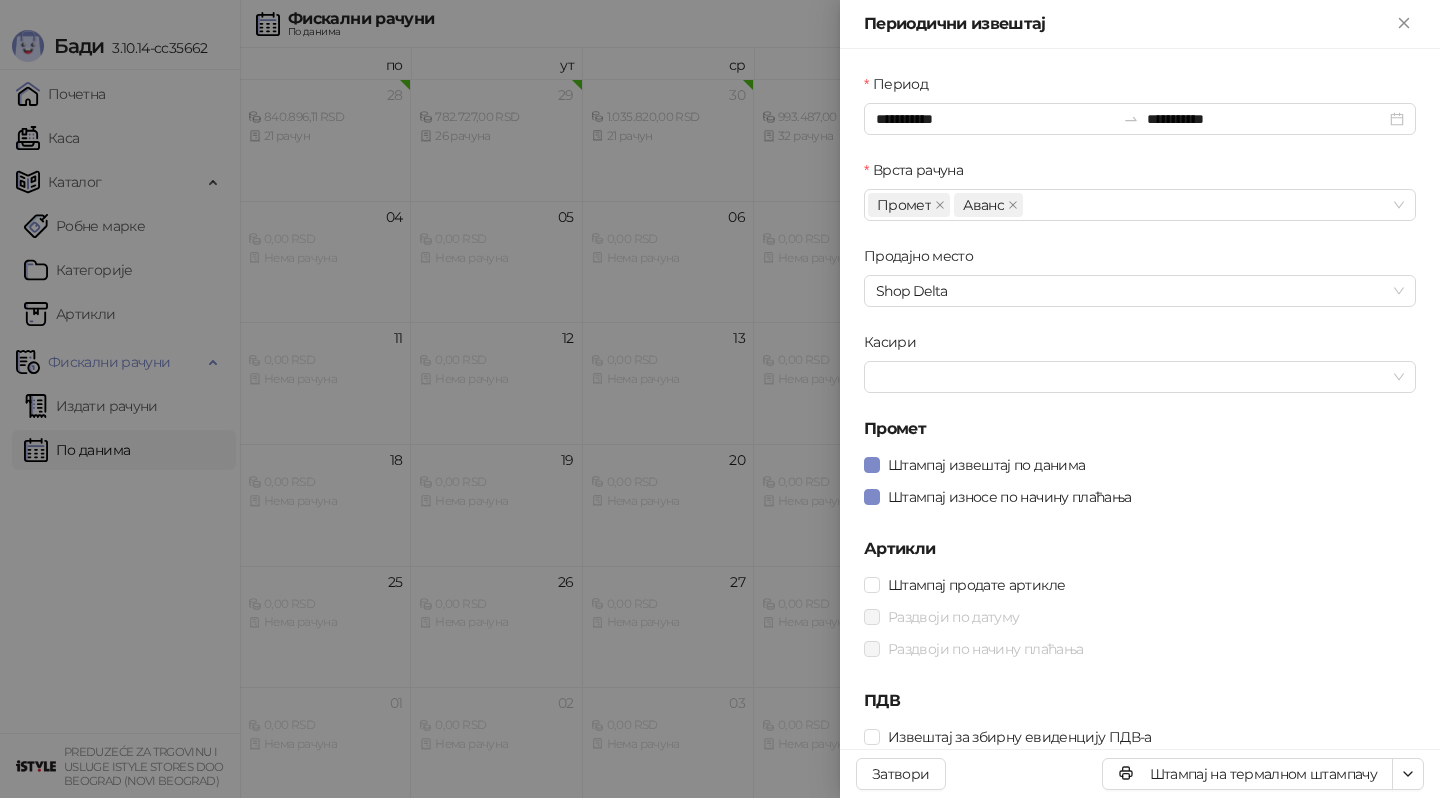 click on "Штампај извештај по данима" at bounding box center [1140, 465] 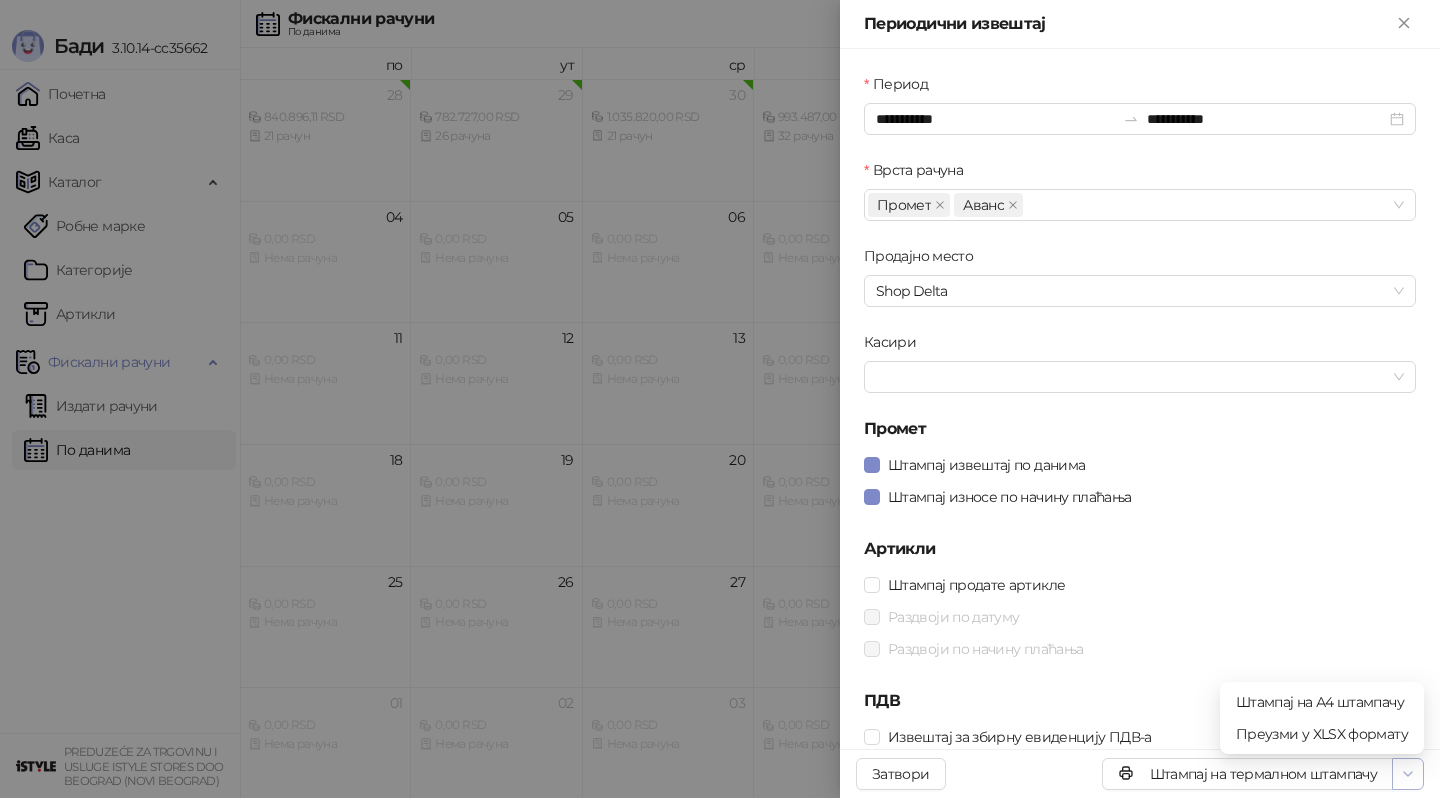 click 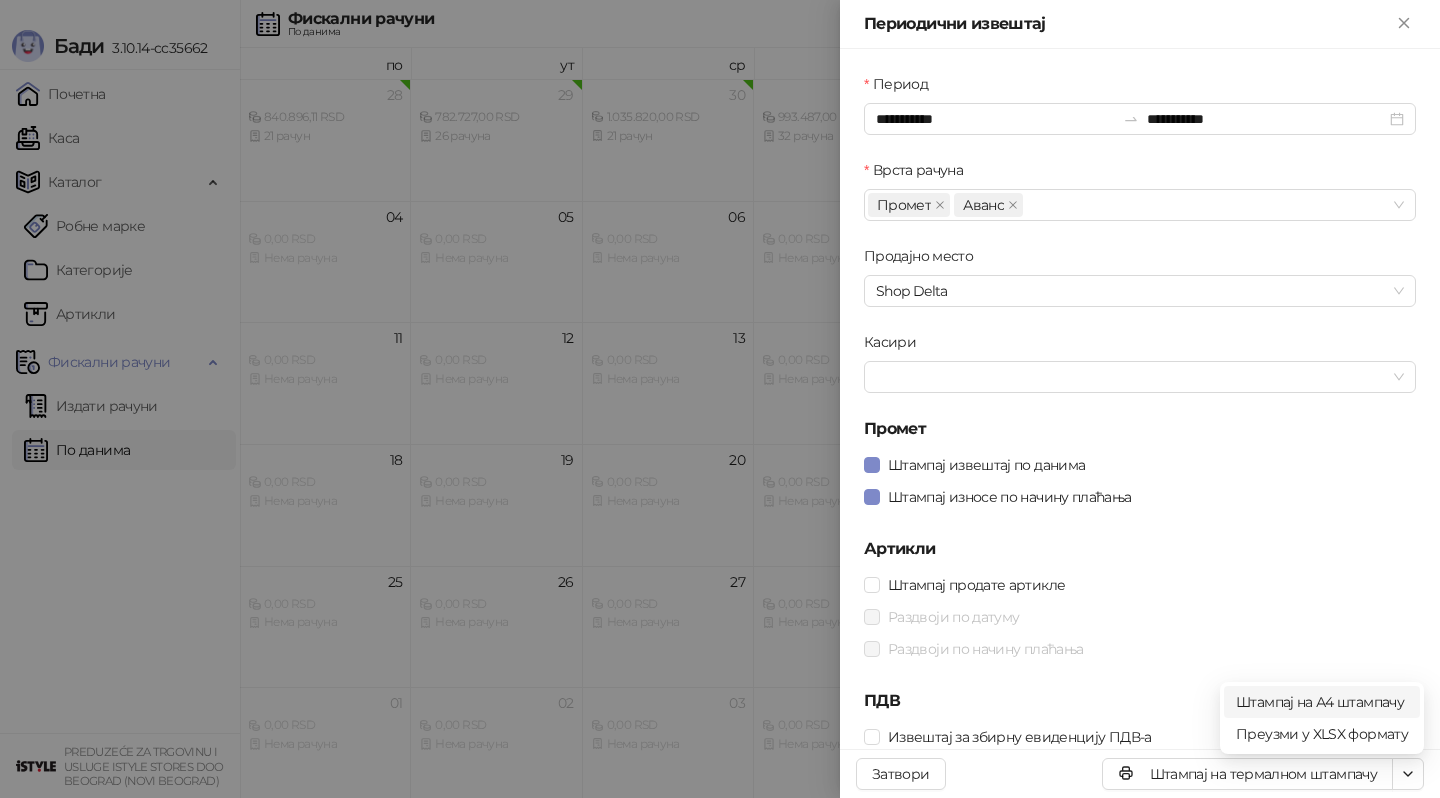 click on "Штампај на А4 штампачу" at bounding box center [1322, 702] 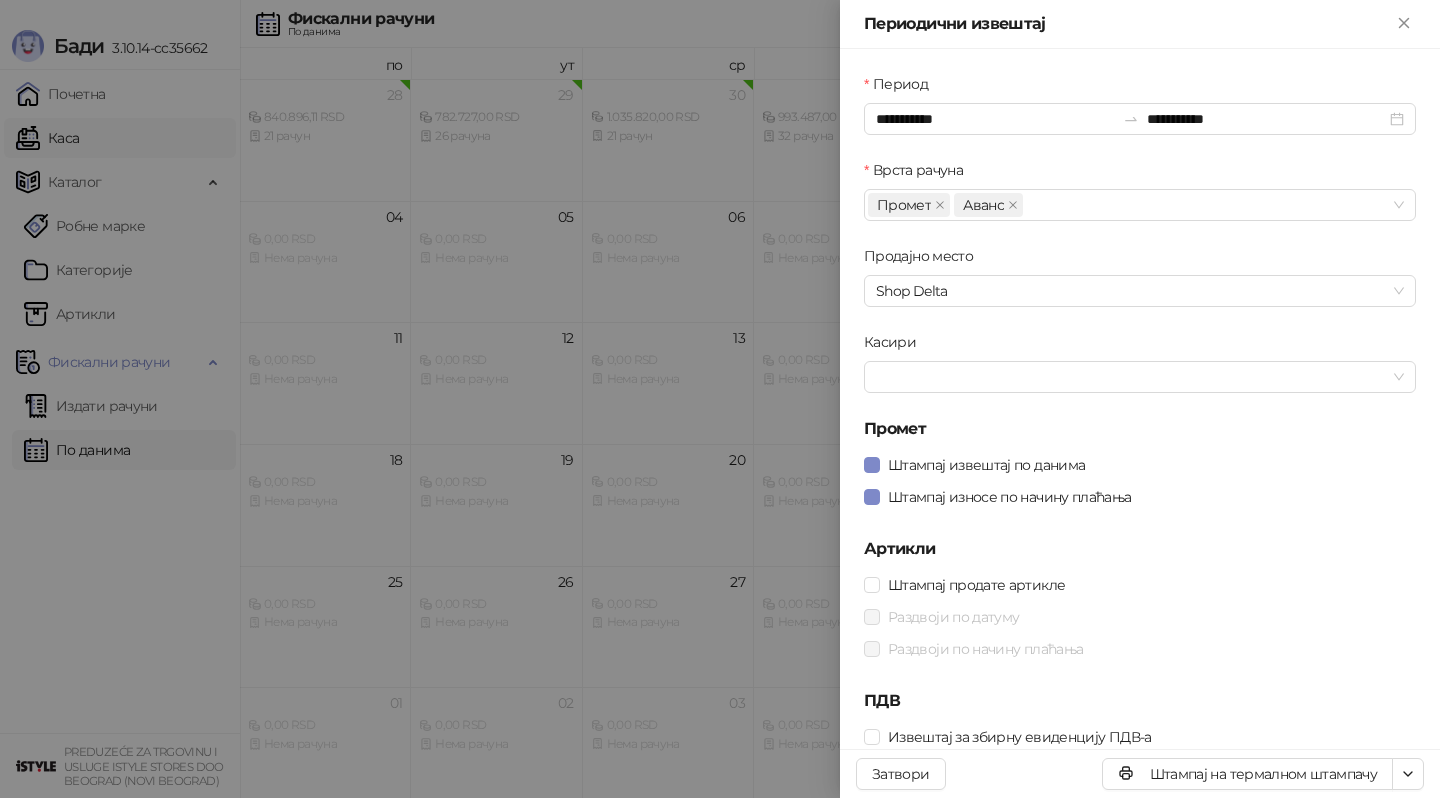 click on "Каса" at bounding box center (47, 138) 